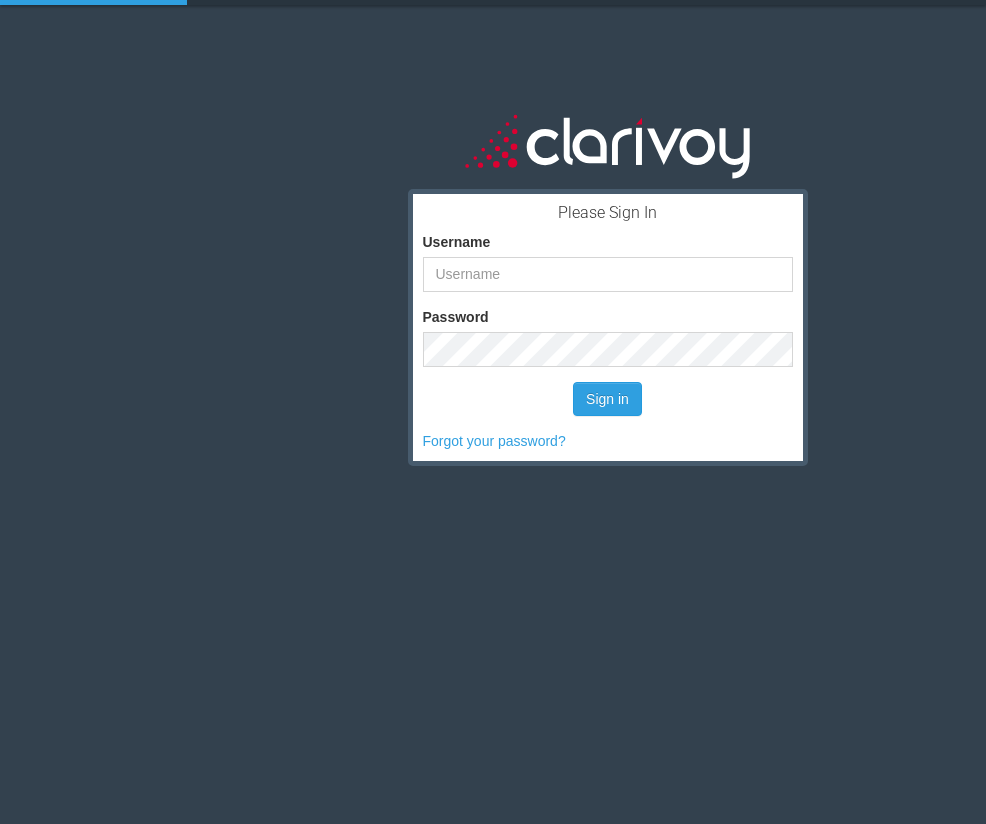 scroll, scrollTop: 0, scrollLeft: 0, axis: both 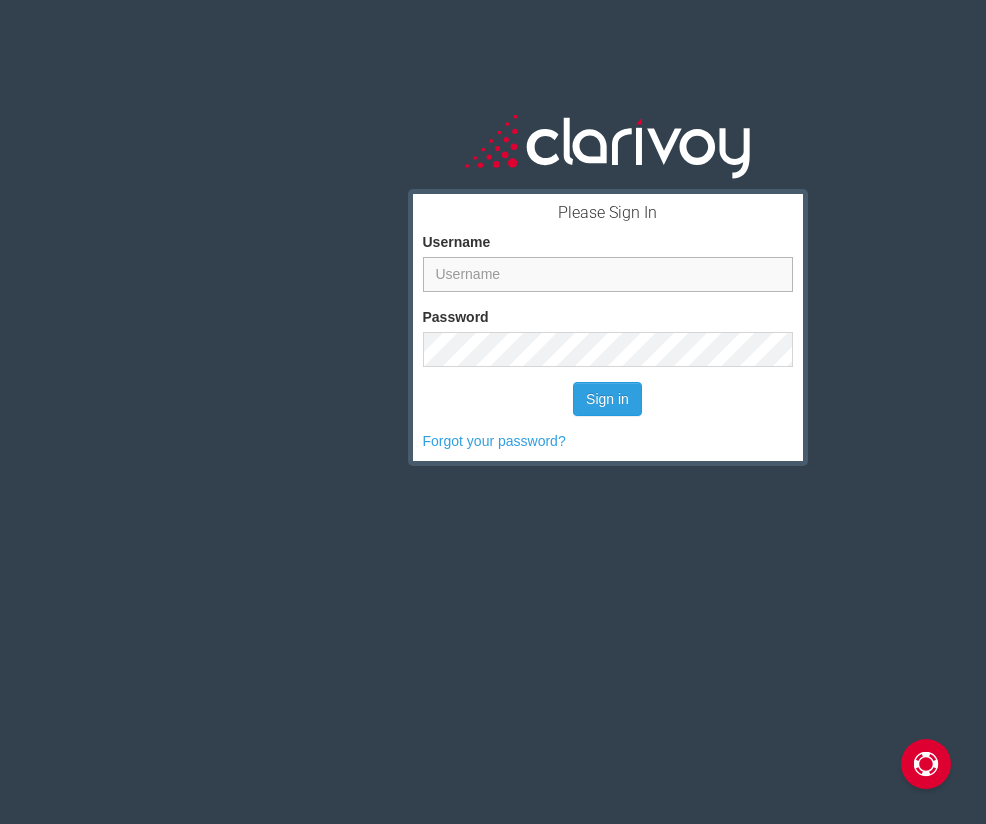 click on "Username" at bounding box center (608, 274) 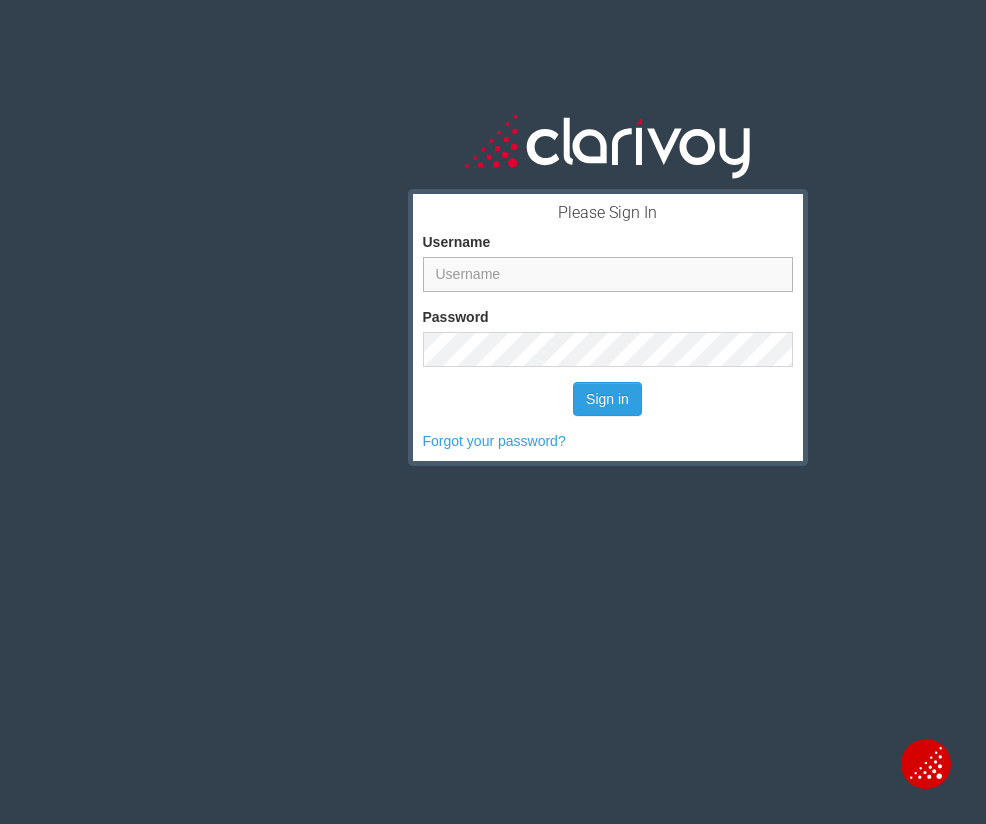type on "gabe@selmaautomall.com" 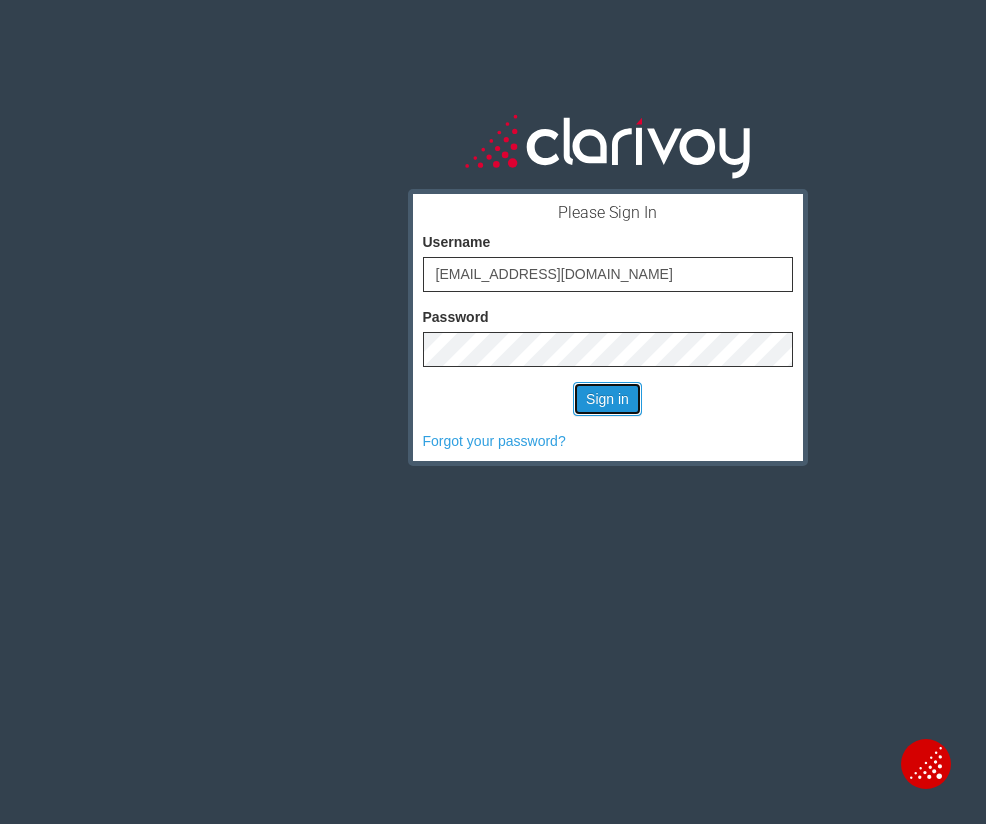 click on "Sign in" at bounding box center [607, 399] 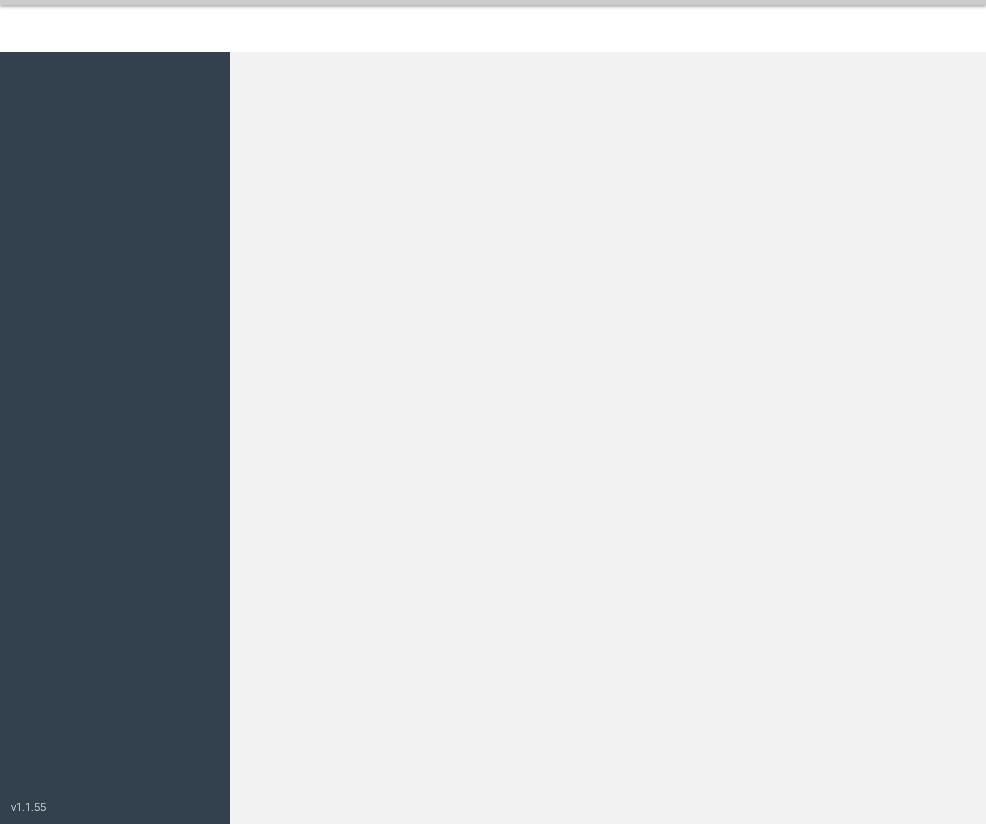 scroll, scrollTop: 0, scrollLeft: 0, axis: both 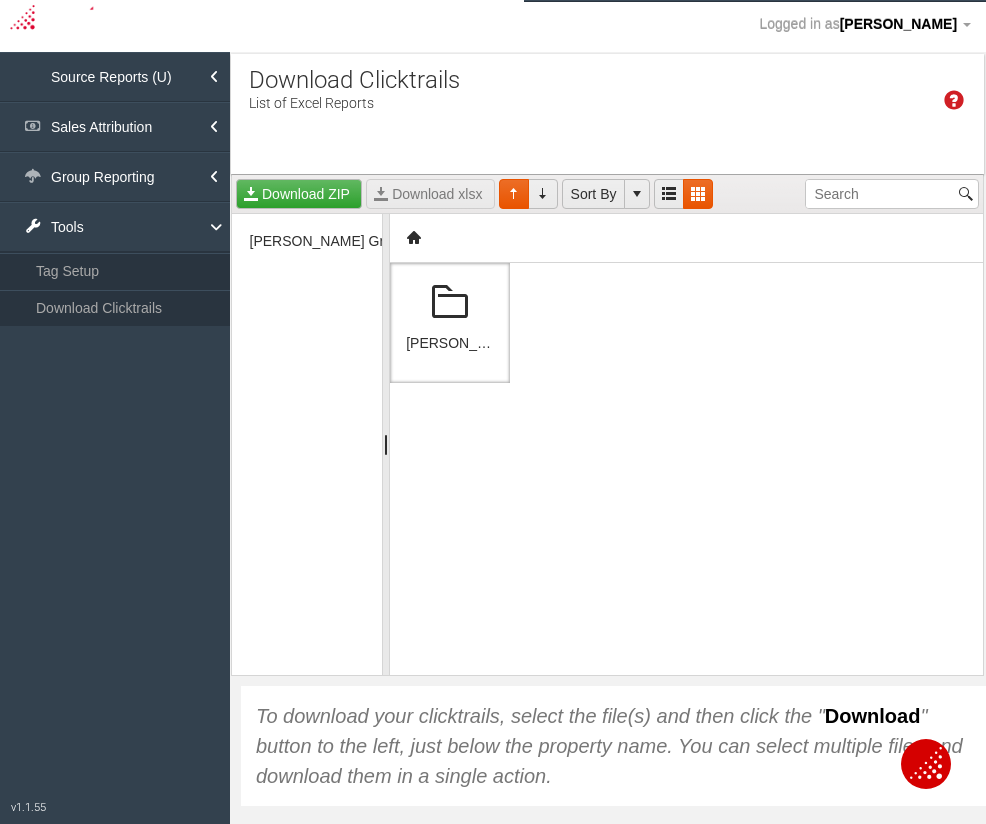click at bounding box center (450, 303) 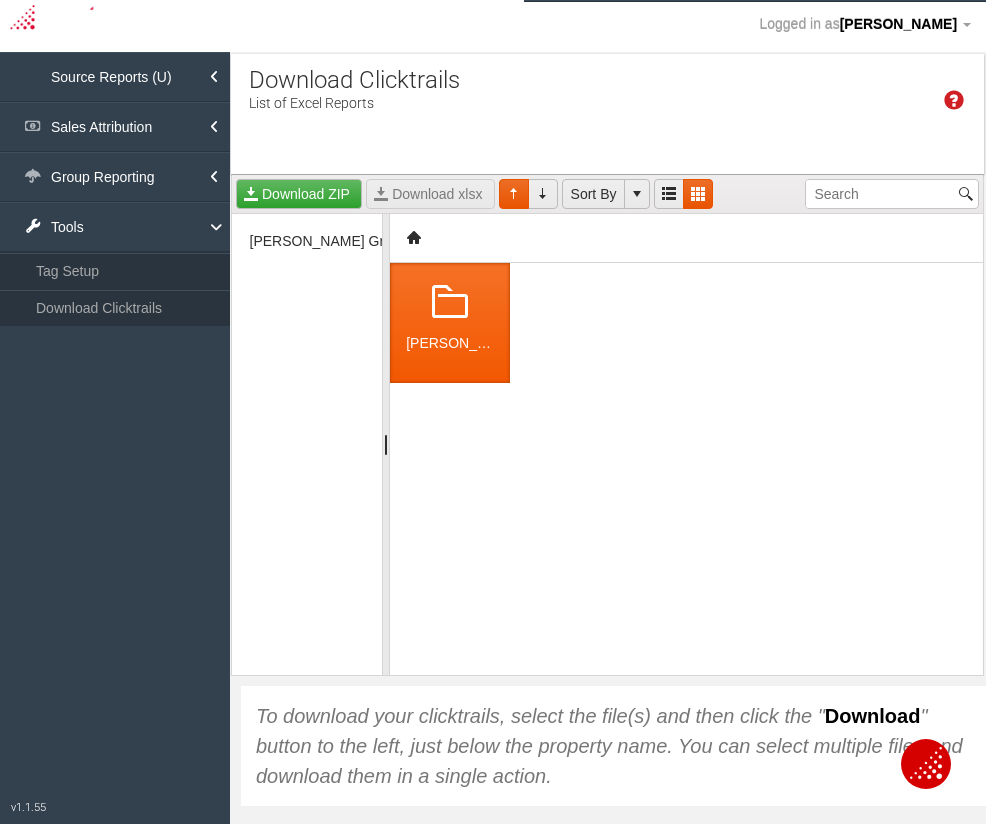 click at bounding box center [450, 303] 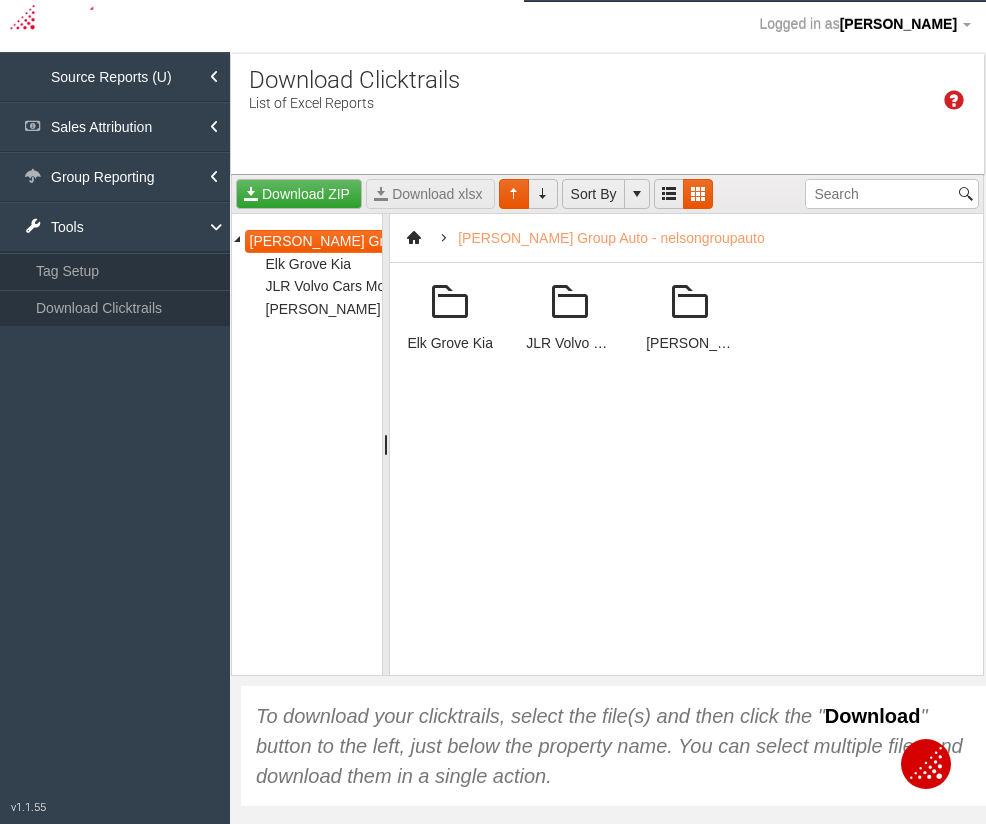click on "Elk Grove Kia JLR Volvo Cars Monterey Selma Honda" at bounding box center [686, 469] 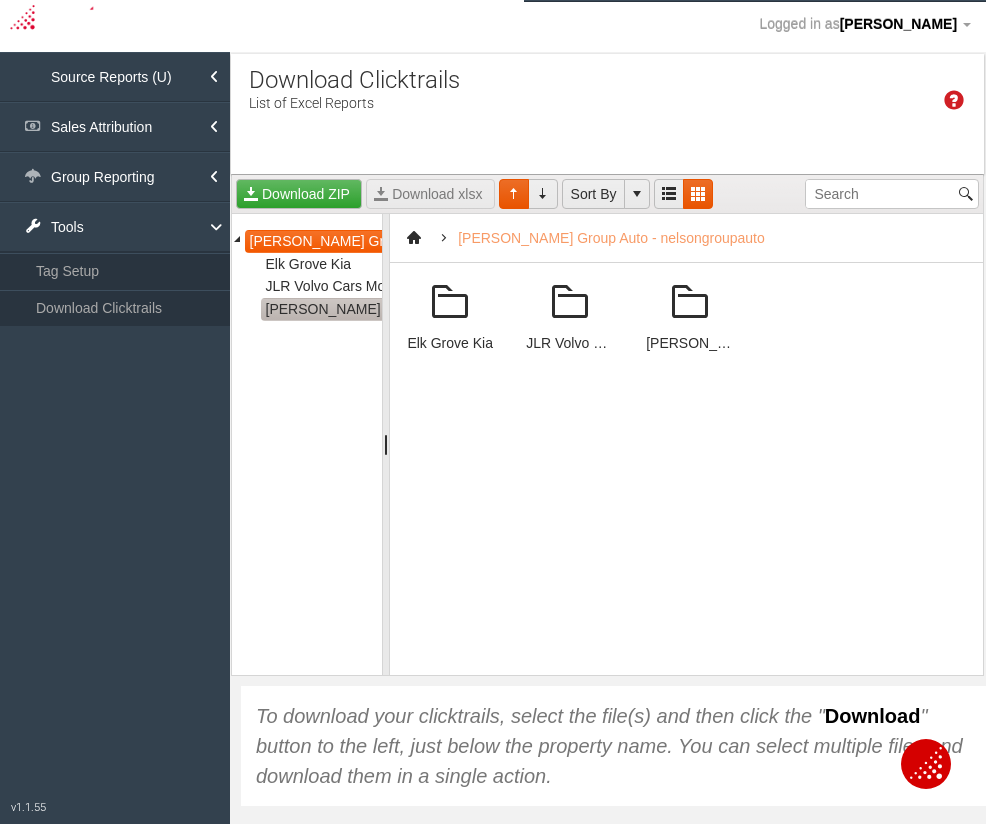 click on "[PERSON_NAME]" at bounding box center [323, 309] 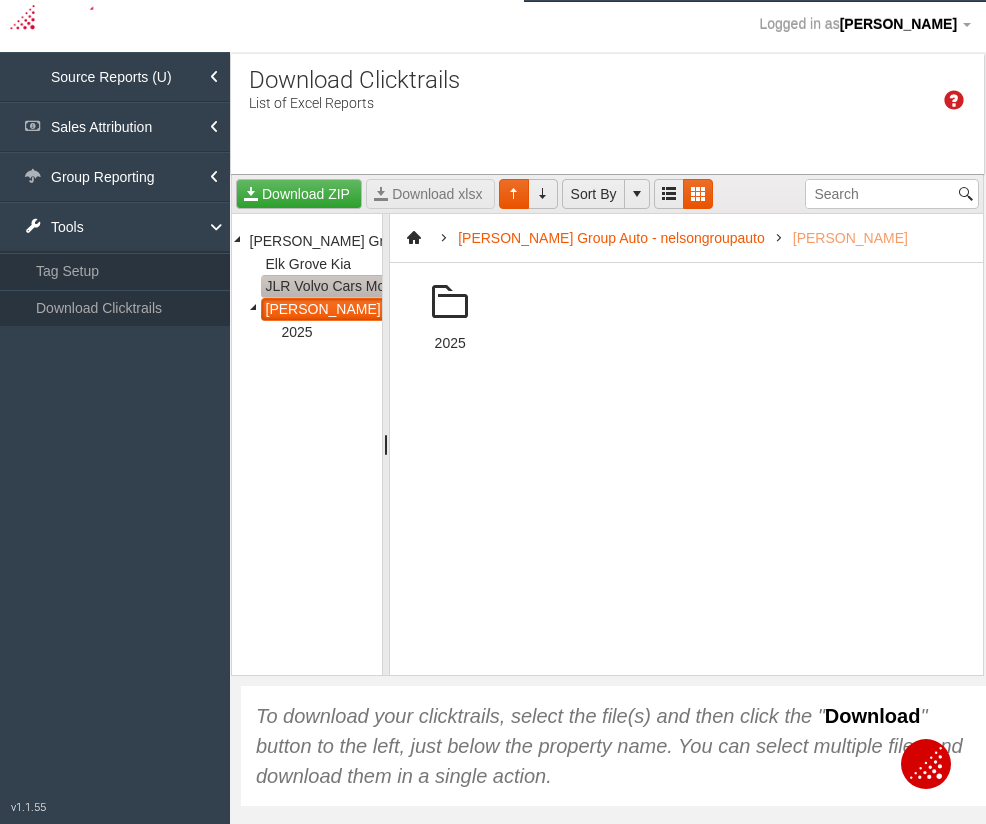 click on "JLR Volvo Cars Monterey" at bounding box center (345, 286) 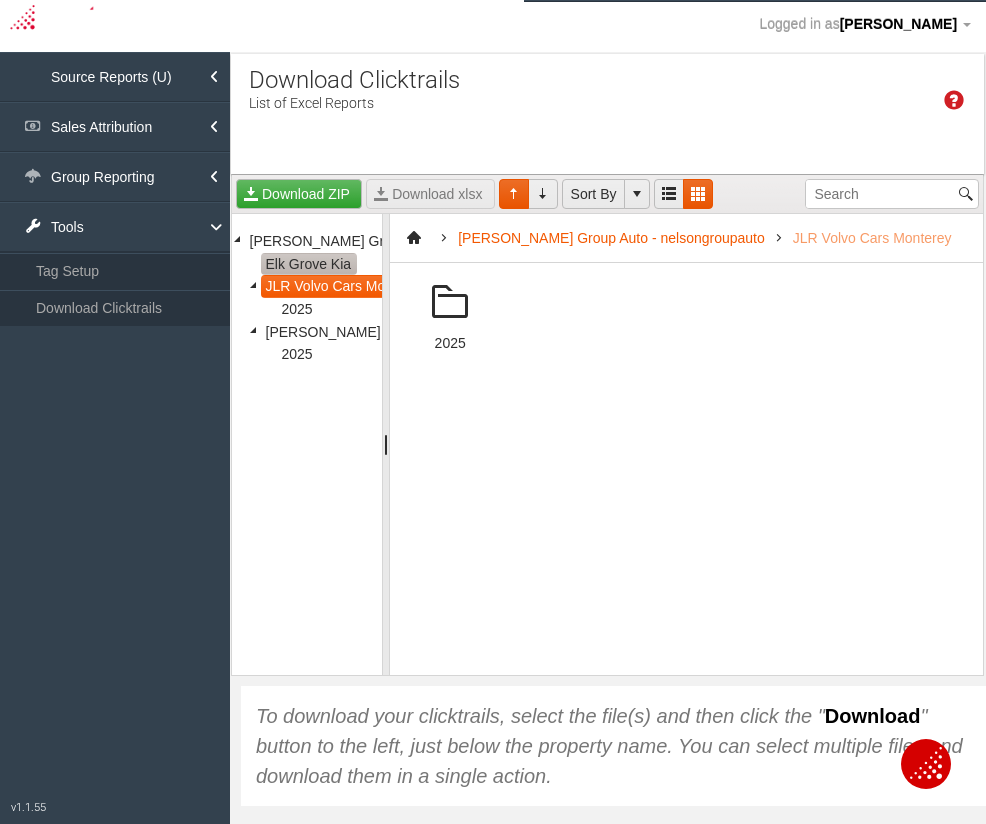 click on "Elk Grove Kia" at bounding box center [309, 264] 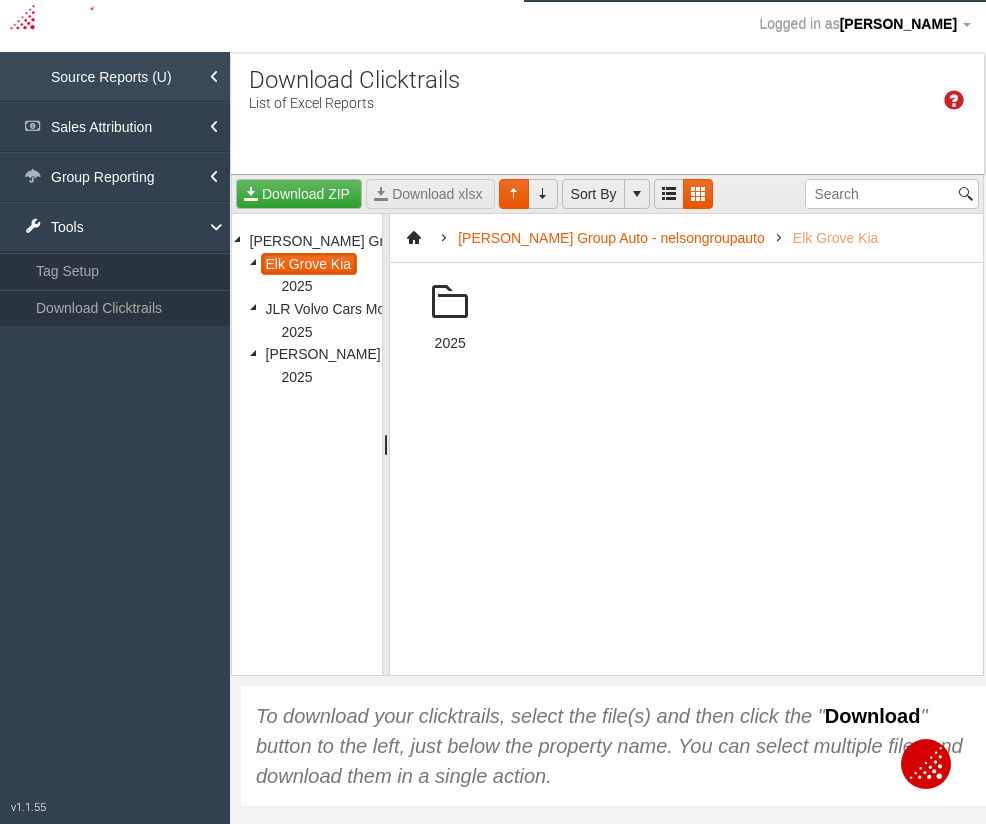 click on "Source Reports (U)" at bounding box center (115, 77) 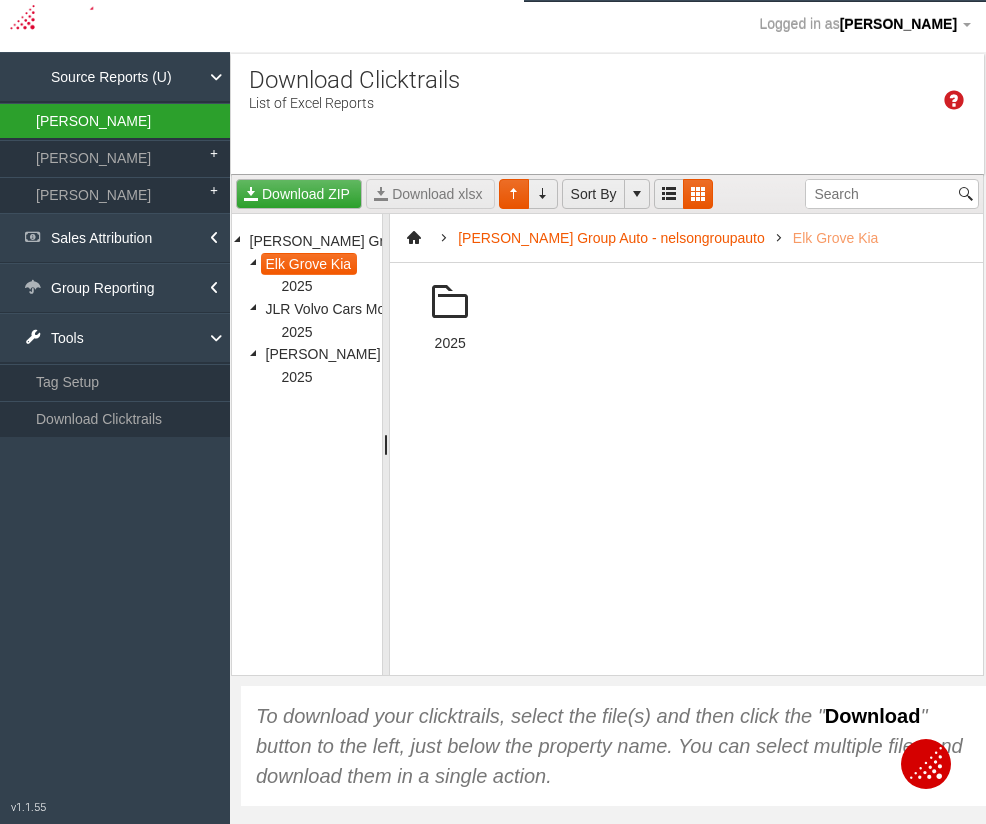 click on "[PERSON_NAME]" at bounding box center (115, 121) 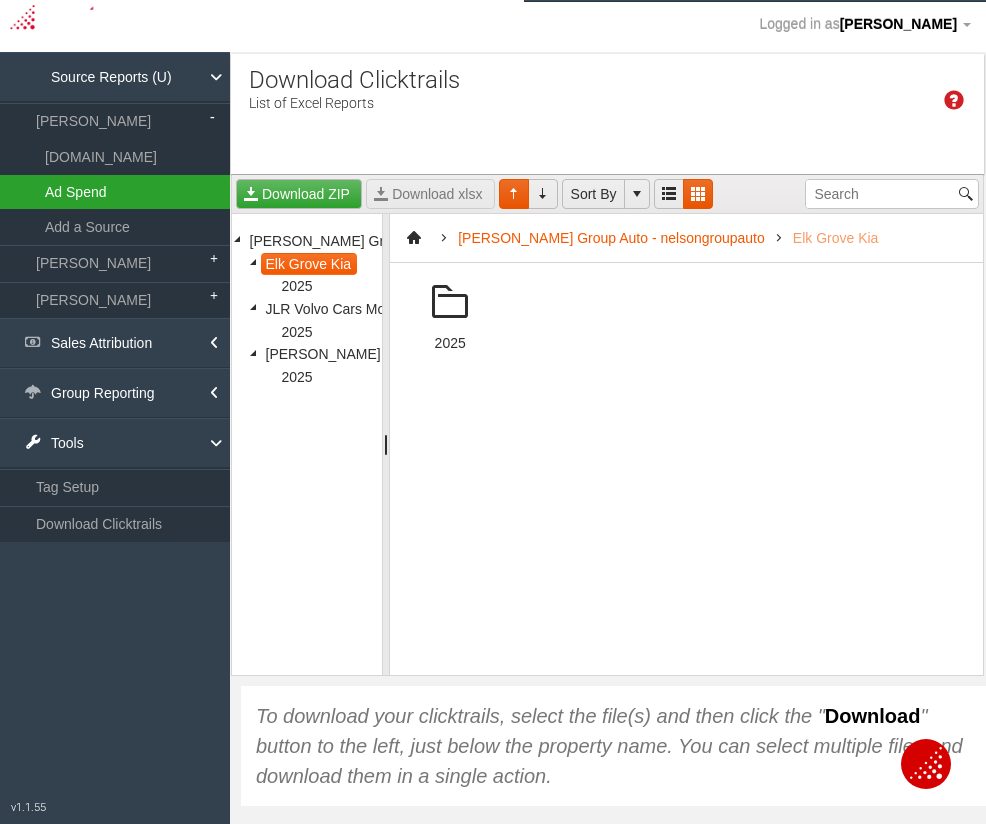 drag, startPoint x: 92, startPoint y: 154, endPoint x: 142, endPoint y: 207, distance: 72.862885 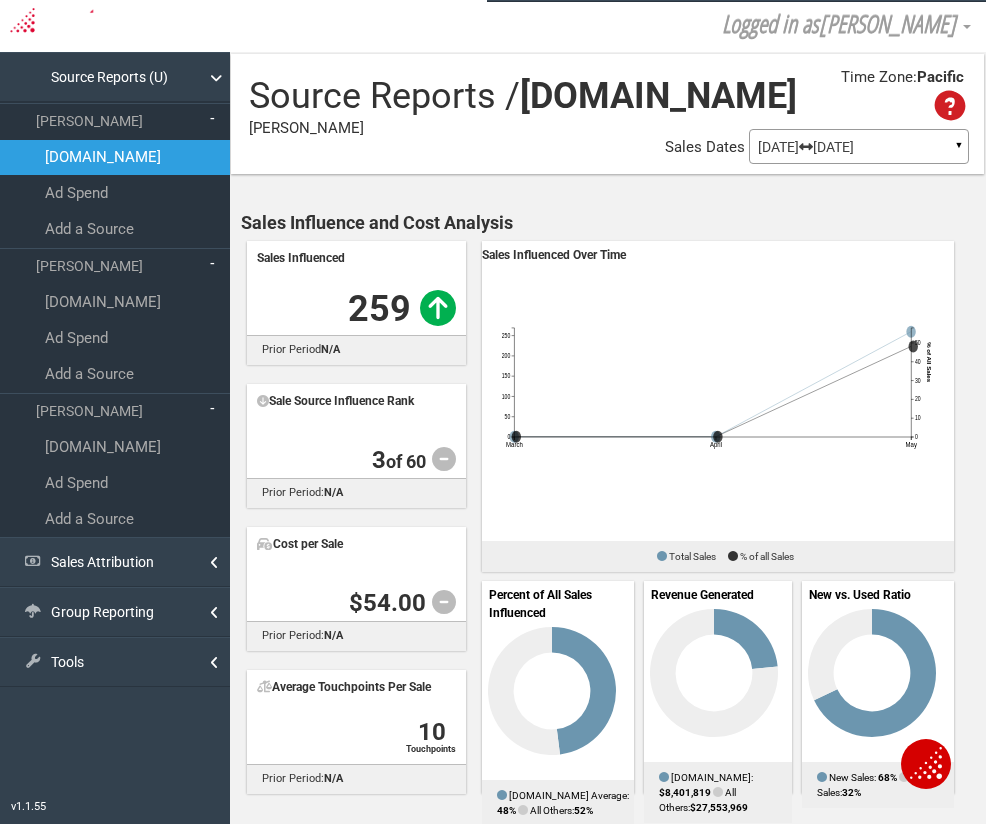 click on "Sales Influenced Over Time
March April May 0 50 100 150 200 250 0 10 20 30 40 50 % of All Sales
Total Sales
% of all Sales
Percent of All Sales Influenced
0
[DOMAIN_NAME] Average:
48%
All Others: 52%
0 0 32%" at bounding box center (733, 522) 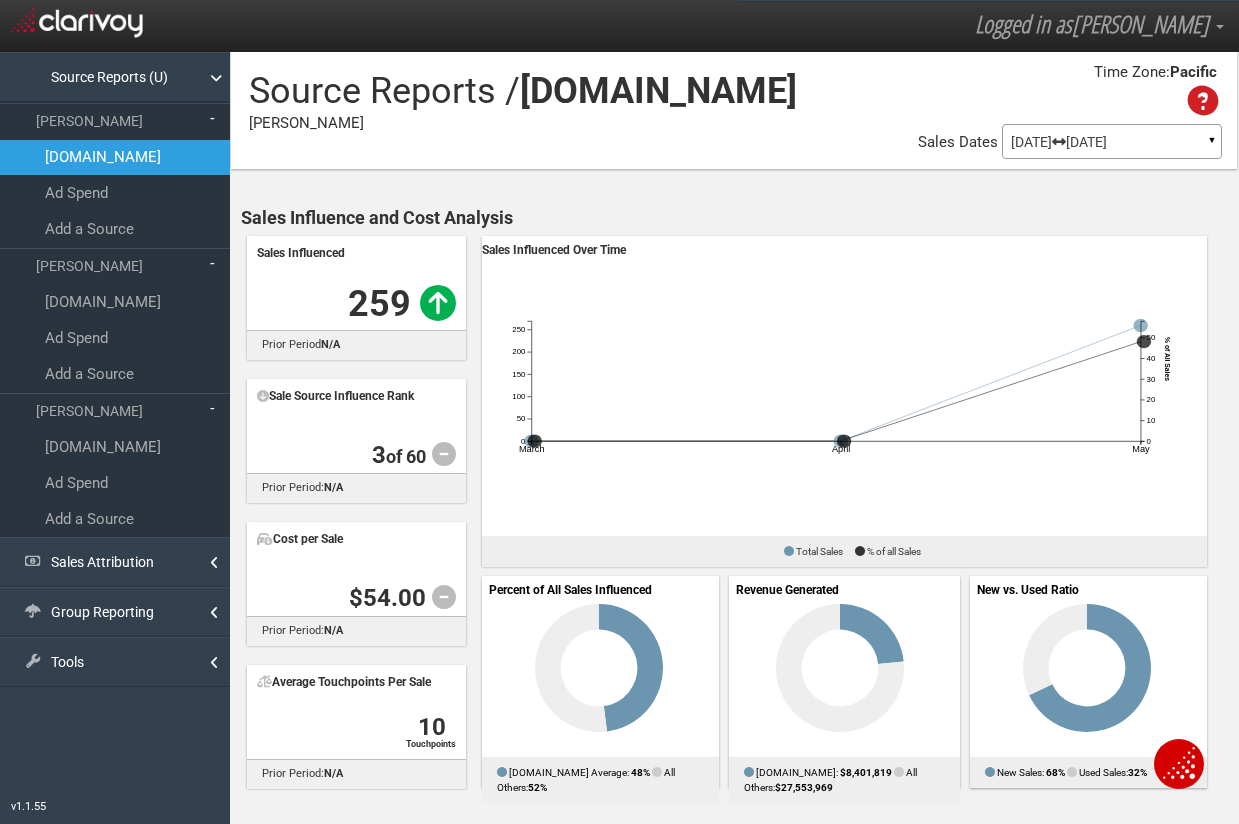 scroll, scrollTop: 0, scrollLeft: 0, axis: both 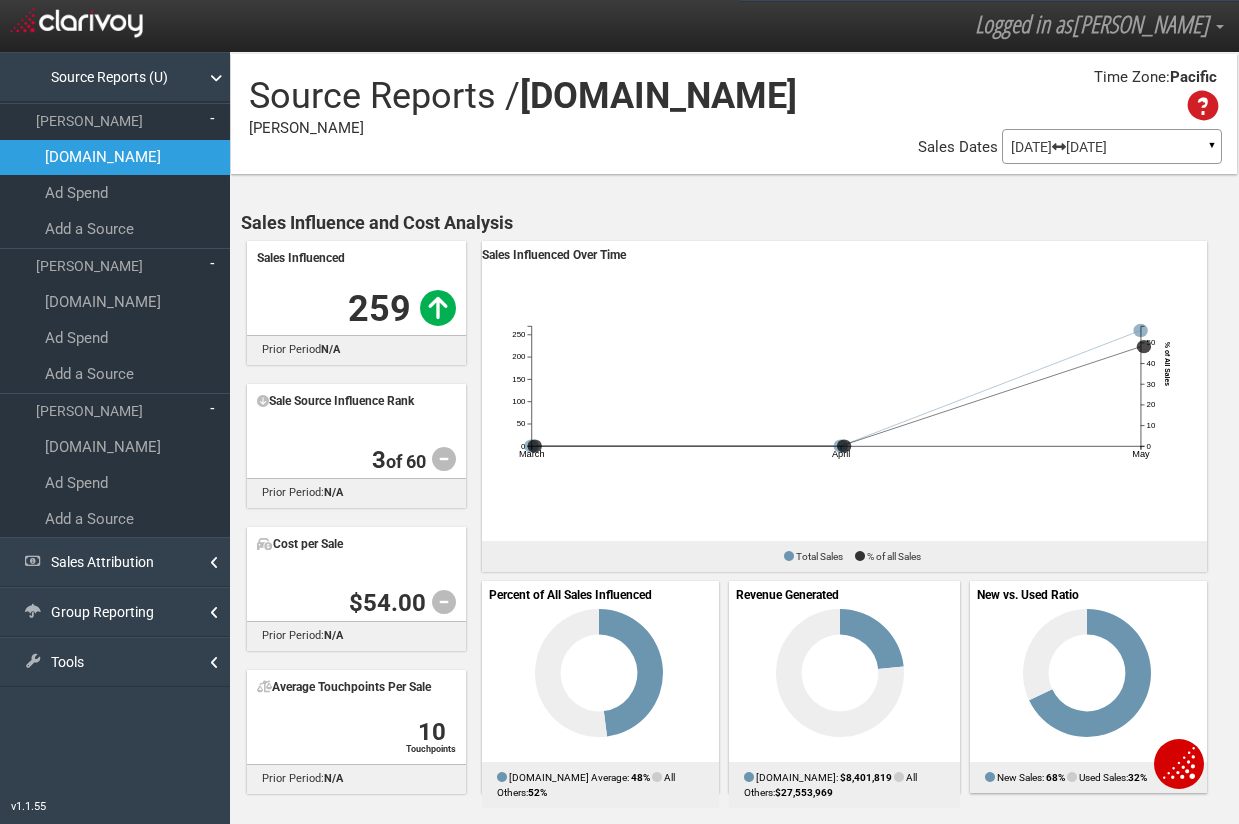click on "[DATE]   [DATE]" at bounding box center (1112, 147) 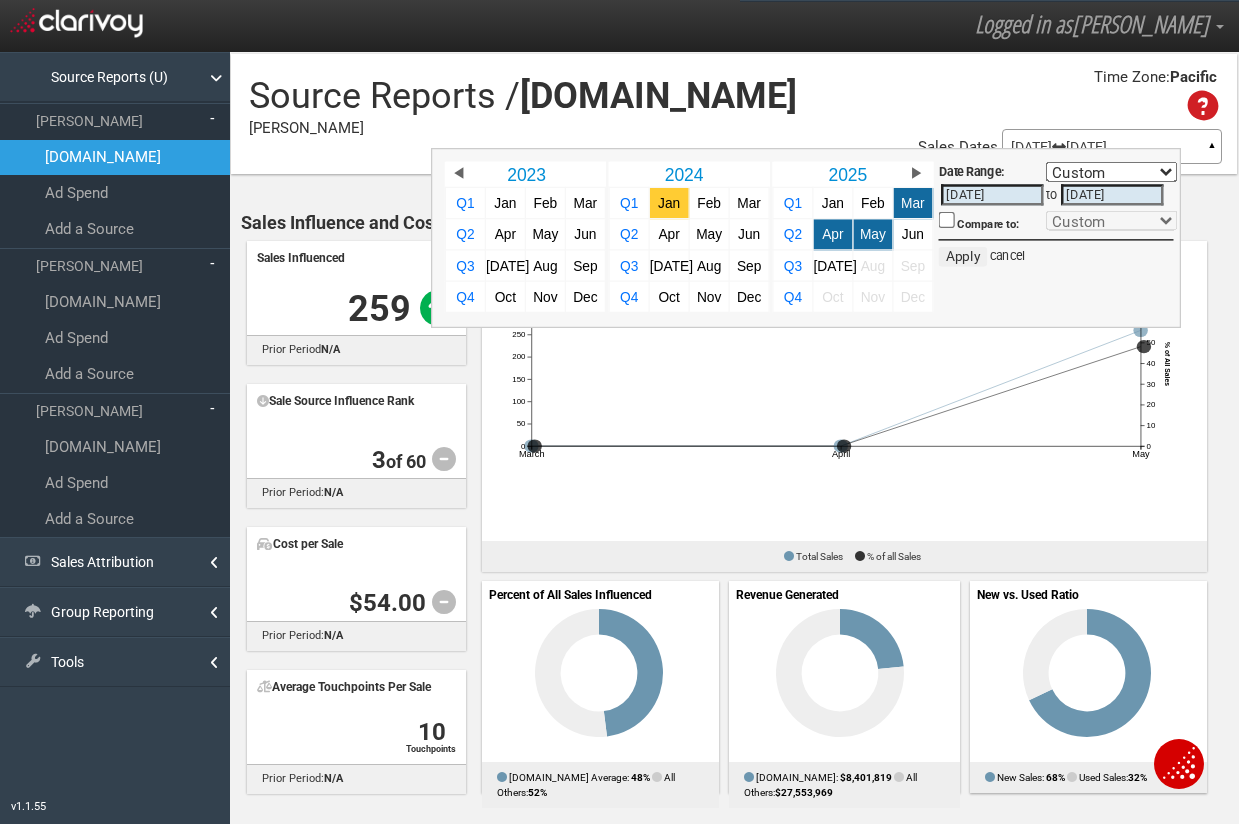 click on "Jan" at bounding box center [669, 203] 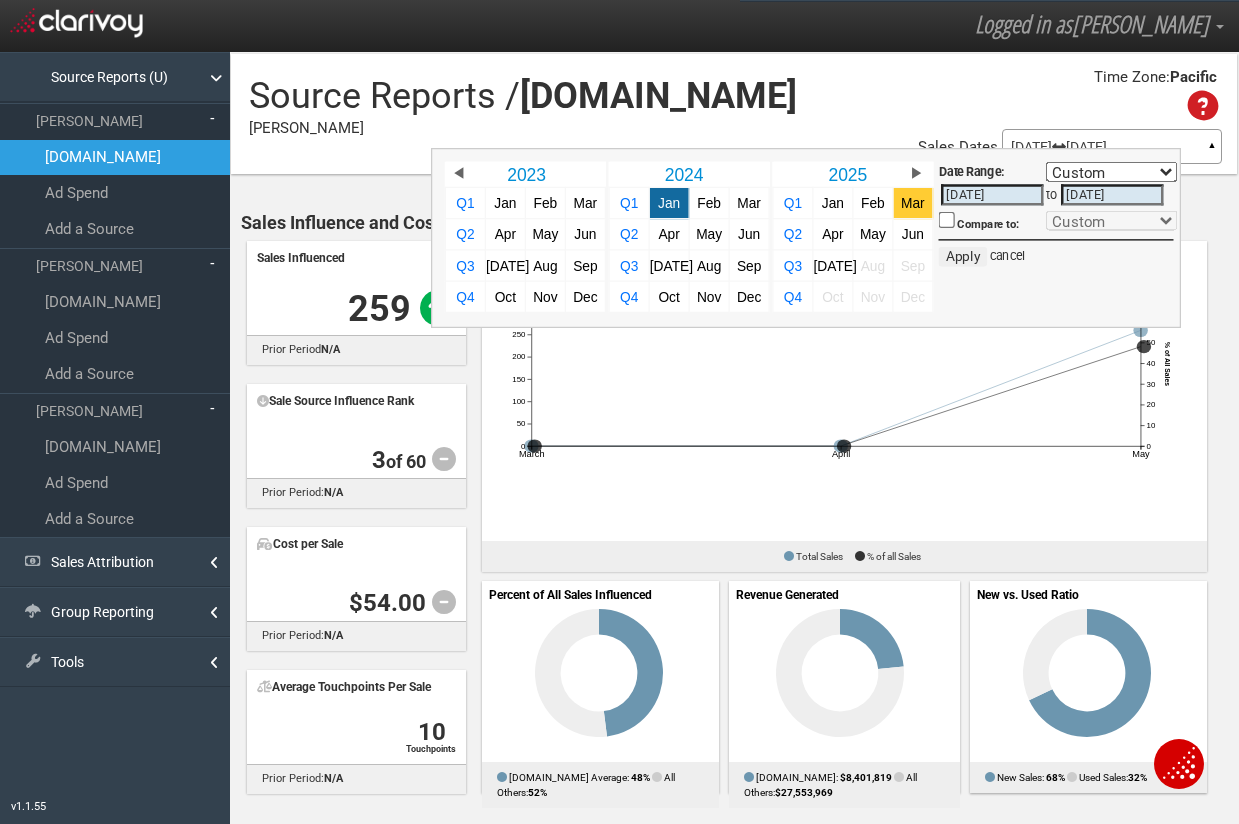 click on "Mar" at bounding box center (913, 203) 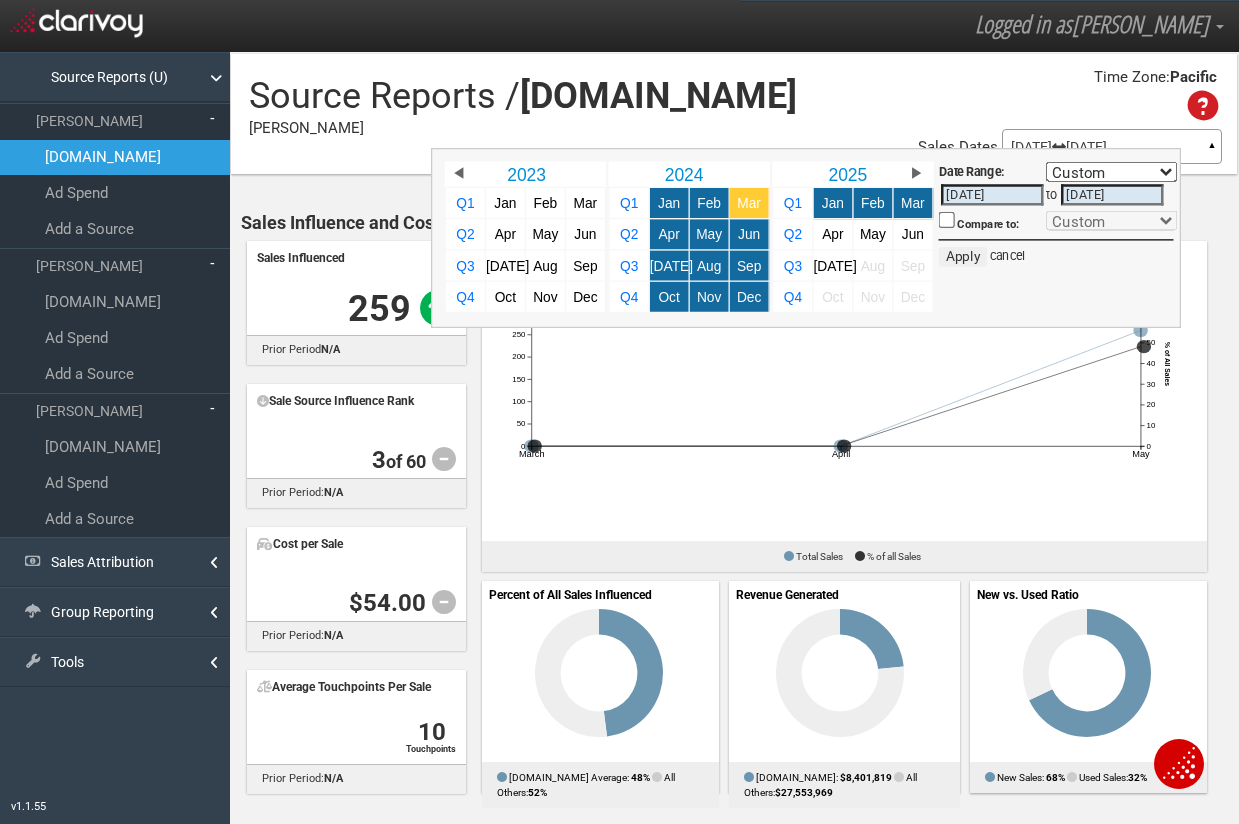 click on "Mar" at bounding box center [749, 203] 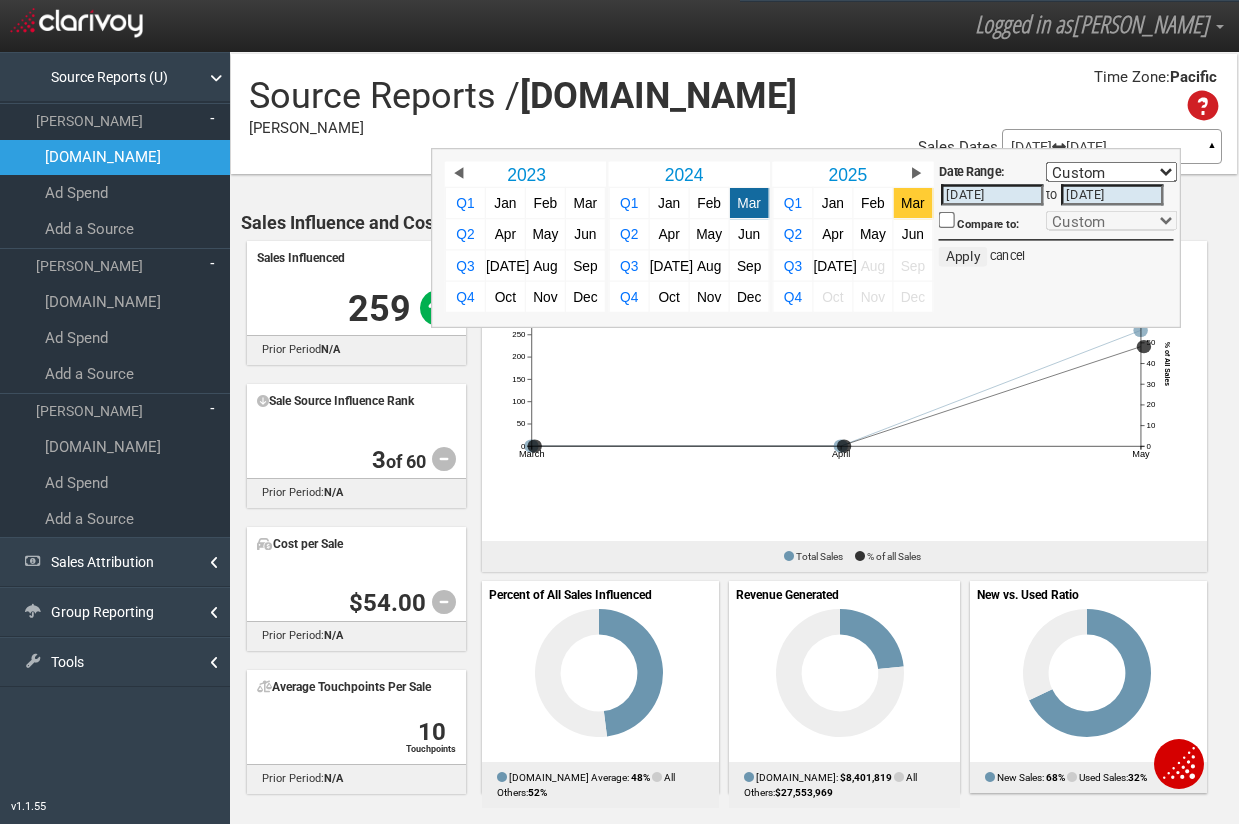 click on "Mar" at bounding box center [913, 203] 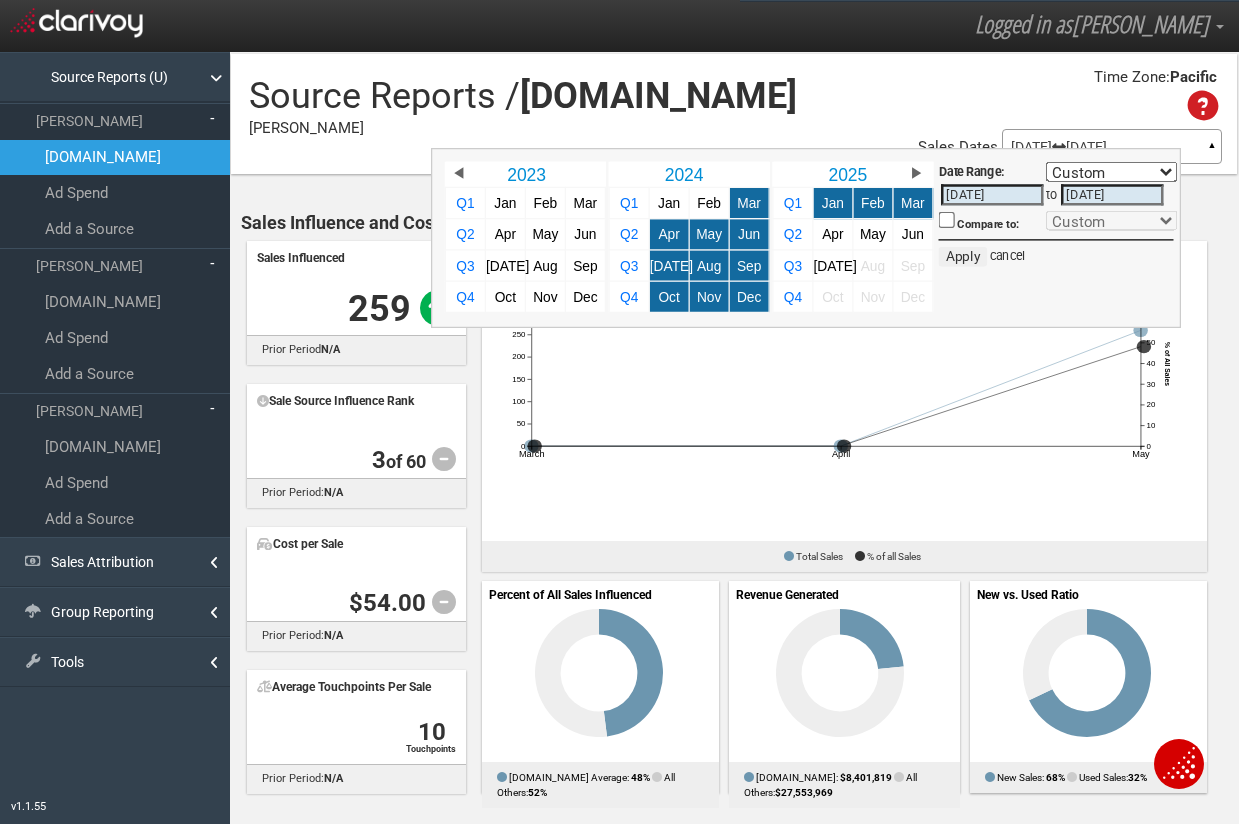 click on "Time Zone:
Pacific" at bounding box center [734, 96] 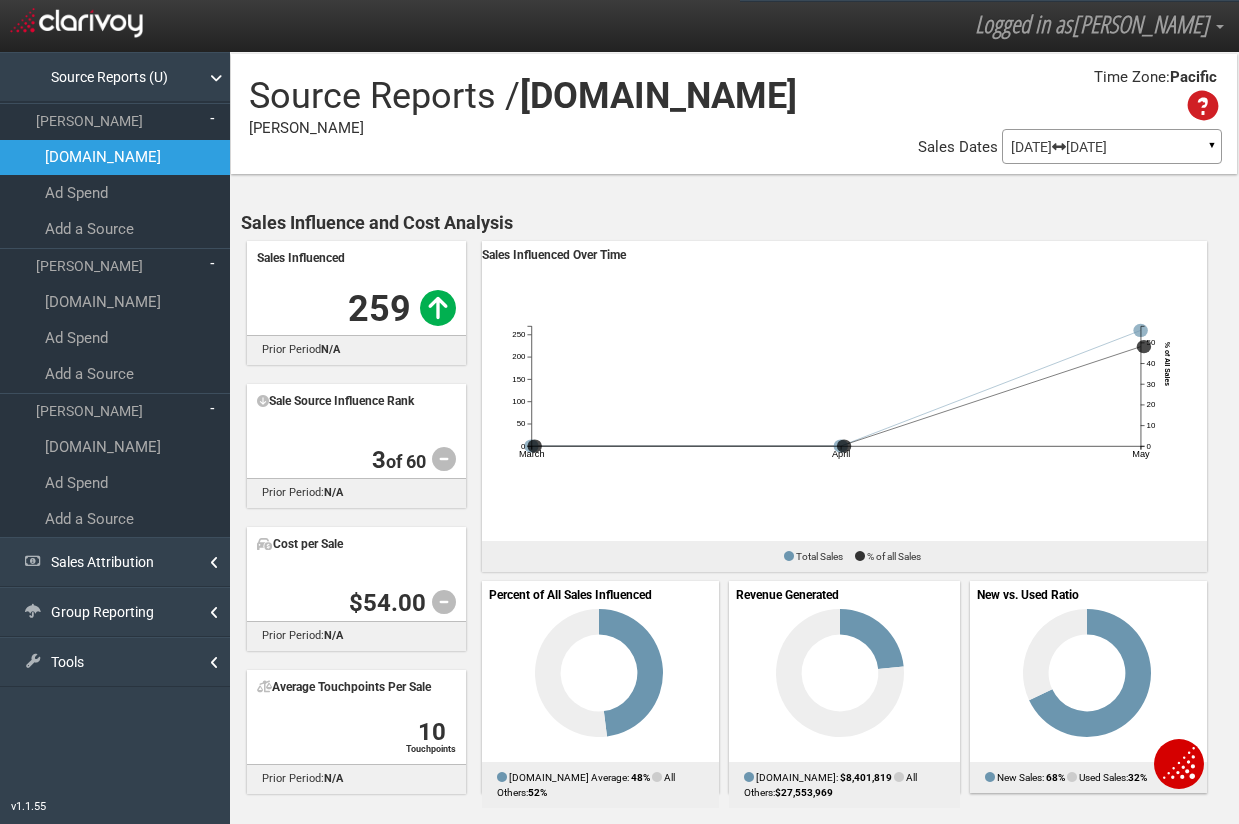click on "[DATE]   [DATE]" at bounding box center (1112, 147) 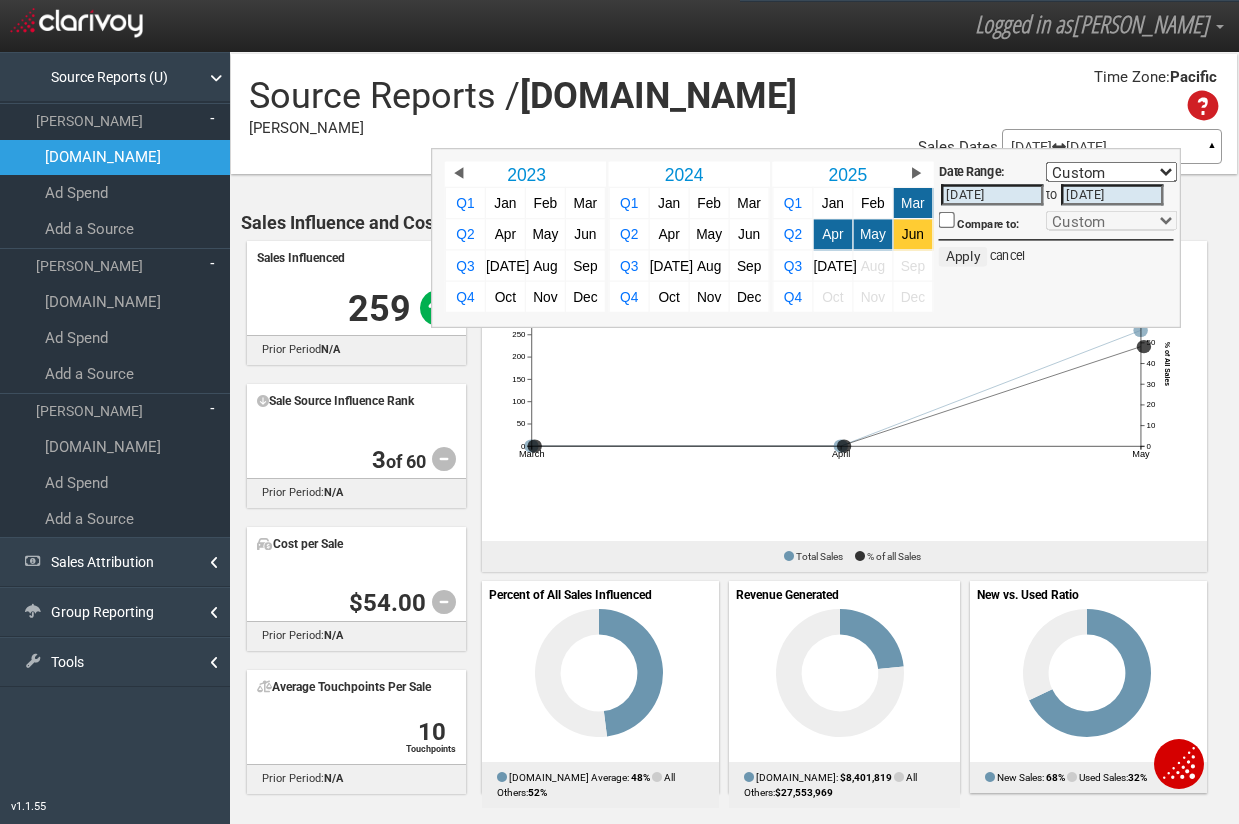 click on "Jun" at bounding box center [913, 234] 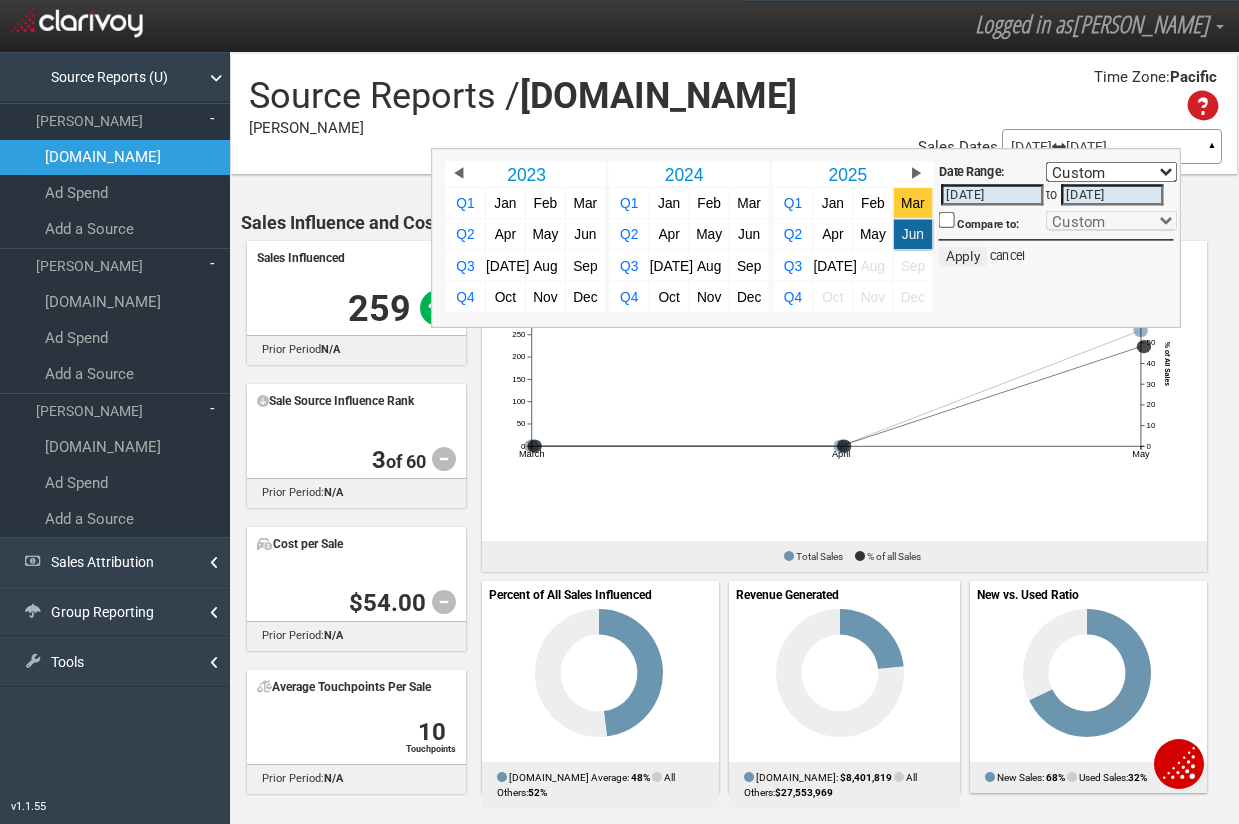 click on "Mar" at bounding box center (913, 203) 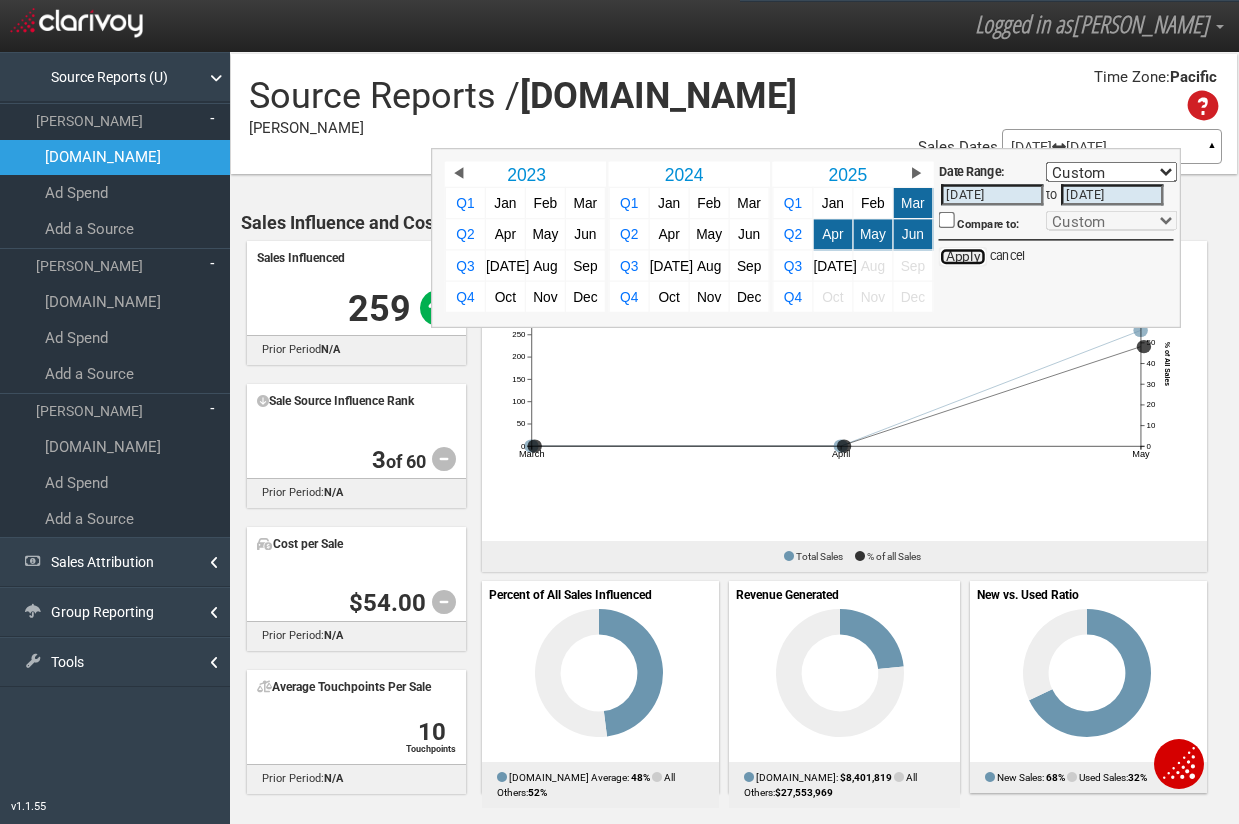 click on "Apply" at bounding box center (963, 257) 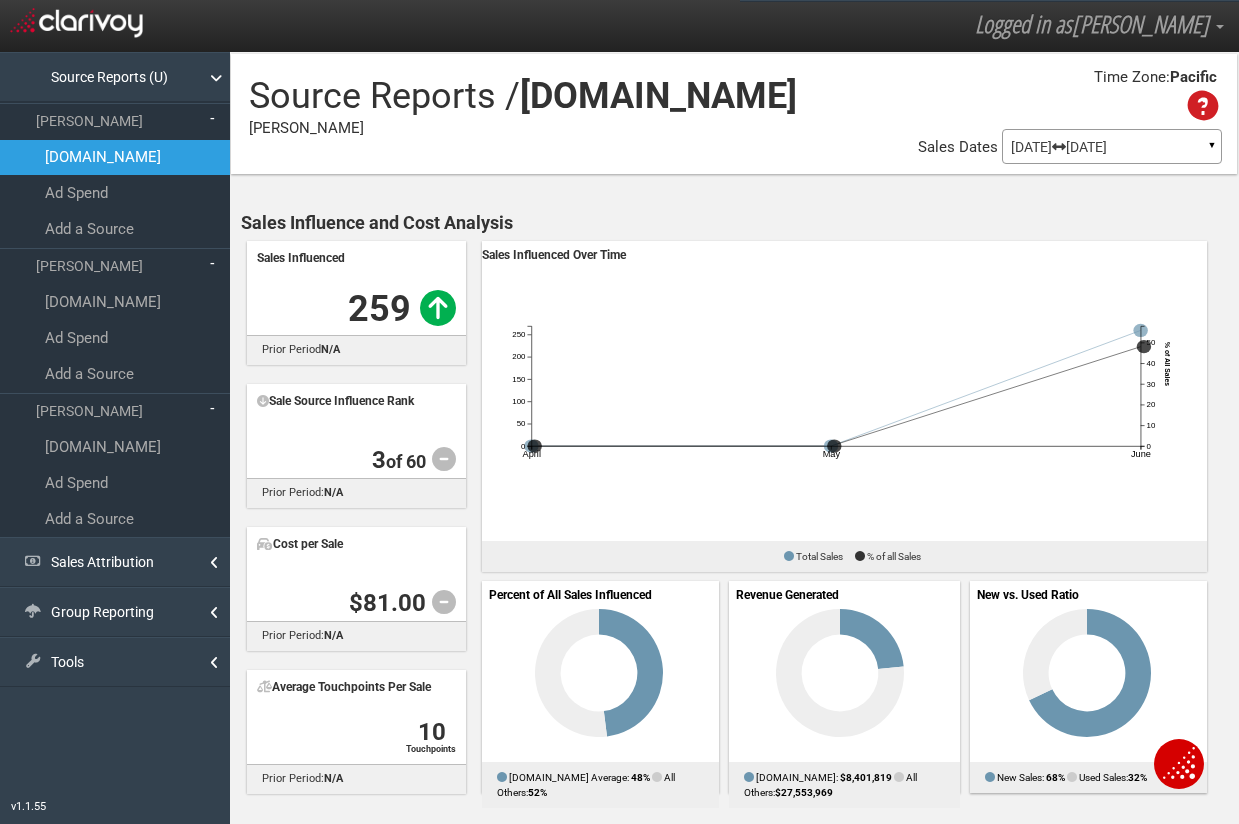 drag, startPoint x: 1030, startPoint y: 220, endPoint x: 1024, endPoint y: 256, distance: 36.496574 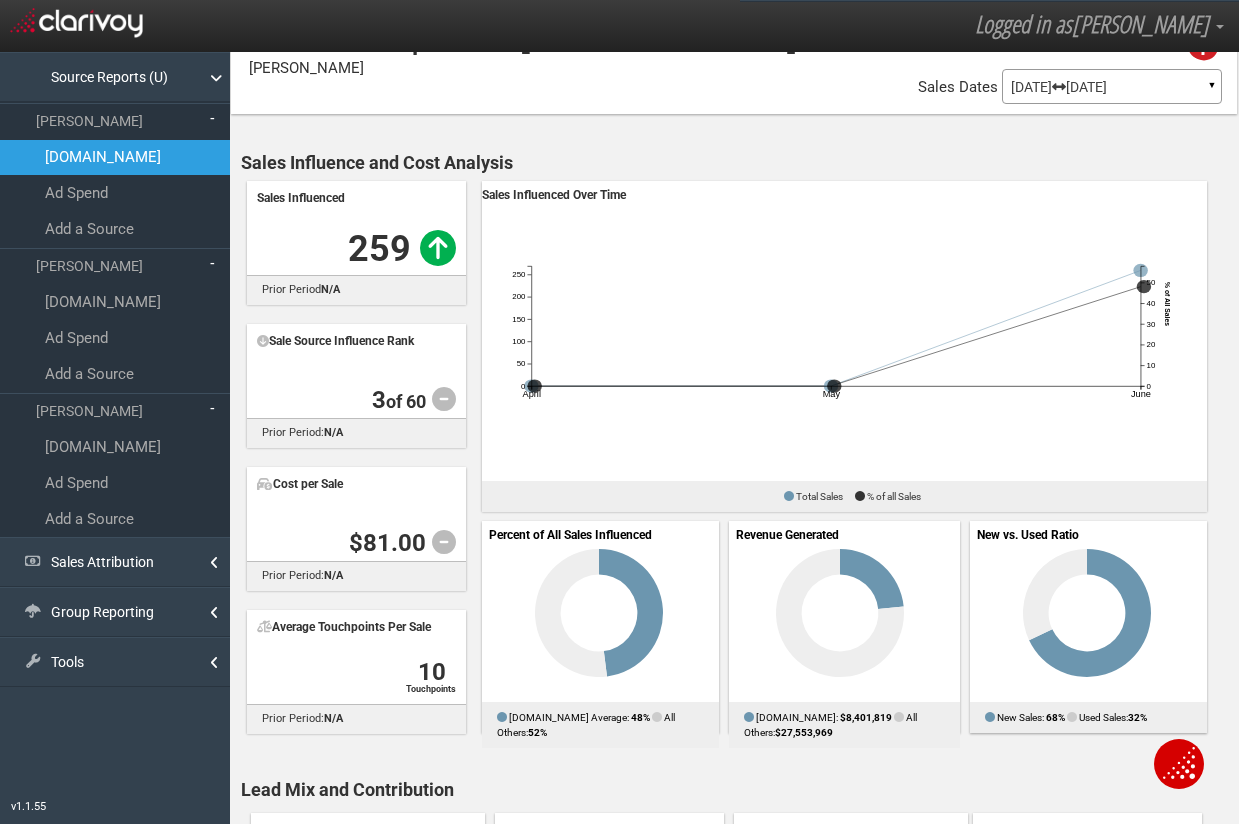 scroll, scrollTop: 92, scrollLeft: 0, axis: vertical 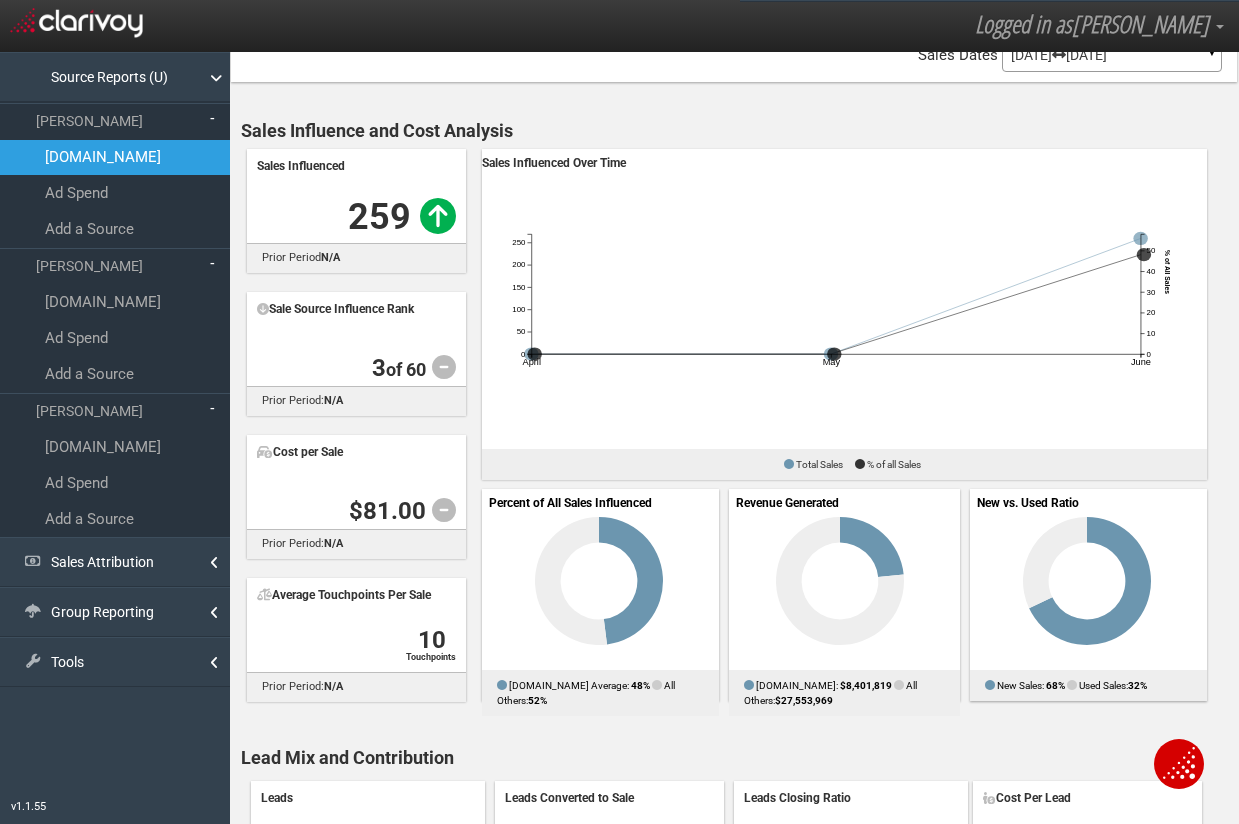click on "Sales Influenced
259
No Change|
prior period
N/A
Sale Source Influence Rank
3  of 60
No Change|
prior period:
N/A
Cost per Sale
$81.00
No Change
N/A" at bounding box center [356, 425] 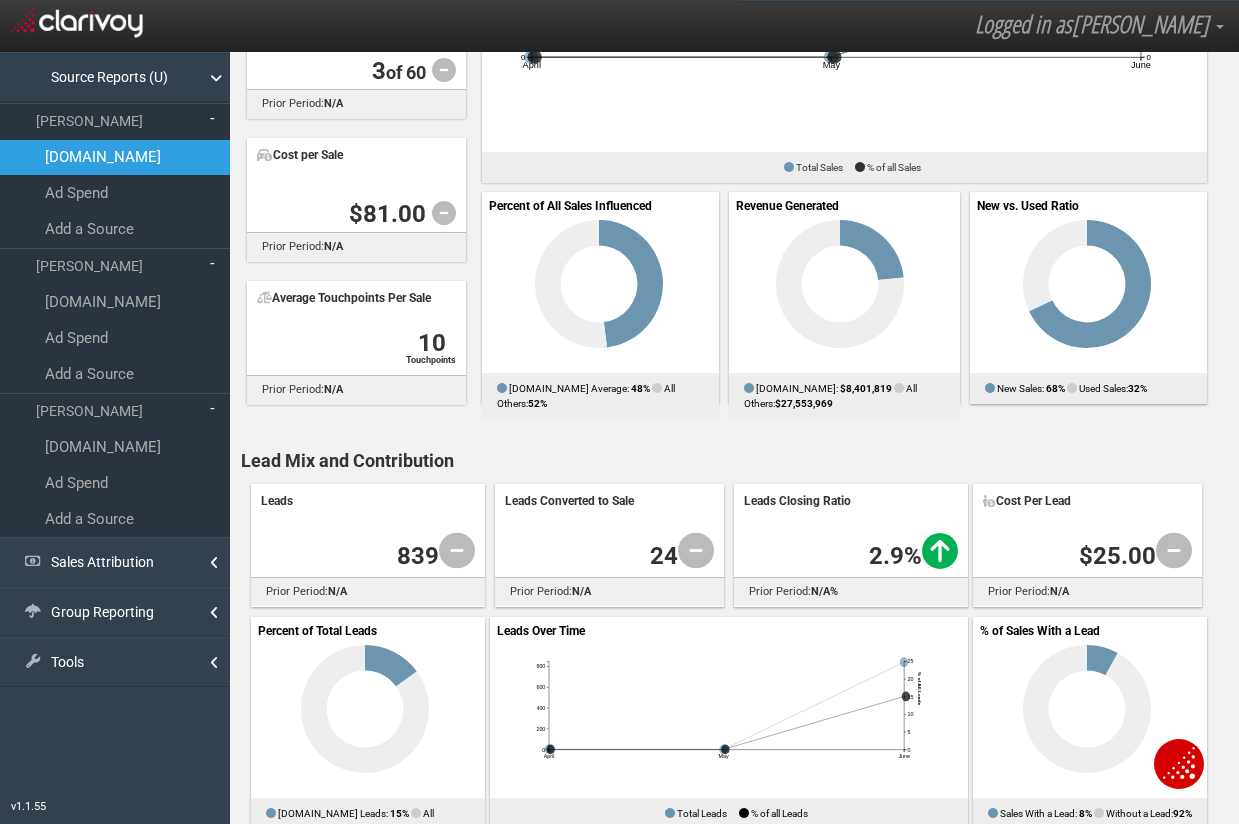scroll, scrollTop: 403, scrollLeft: 0, axis: vertical 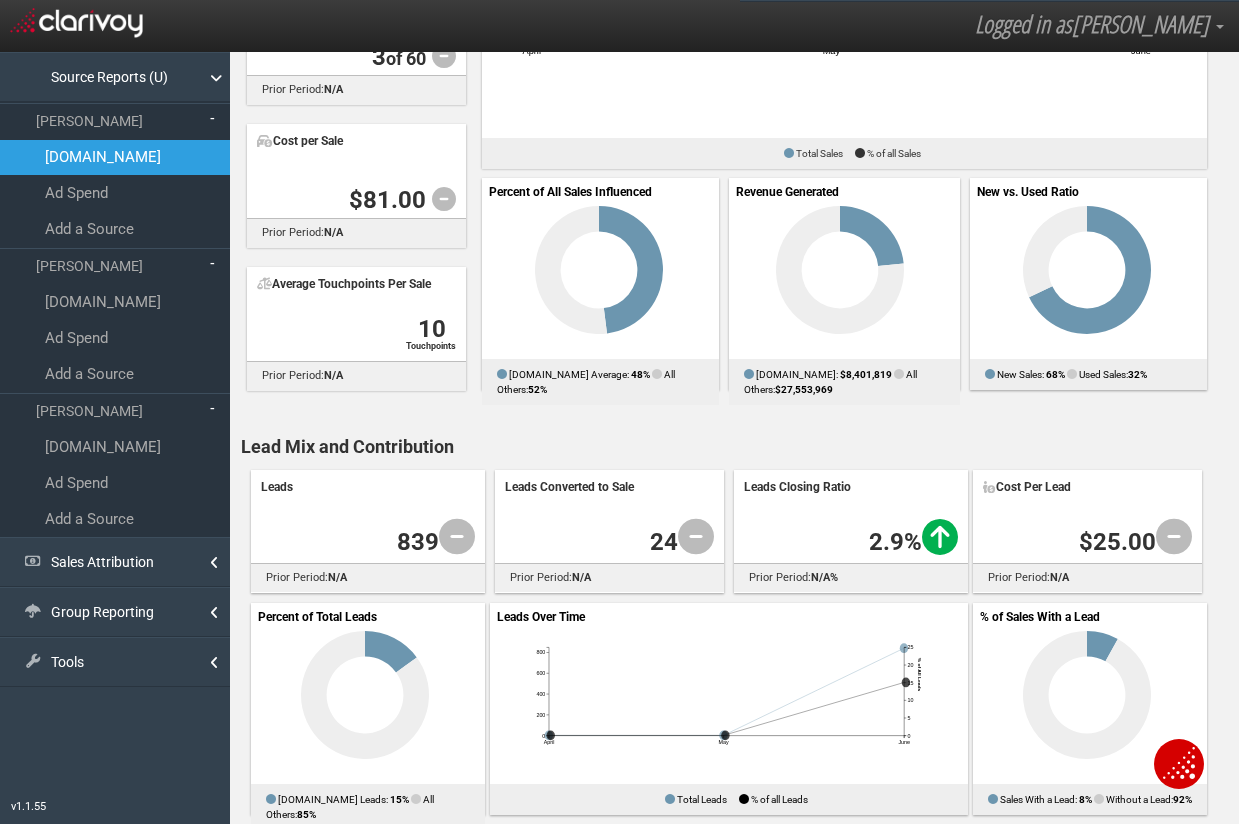 drag, startPoint x: 327, startPoint y: 380, endPoint x: 447, endPoint y: 413, distance: 124.45481 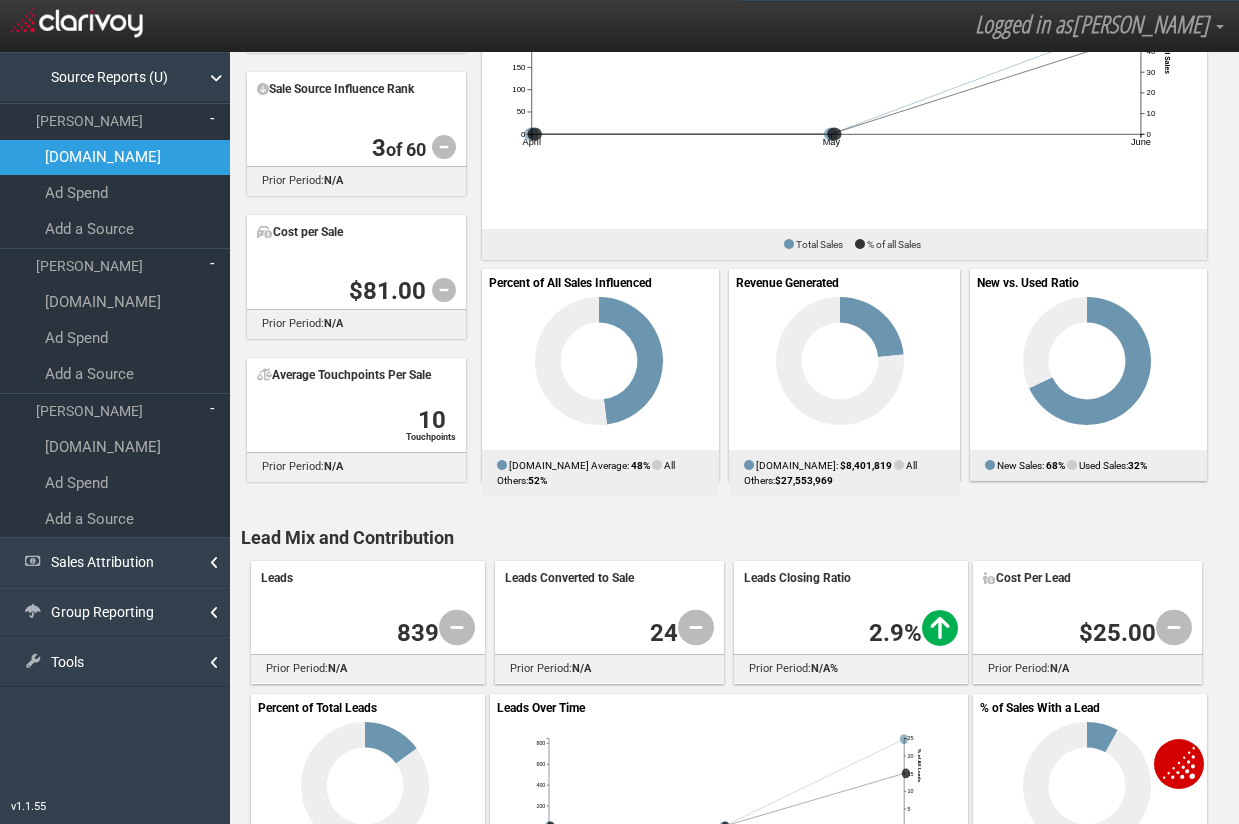 scroll, scrollTop: 319, scrollLeft: 0, axis: vertical 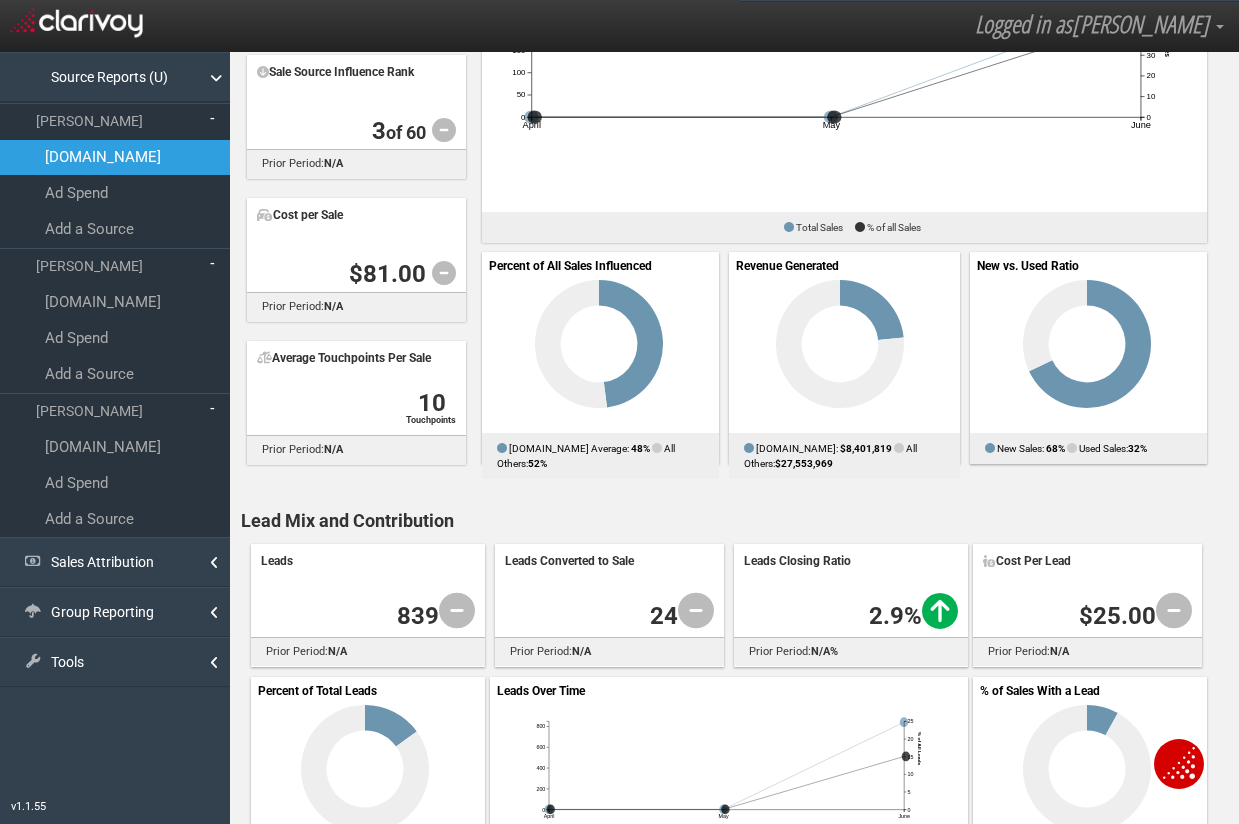 click on "Source Reports /  [DOMAIN_NAME]
[PERSON_NAME]
Time Zone:
Pacific
Property
Loading
Go
Model
Sales
Dates
[DATE]   [DATE]
▼
Comparing to: mm/dd/yyyy - mm/dd/yyyy
Date Range:
Custom [DATE] This Week Last Week This Month Last Month This Quarter Last Quarter This Year All Time Last 7 Days Last 30 Days [DATE] to S" at bounding box center [734, 1188] 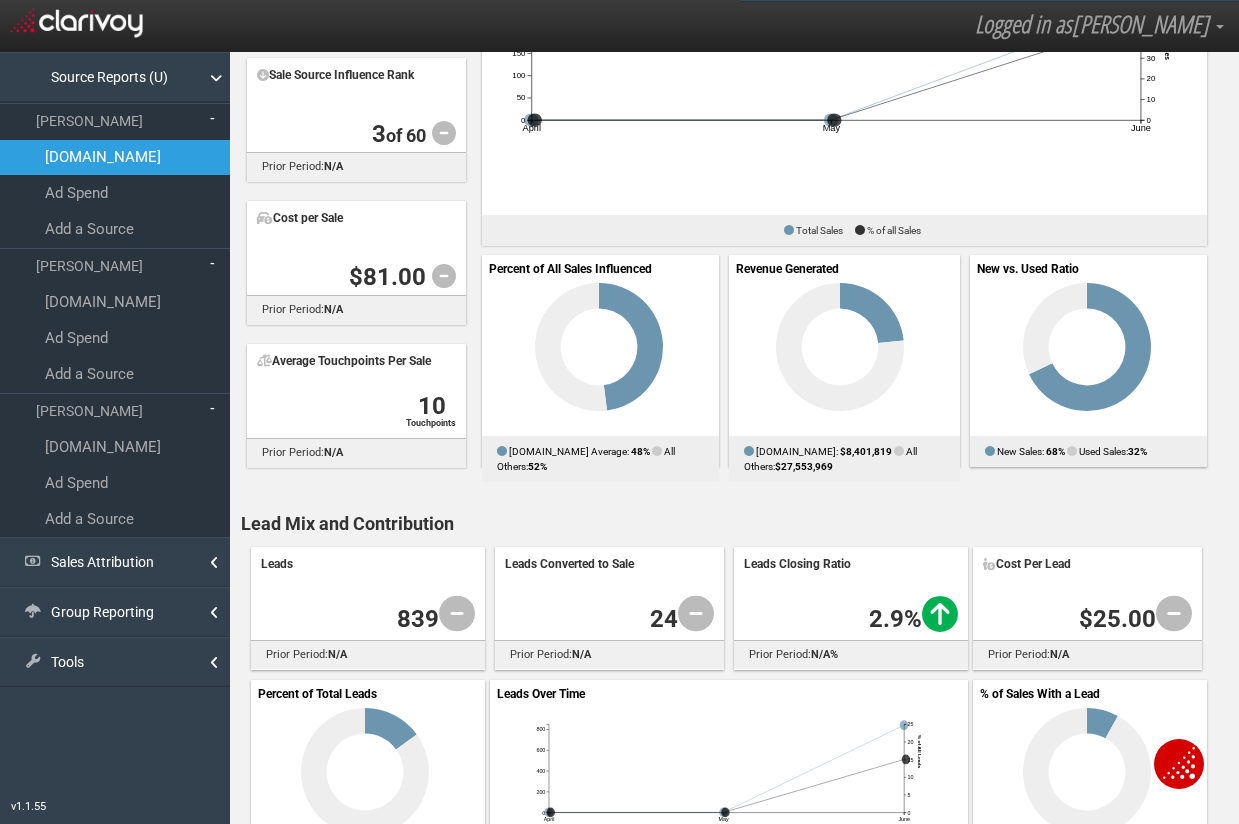 click on "Source Reports /  [DOMAIN_NAME]
[PERSON_NAME]
Time Zone:
Pacific
Property
Loading
Go
Model
Sales
Dates
[DATE]   [DATE]
▼
Comparing to: mm/dd/yyyy - mm/dd/yyyy
Date Range:
Custom [DATE] This Week Last Week This Month Last Month This Quarter Last Quarter This Year All Time Last 7 Days Last 30 Days [DATE] to S" at bounding box center (734, 1191) 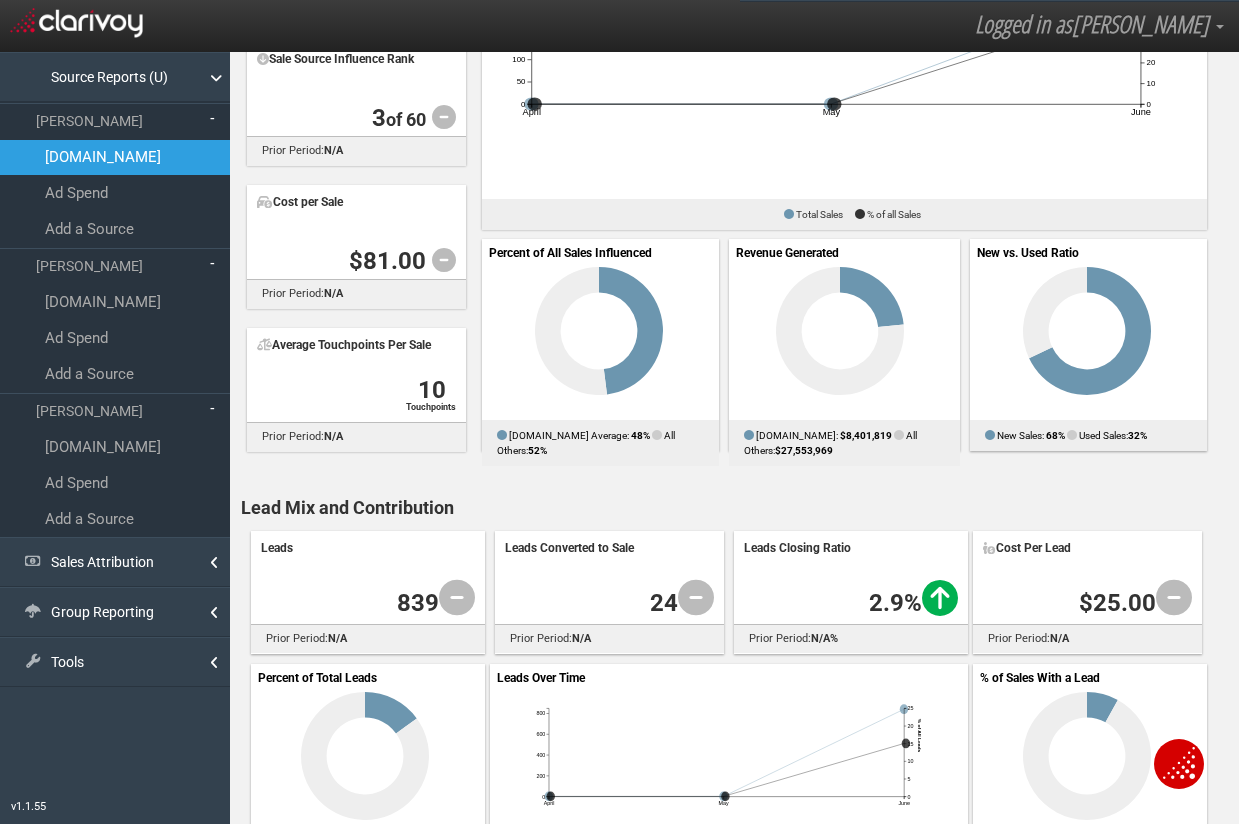 scroll, scrollTop: 343, scrollLeft: 0, axis: vertical 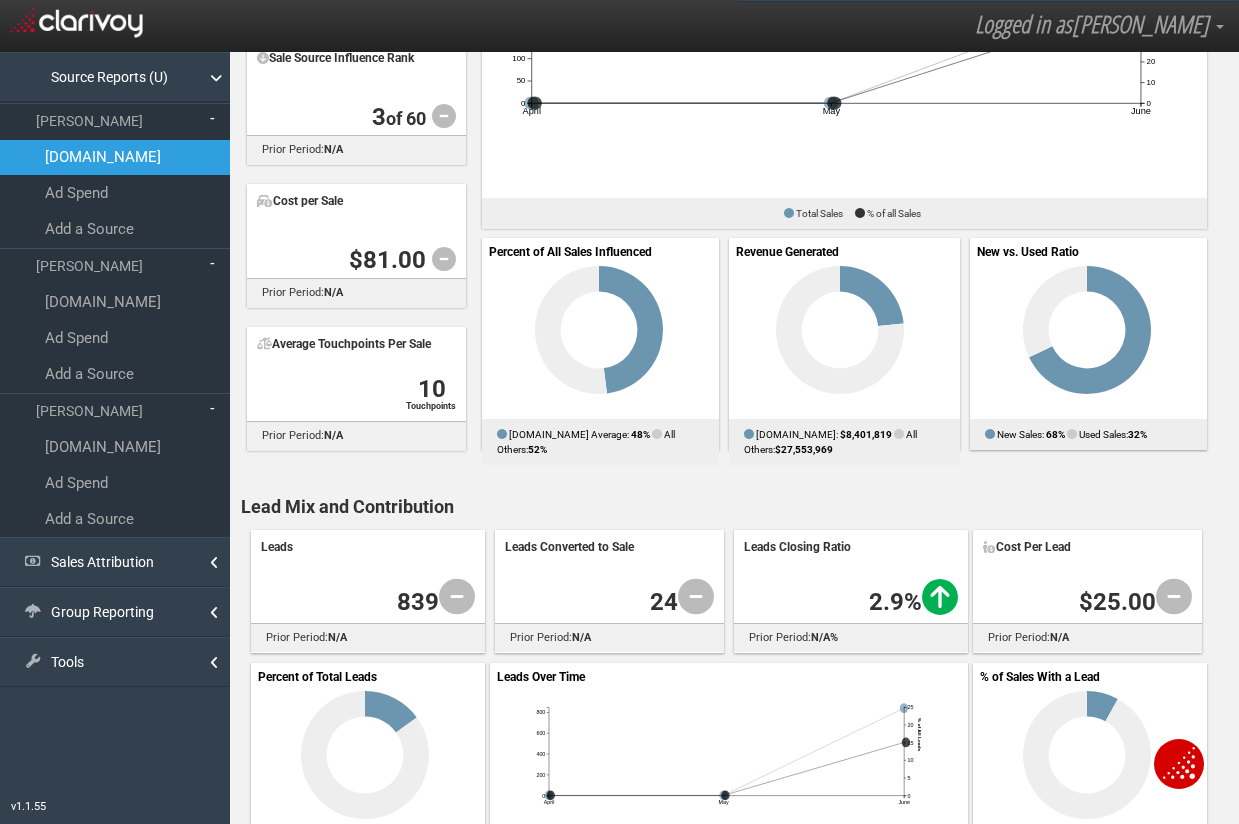 drag, startPoint x: 1044, startPoint y: 467, endPoint x: 1093, endPoint y: 446, distance: 53.310413 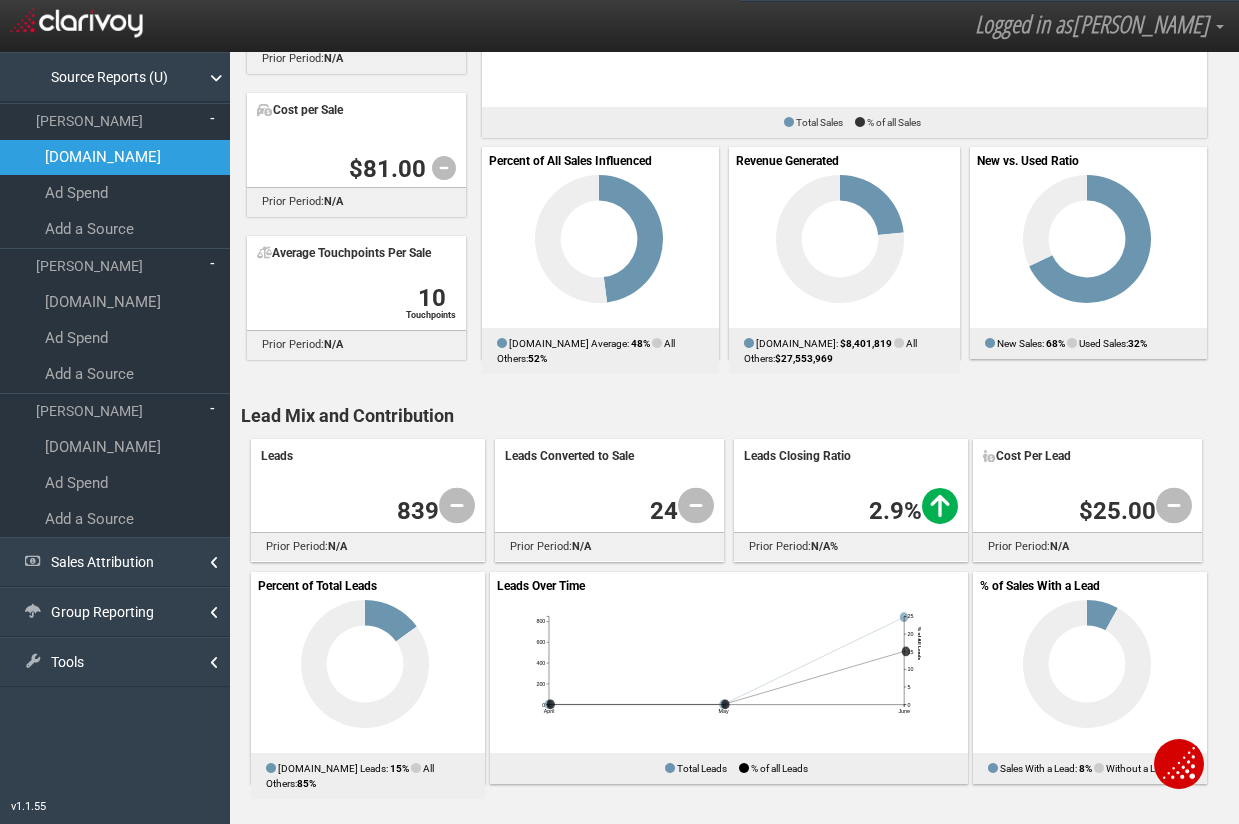 drag, startPoint x: 966, startPoint y: 385, endPoint x: 969, endPoint y: 397, distance: 12.369317 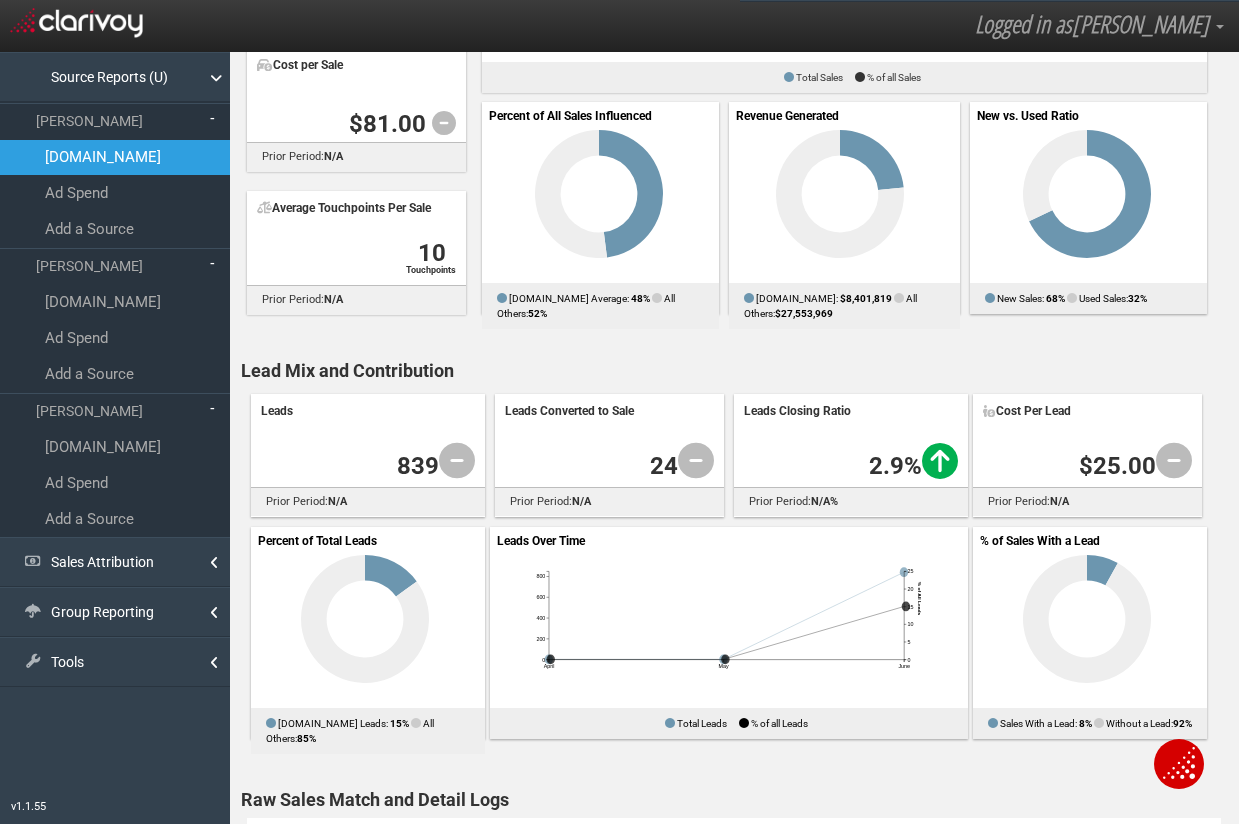 click on "% of Sales With a Lead
0
Sales With a Lead:
8%
Without a Lead: 92%" at bounding box center [1087, 633] 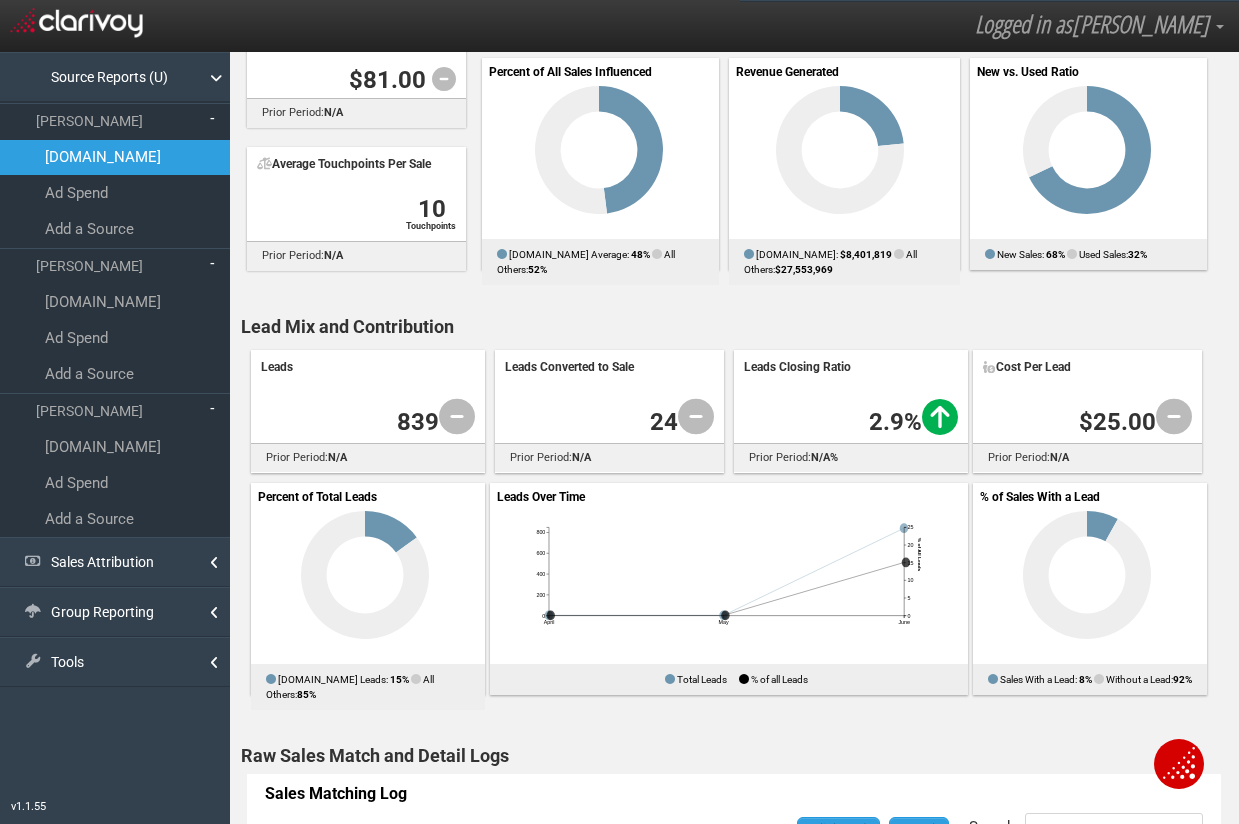 scroll, scrollTop: 525, scrollLeft: 0, axis: vertical 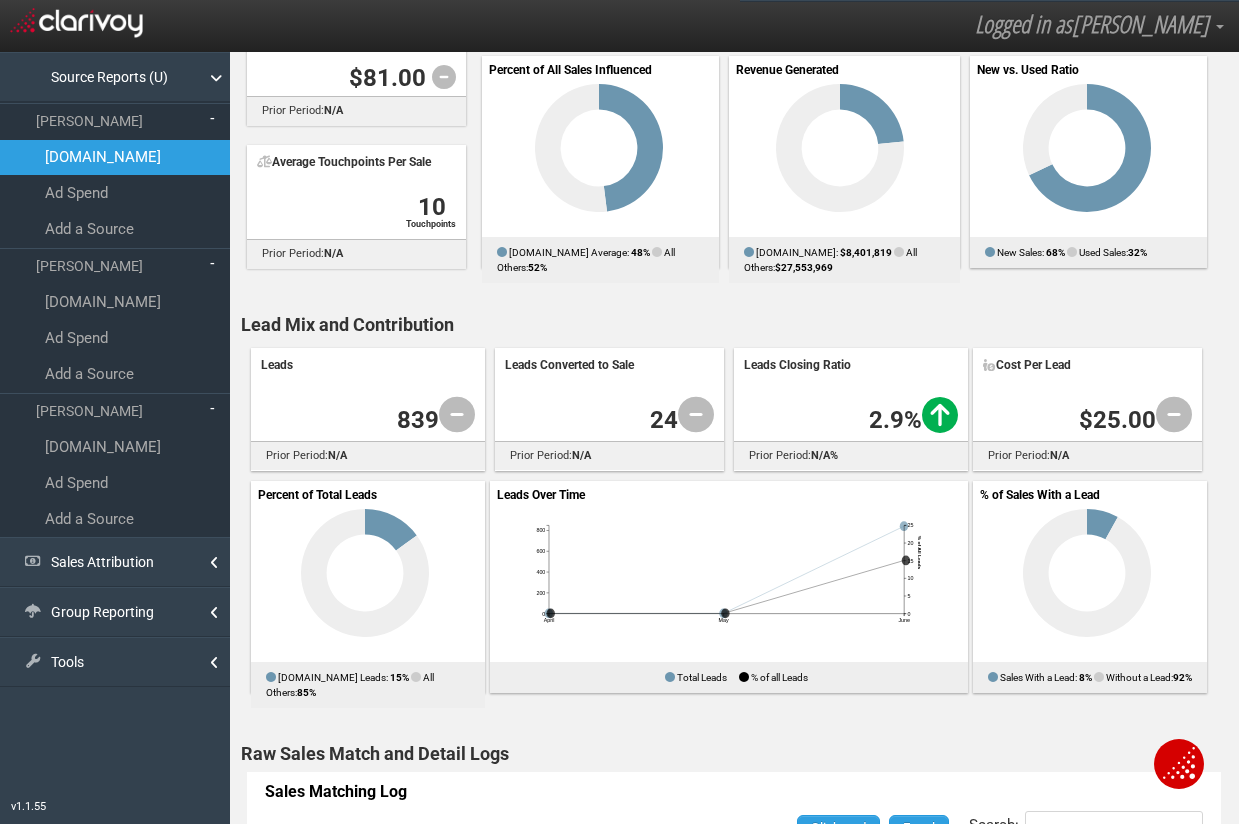 click on "Lead Mix and Contribution" at bounding box center (739, 324) 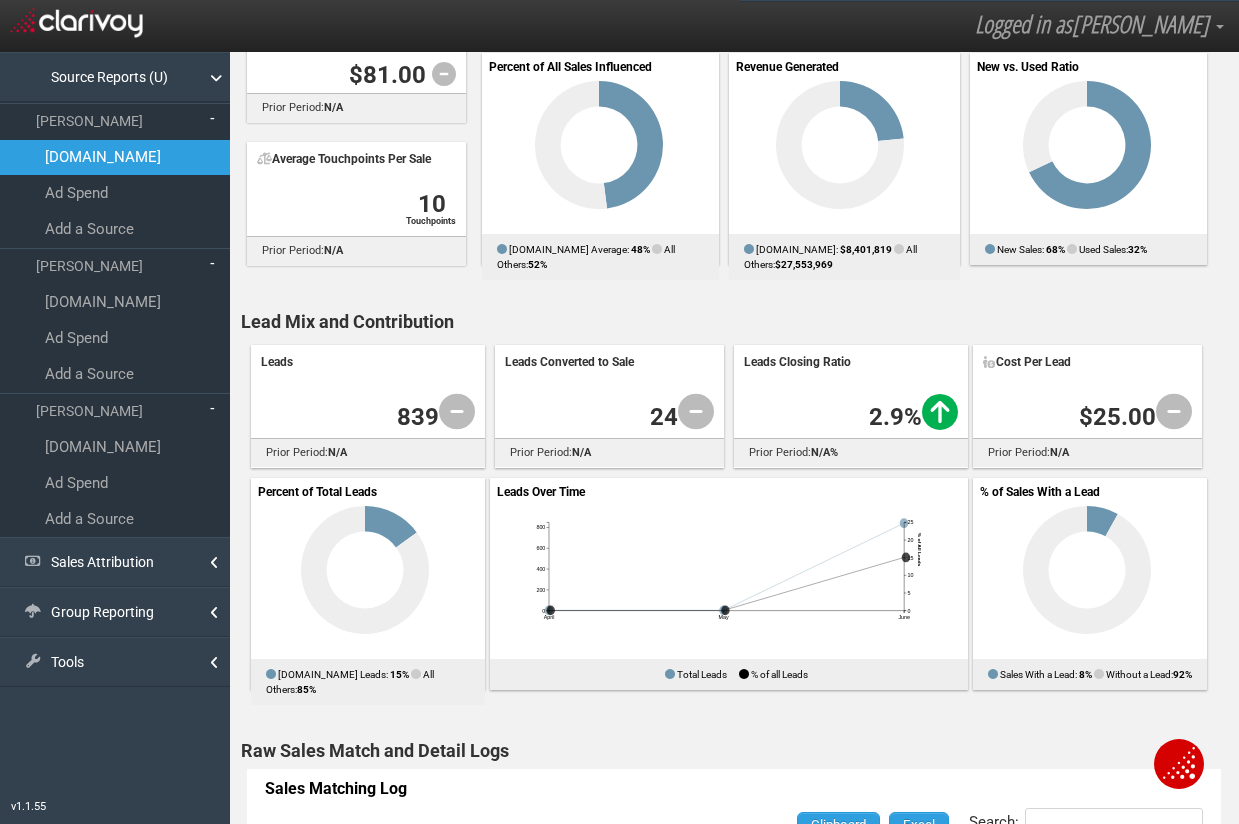 click on "% of Sales With a Lead
0
Sales With a Lead:
8%
Without a Lead: 92%" at bounding box center (1087, 584) 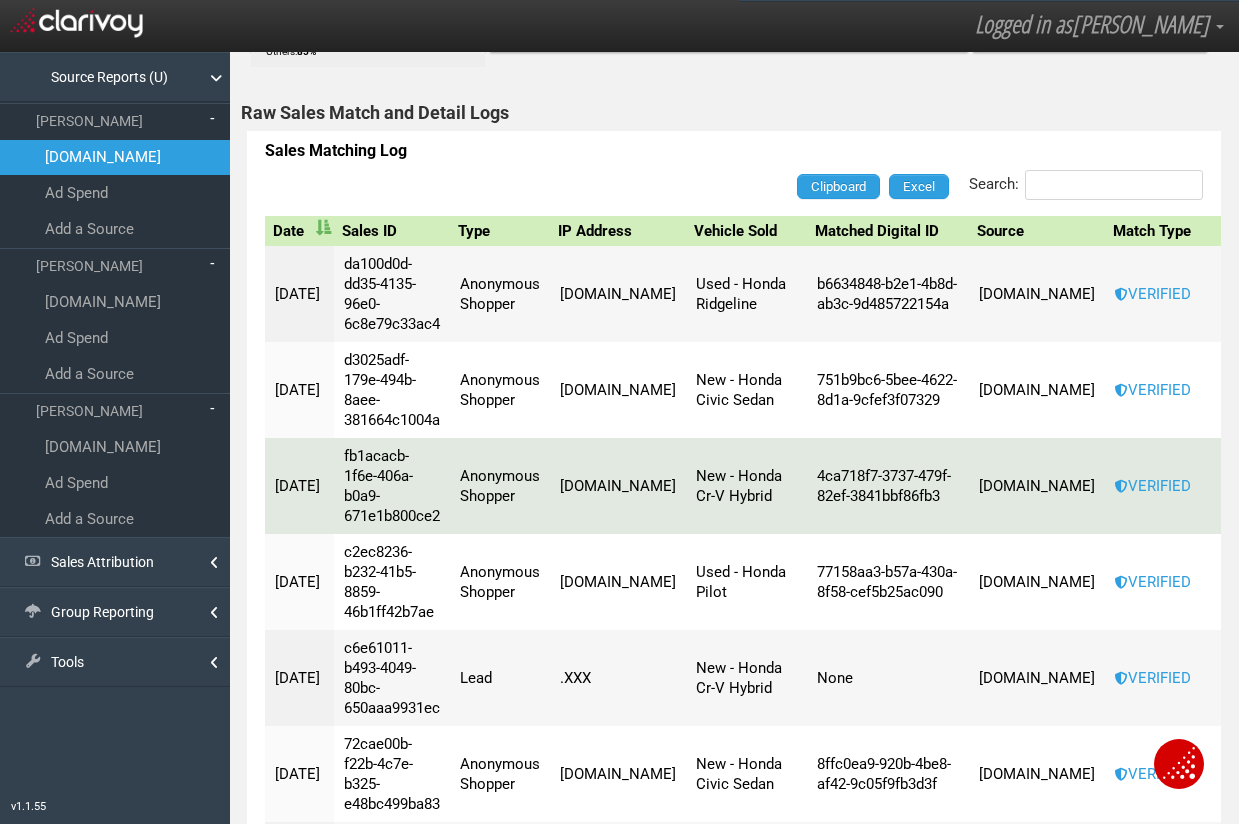 scroll, scrollTop: 1181, scrollLeft: 0, axis: vertical 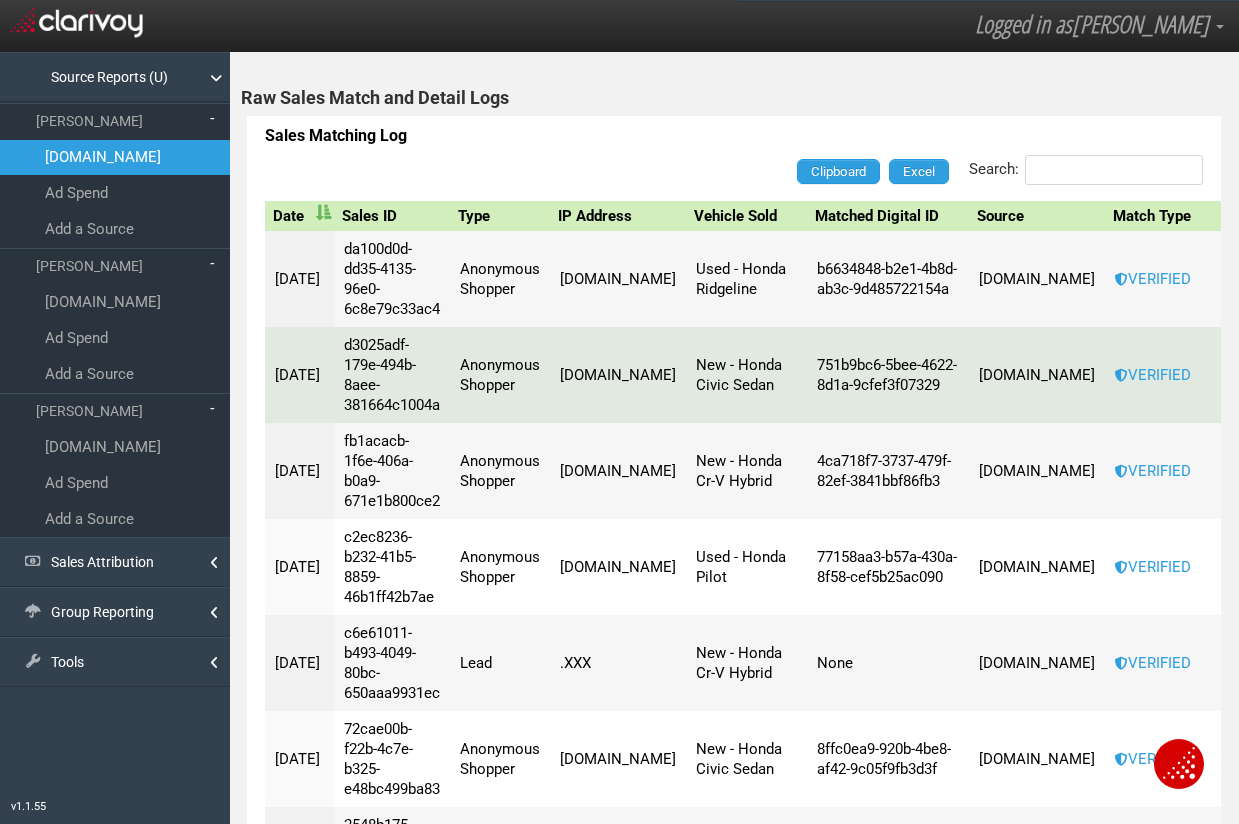 click on "New - Honda Civic Sedan" at bounding box center (739, 375) 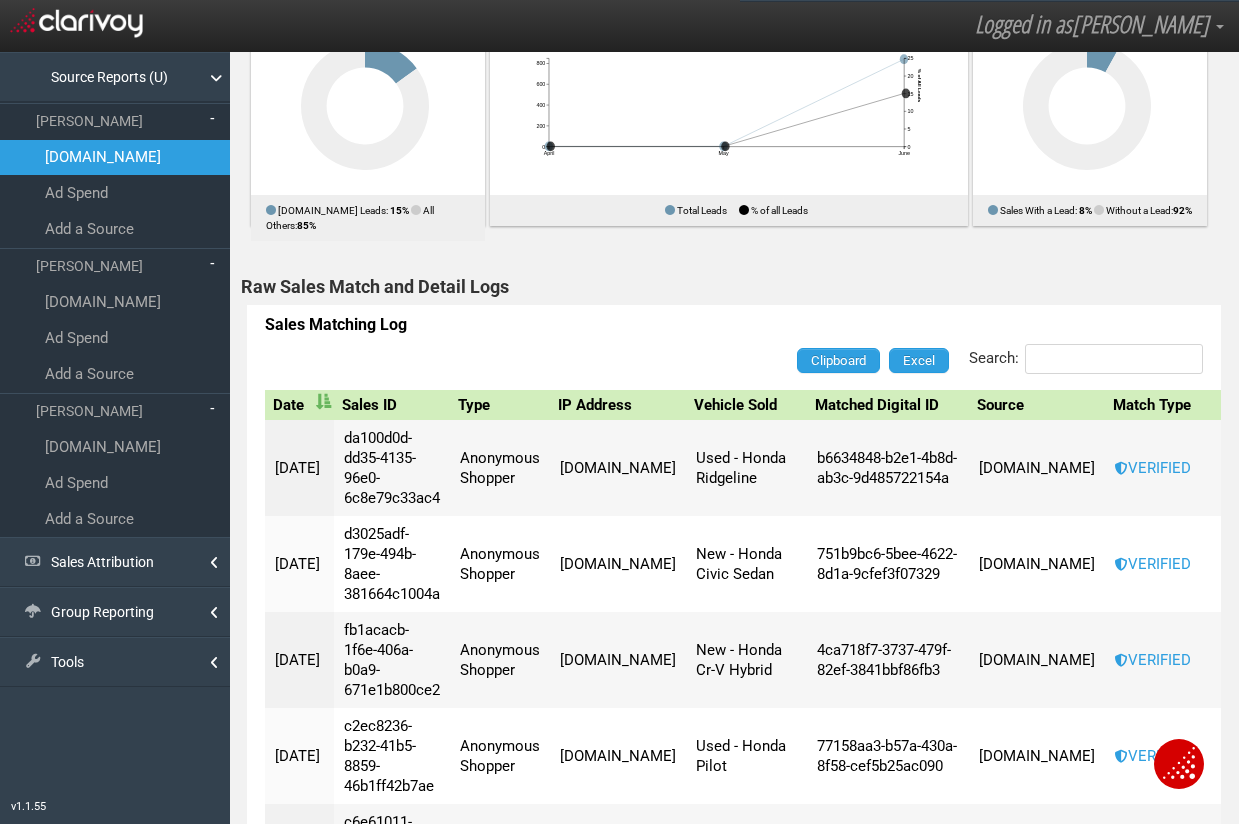 scroll, scrollTop: 994, scrollLeft: 0, axis: vertical 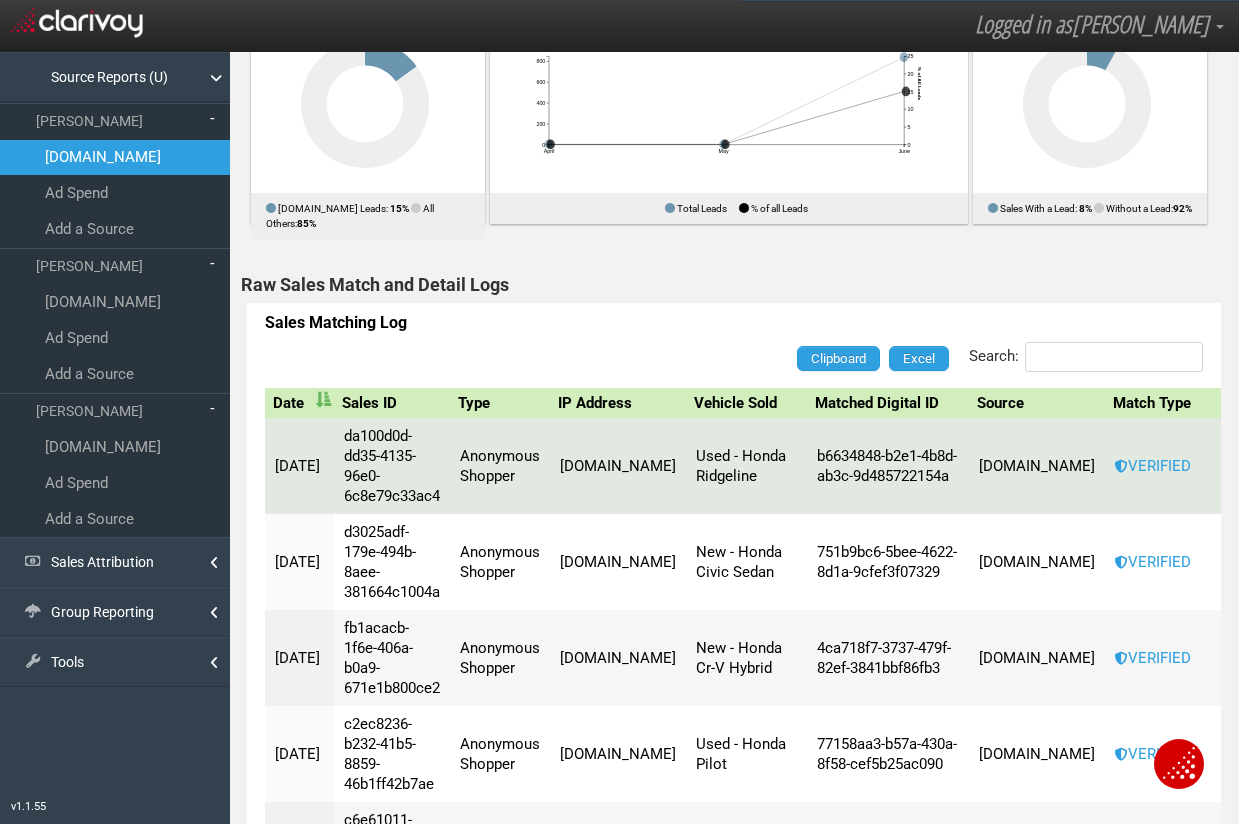 click on "[DOMAIN_NAME]" at bounding box center (618, 466) 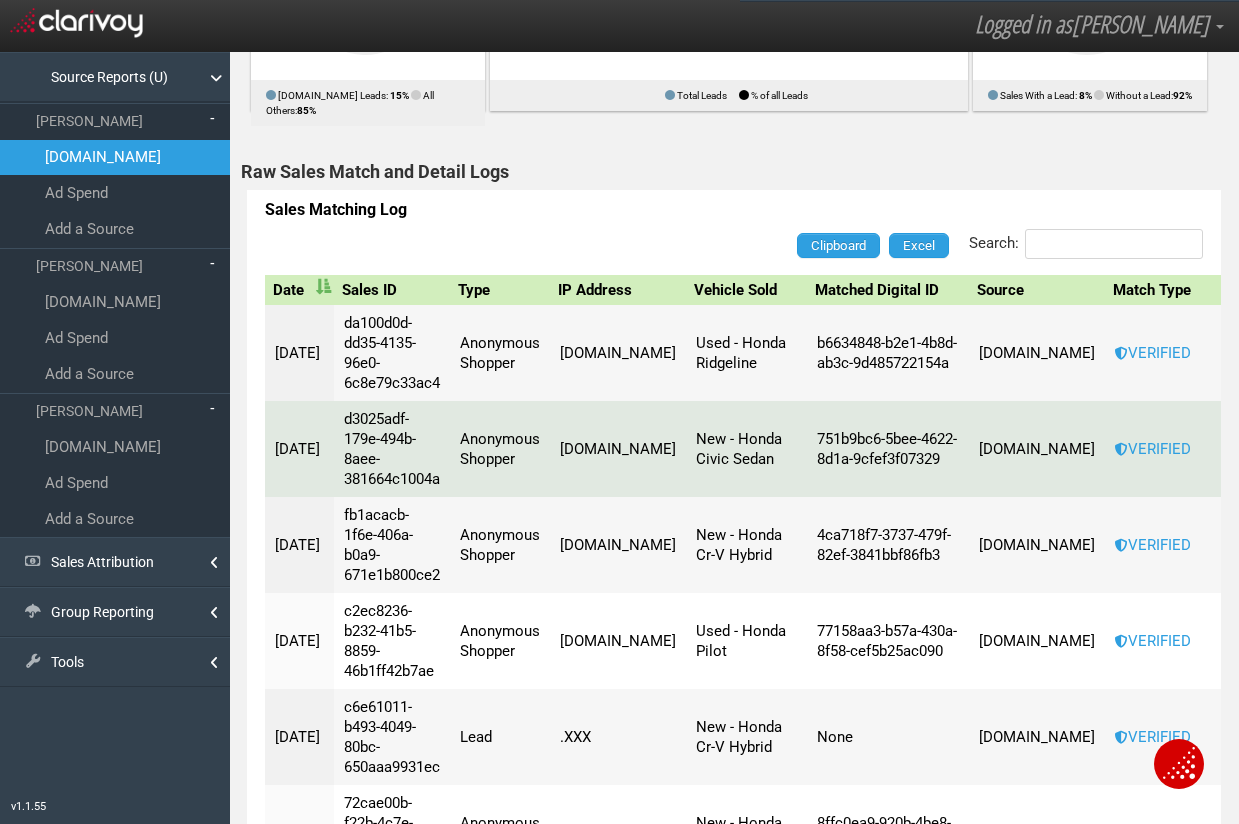 scroll, scrollTop: 1105, scrollLeft: 0, axis: vertical 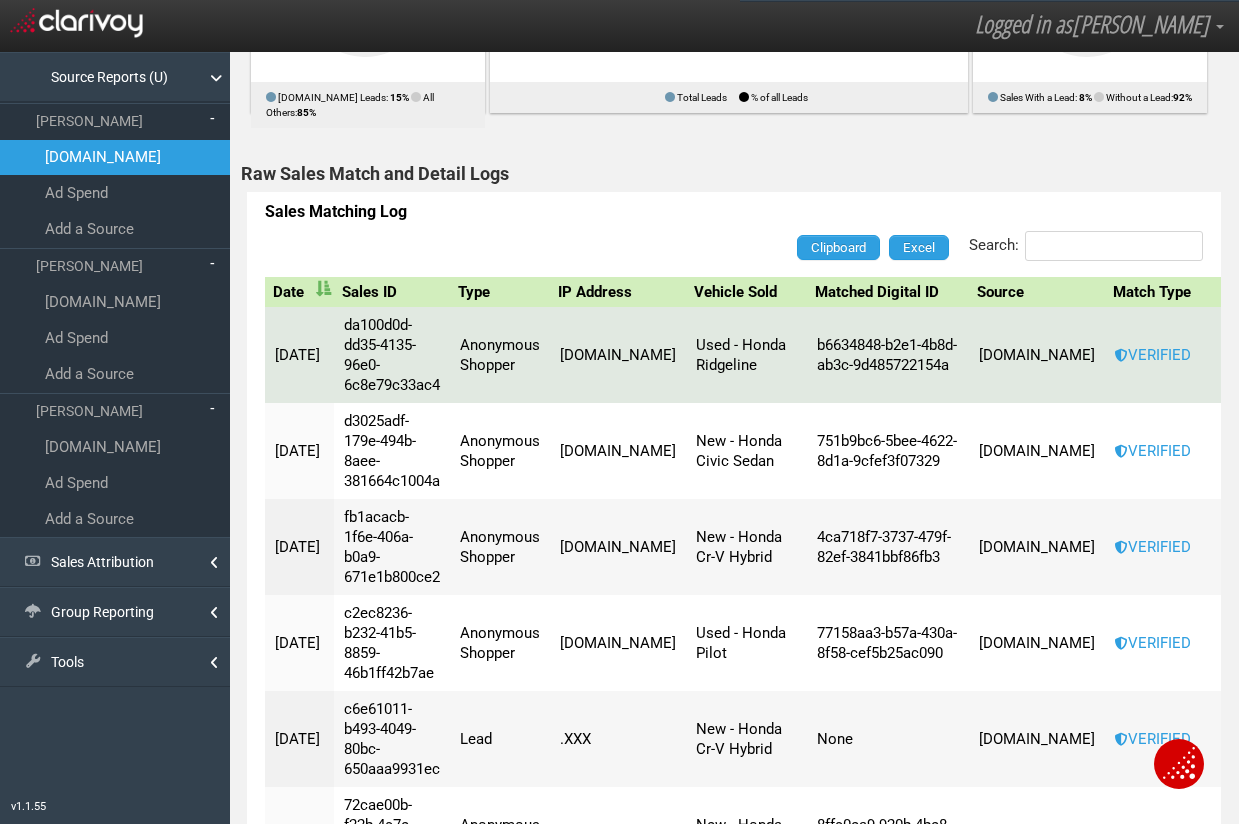 click on "b6634848-b2e1-4b8d-ab3c-9d485722154a" at bounding box center (887, 355) 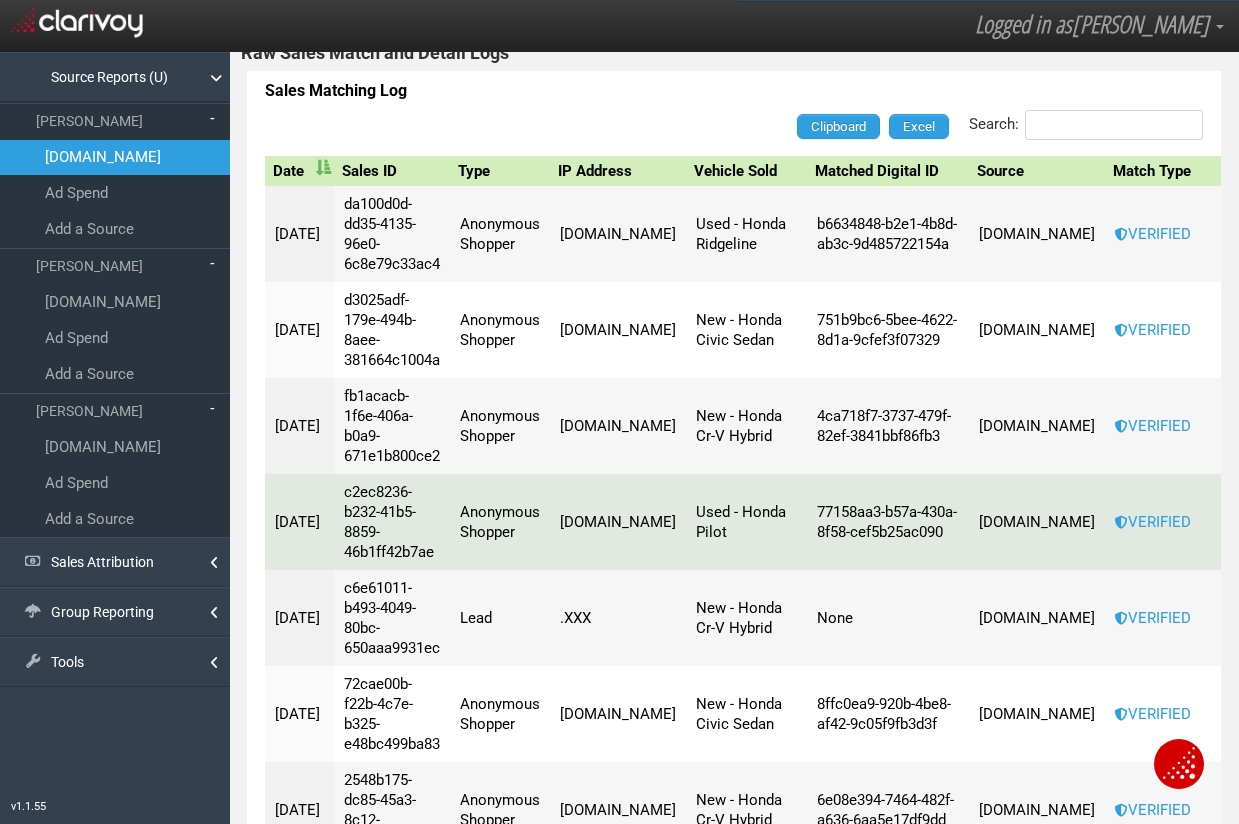 scroll, scrollTop: 1250, scrollLeft: 0, axis: vertical 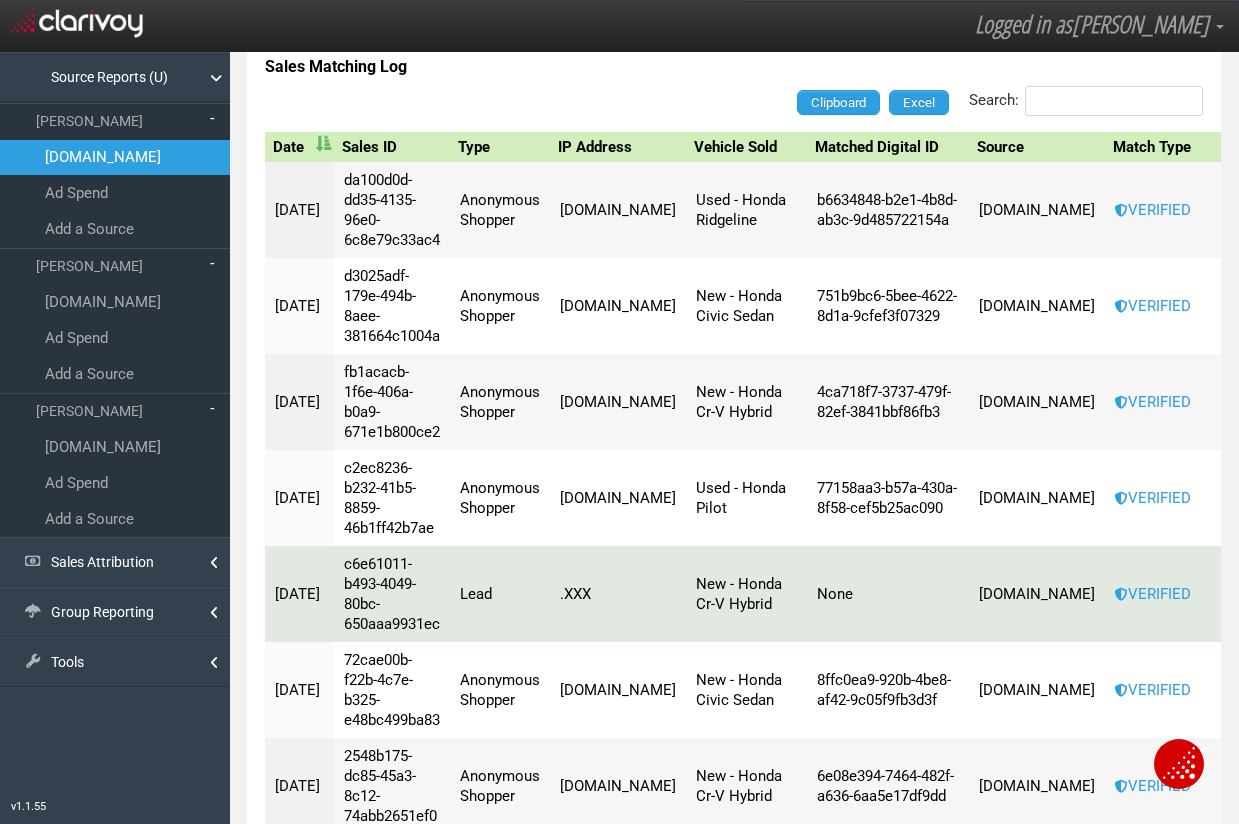 drag, startPoint x: 800, startPoint y: 448, endPoint x: 784, endPoint y: 477, distance: 33.12099 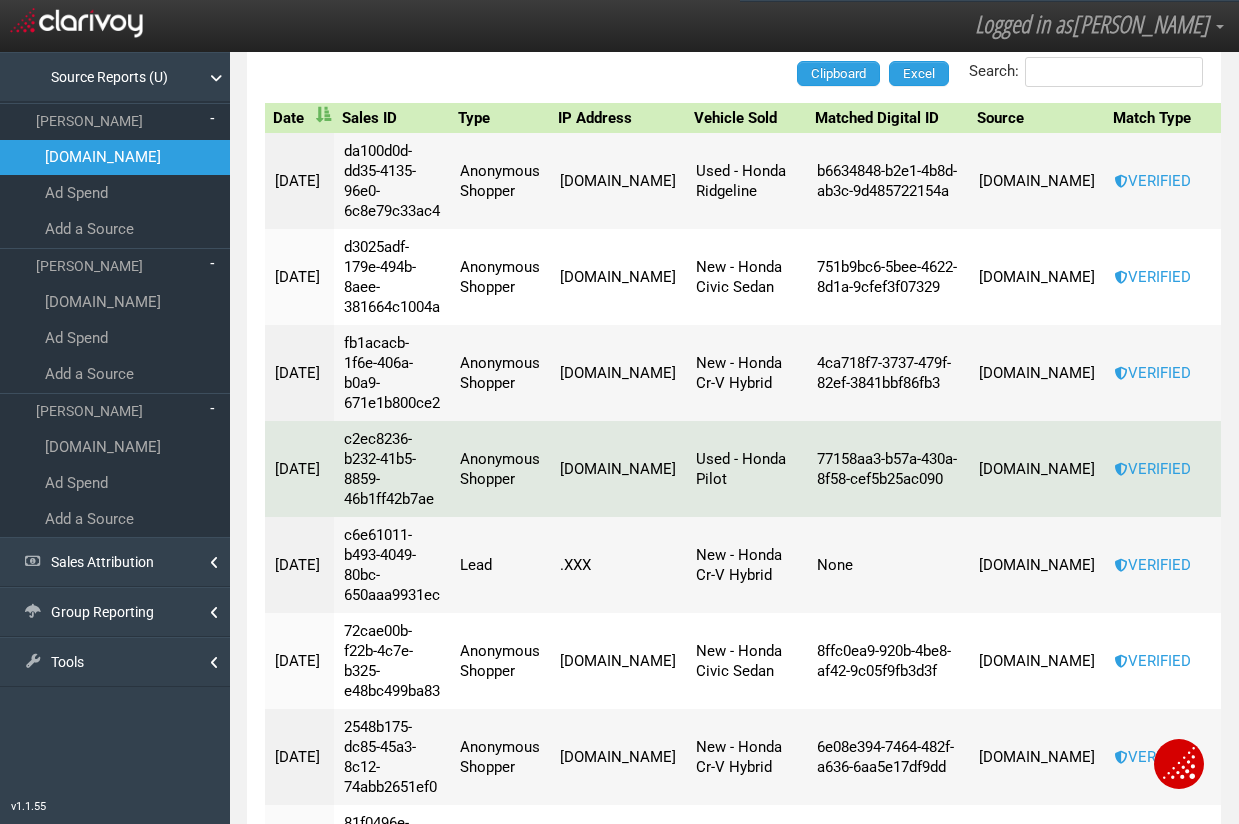 click on "Used - Honda Pilot" at bounding box center (746, 469) 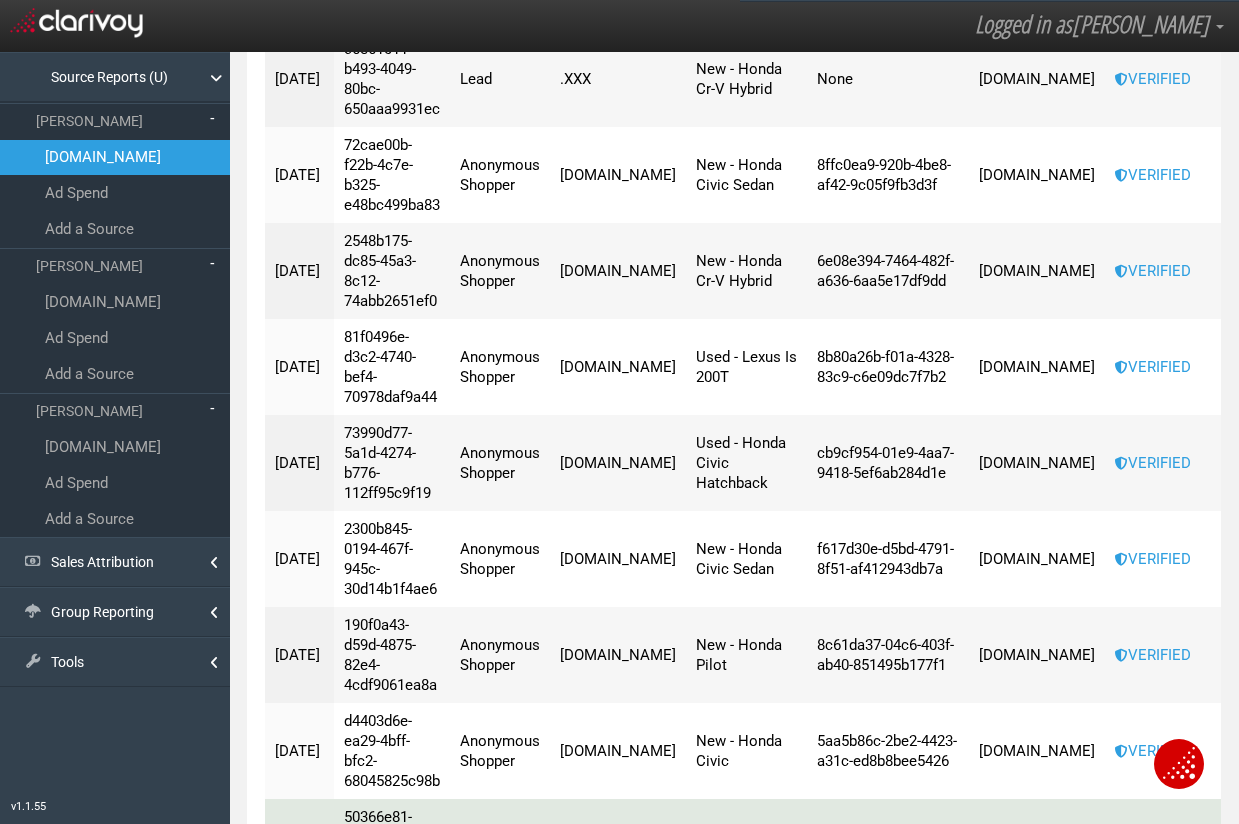scroll, scrollTop: 1846, scrollLeft: 0, axis: vertical 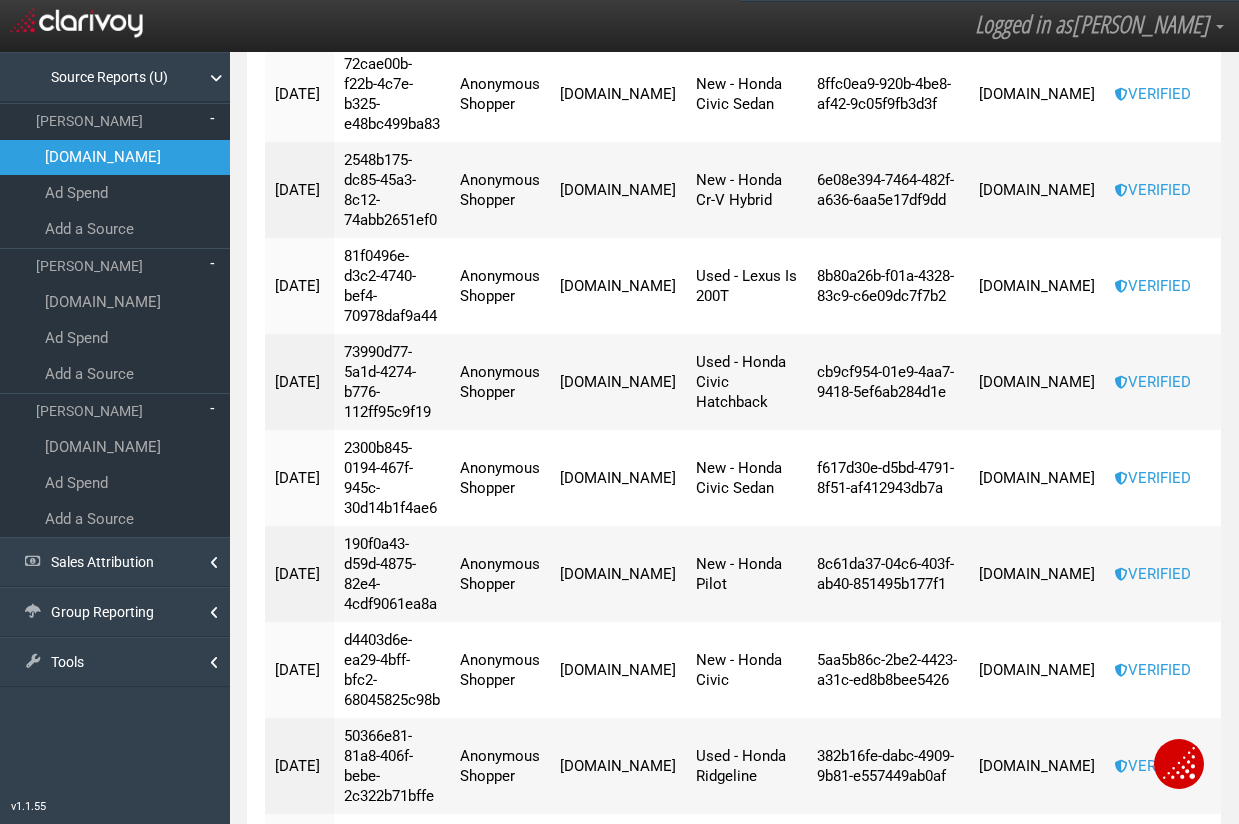 click on "2" at bounding box center [980, 1034] 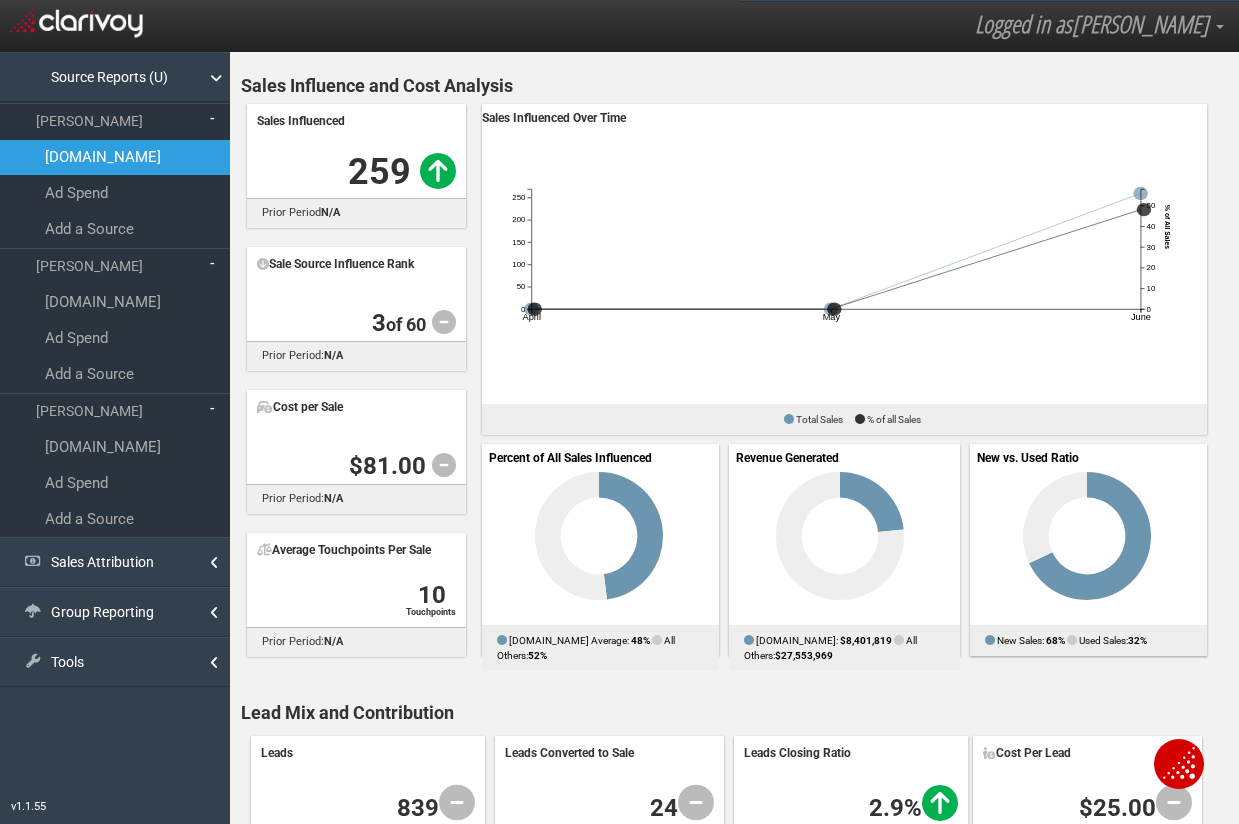 scroll, scrollTop: 0, scrollLeft: 0, axis: both 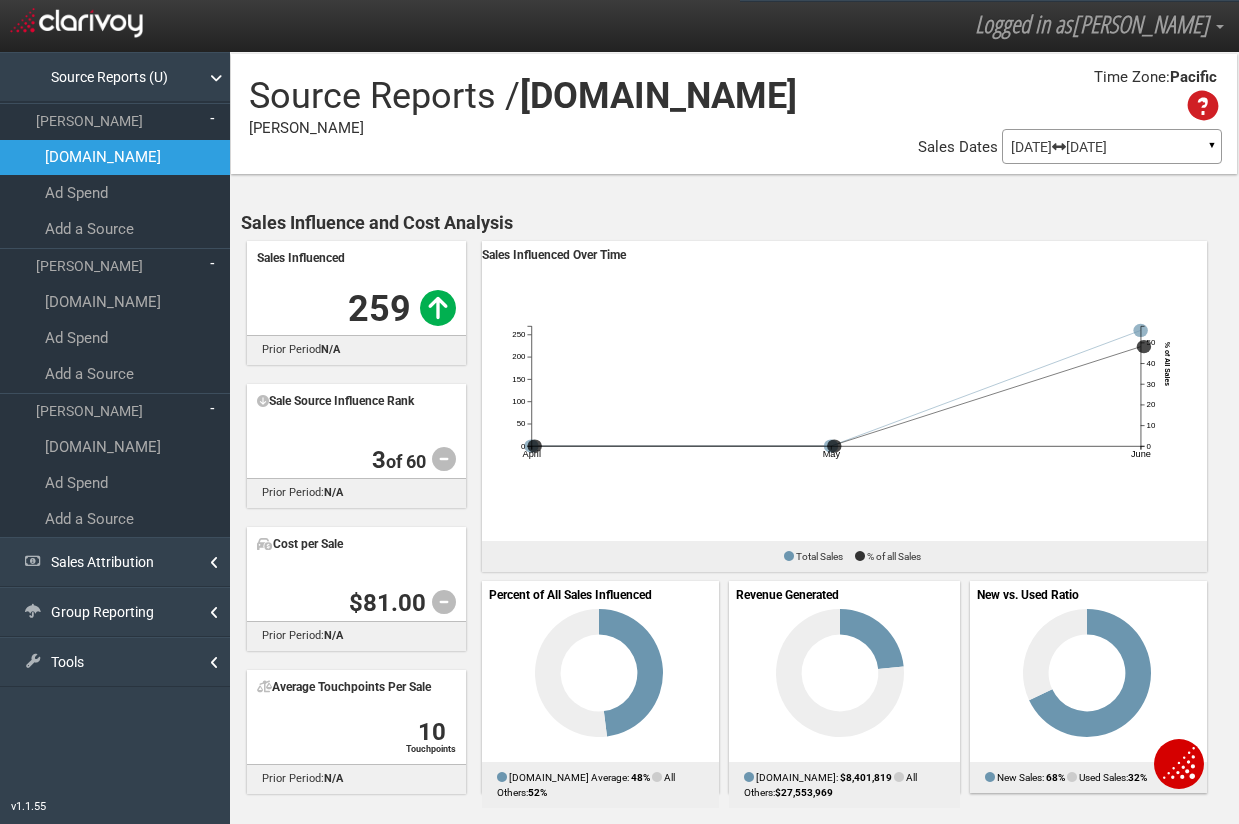 click on "Source Reports /  [DOMAIN_NAME]
[PERSON_NAME]
Time Zone:
Pacific
Property
Loading
Go
Model
Sales
Dates
[DATE]   [DATE]
▼
Comparing to: mm/dd/yyyy - mm/dd/yyyy
Date Range:
Custom [DATE] This Week Last Week This Month Last Month This Quarter Last Quarter This Year All Time Last 7 Days Last 30 Days [DATE] to S" at bounding box center [734, 1517] 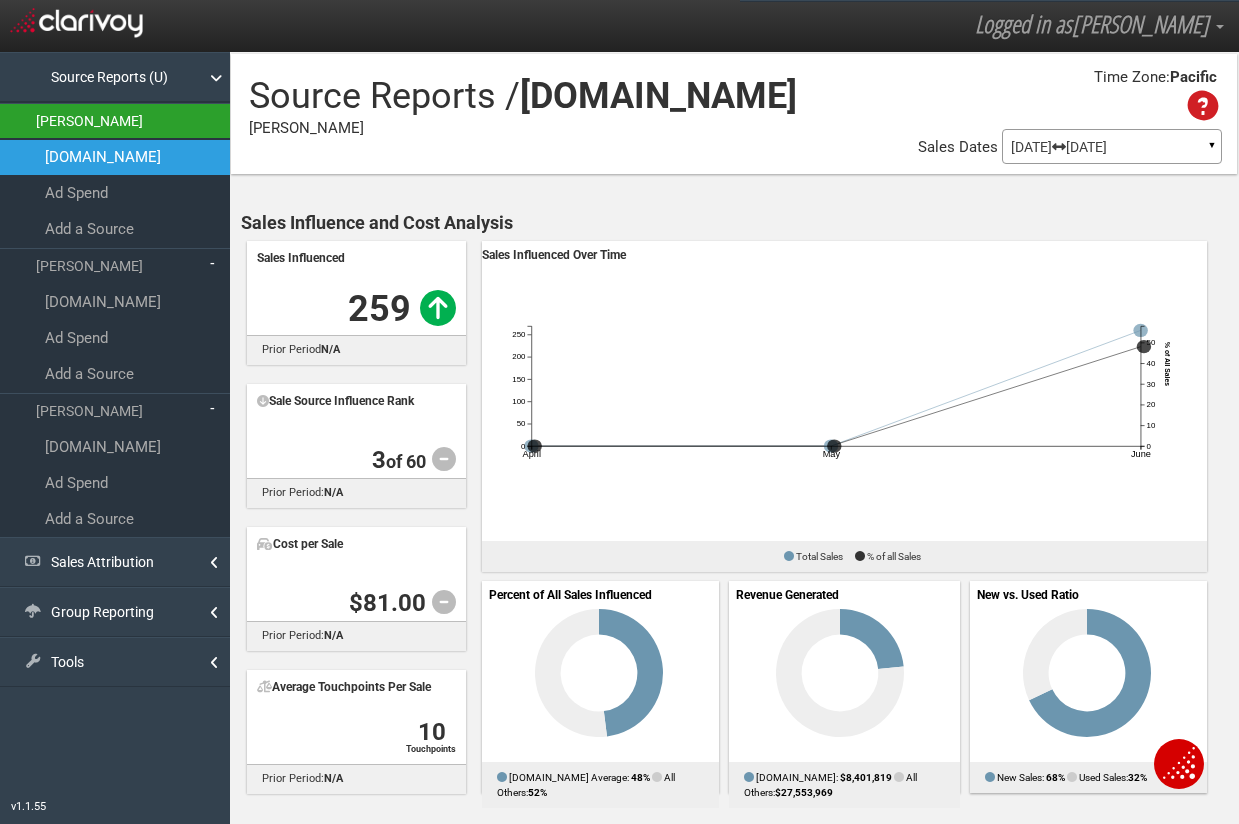 click on "[PERSON_NAME]" at bounding box center [115, 121] 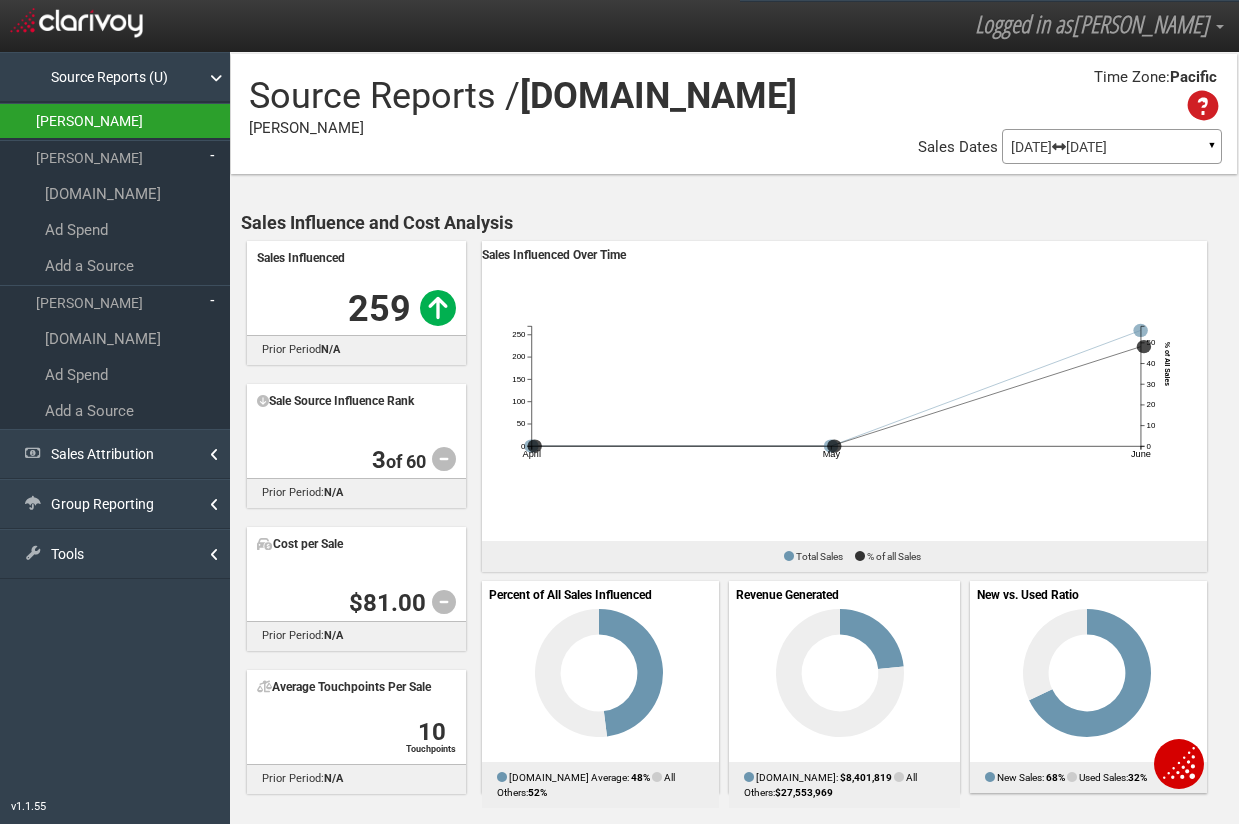 click on "[PERSON_NAME]" at bounding box center (115, 121) 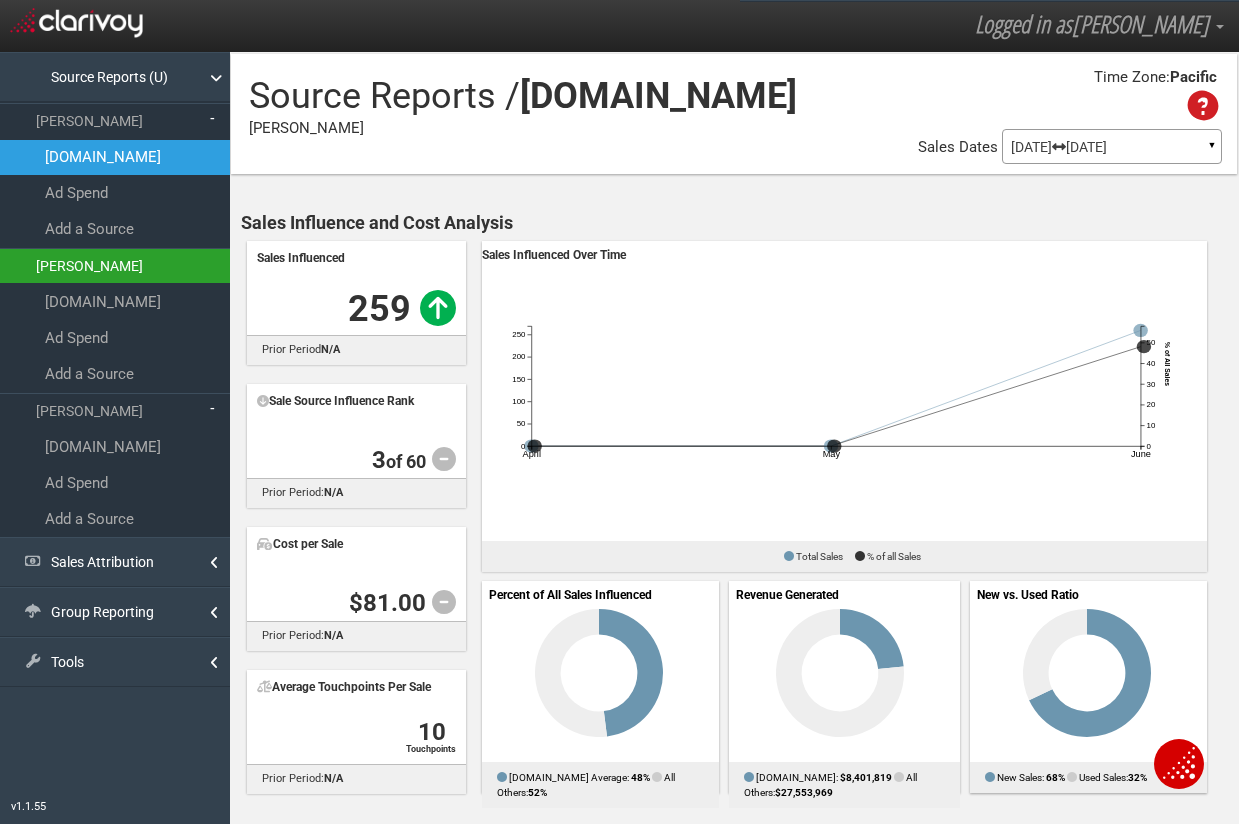 click on "[PERSON_NAME]" at bounding box center [115, 266] 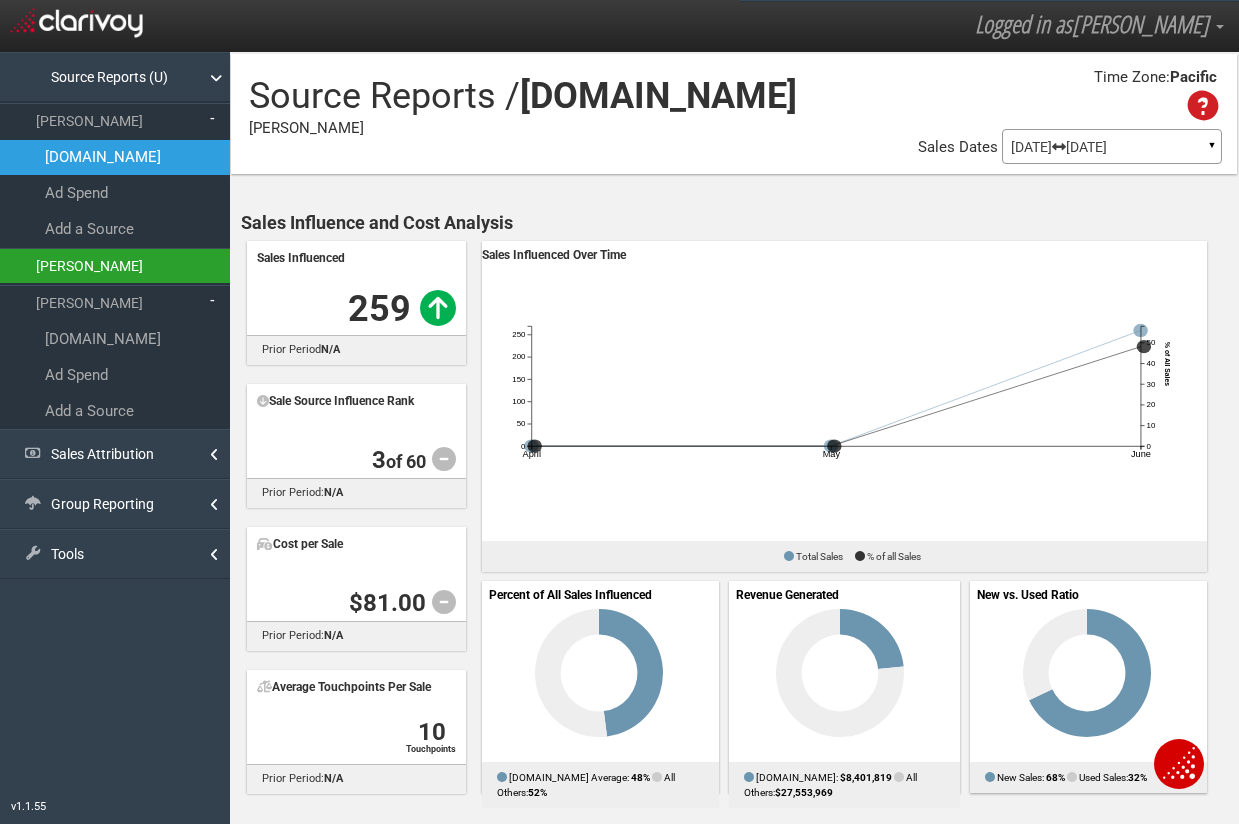 click on "[PERSON_NAME]" at bounding box center [115, 266] 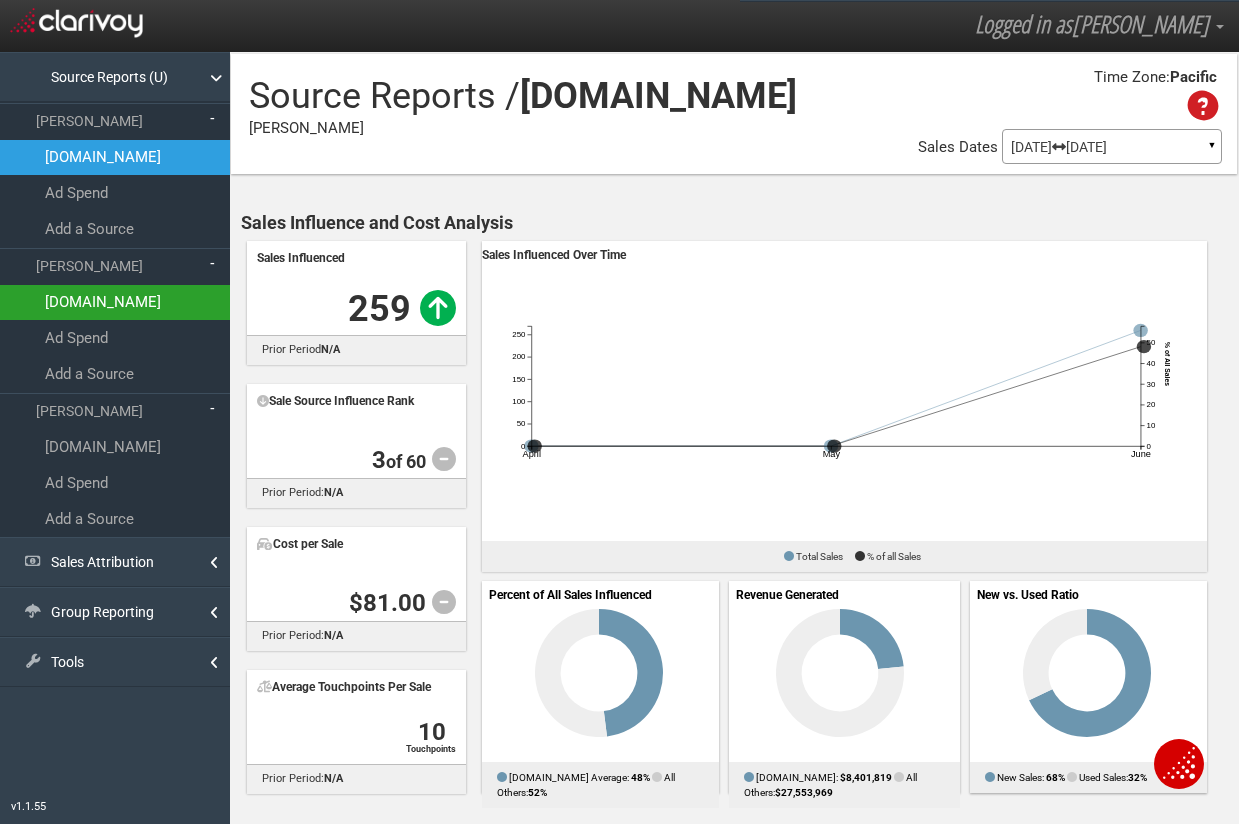 click on "[DOMAIN_NAME]" at bounding box center (115, 302) 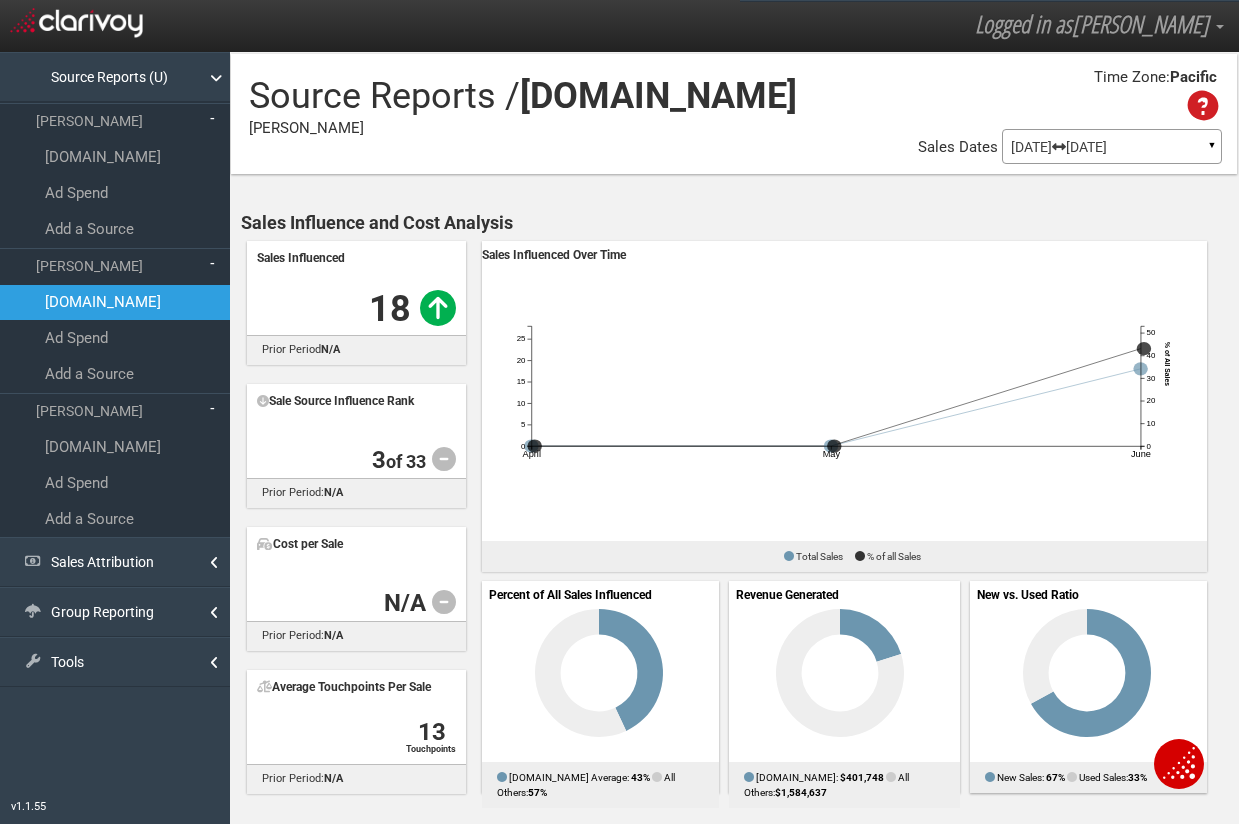click on "Sales Influence and Cost Analysis" at bounding box center (739, 222) 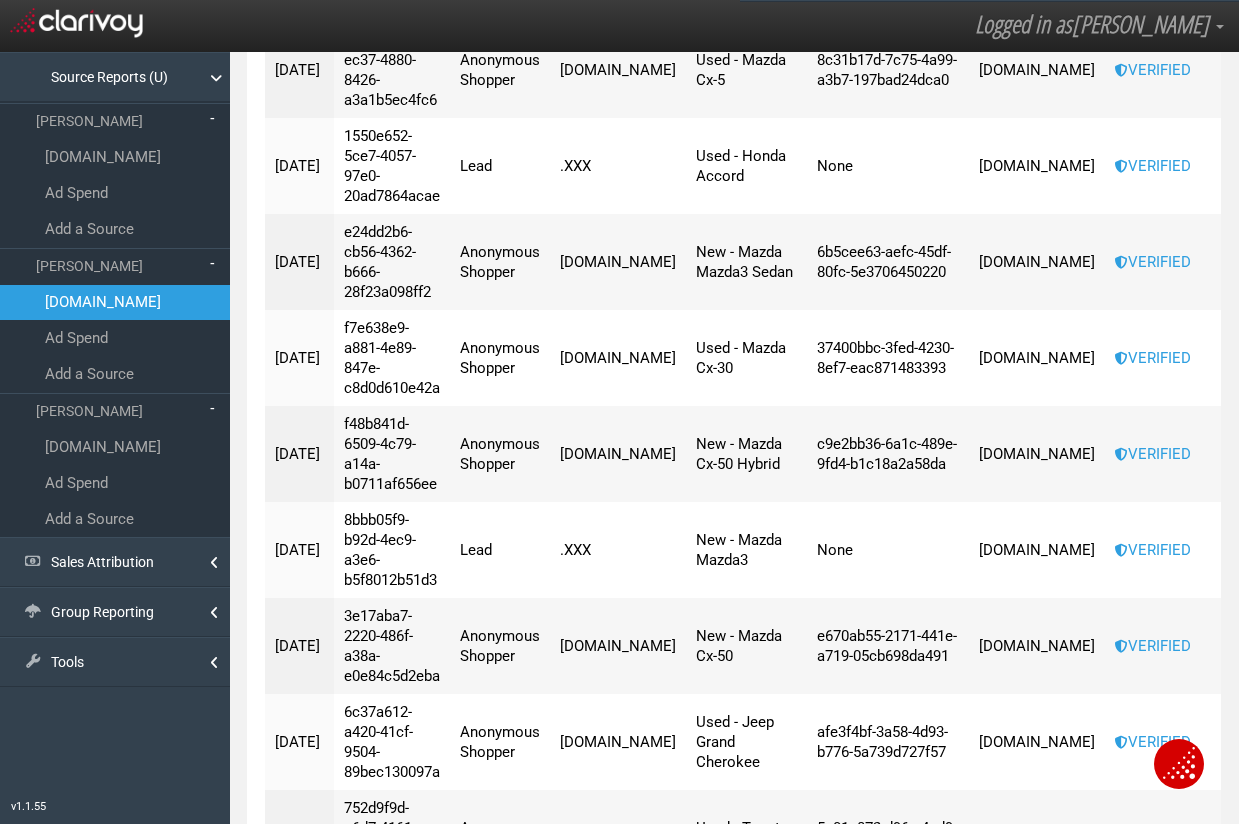 scroll, scrollTop: 0, scrollLeft: 0, axis: both 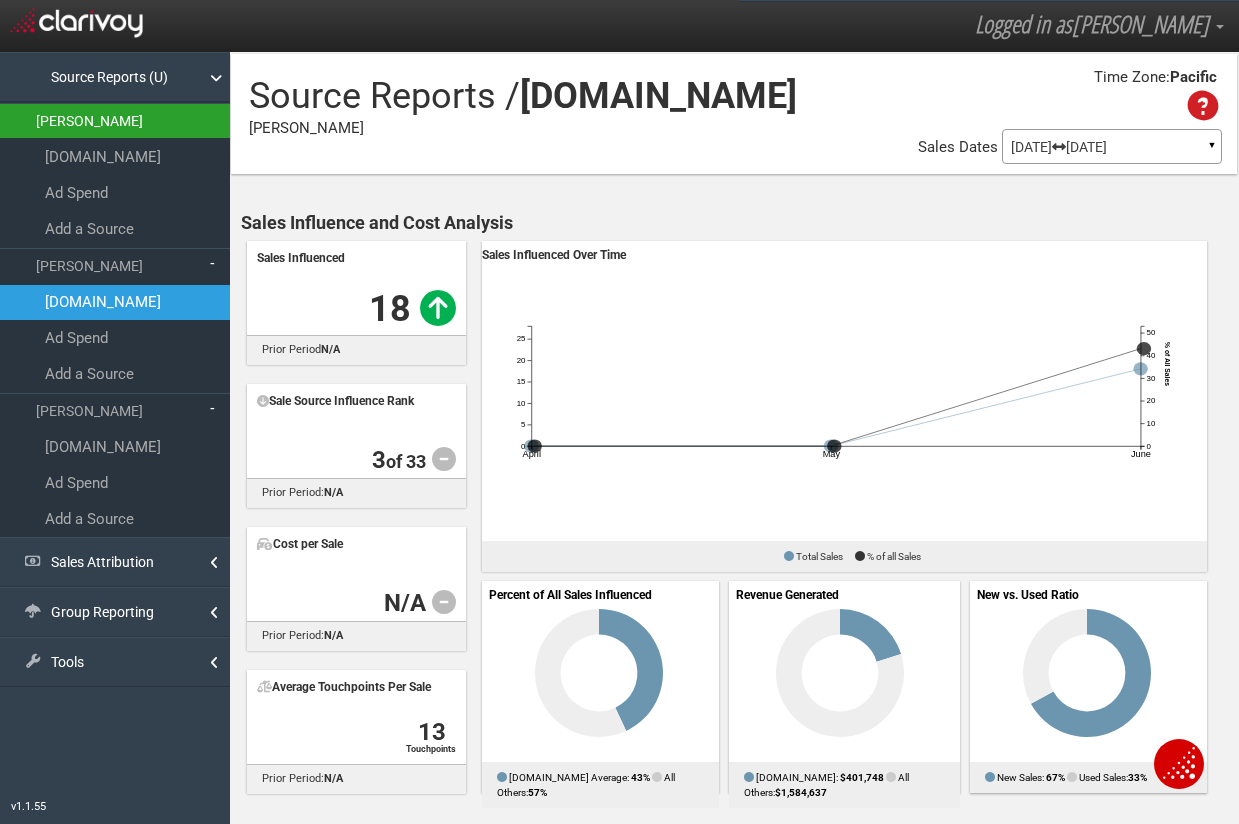 click on "[PERSON_NAME]" at bounding box center [115, 121] 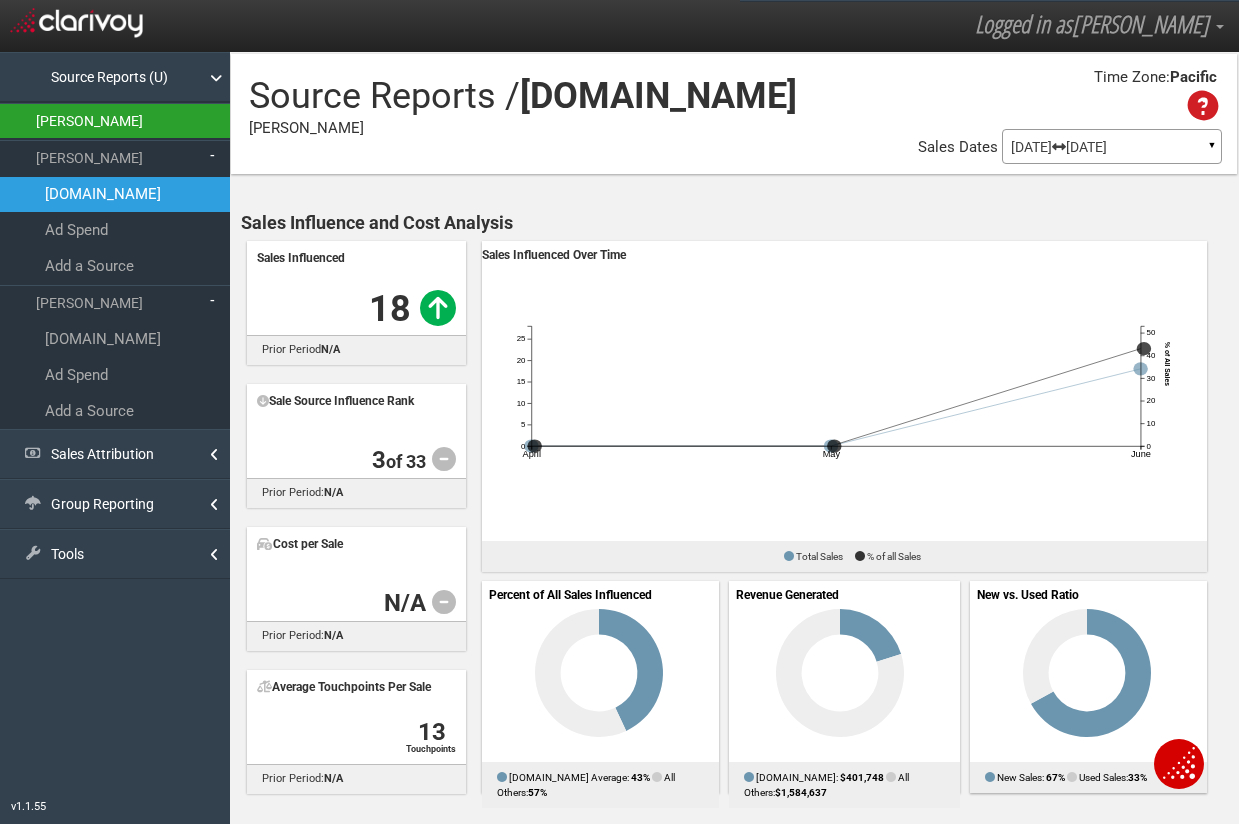 click on "[PERSON_NAME]" at bounding box center [115, 121] 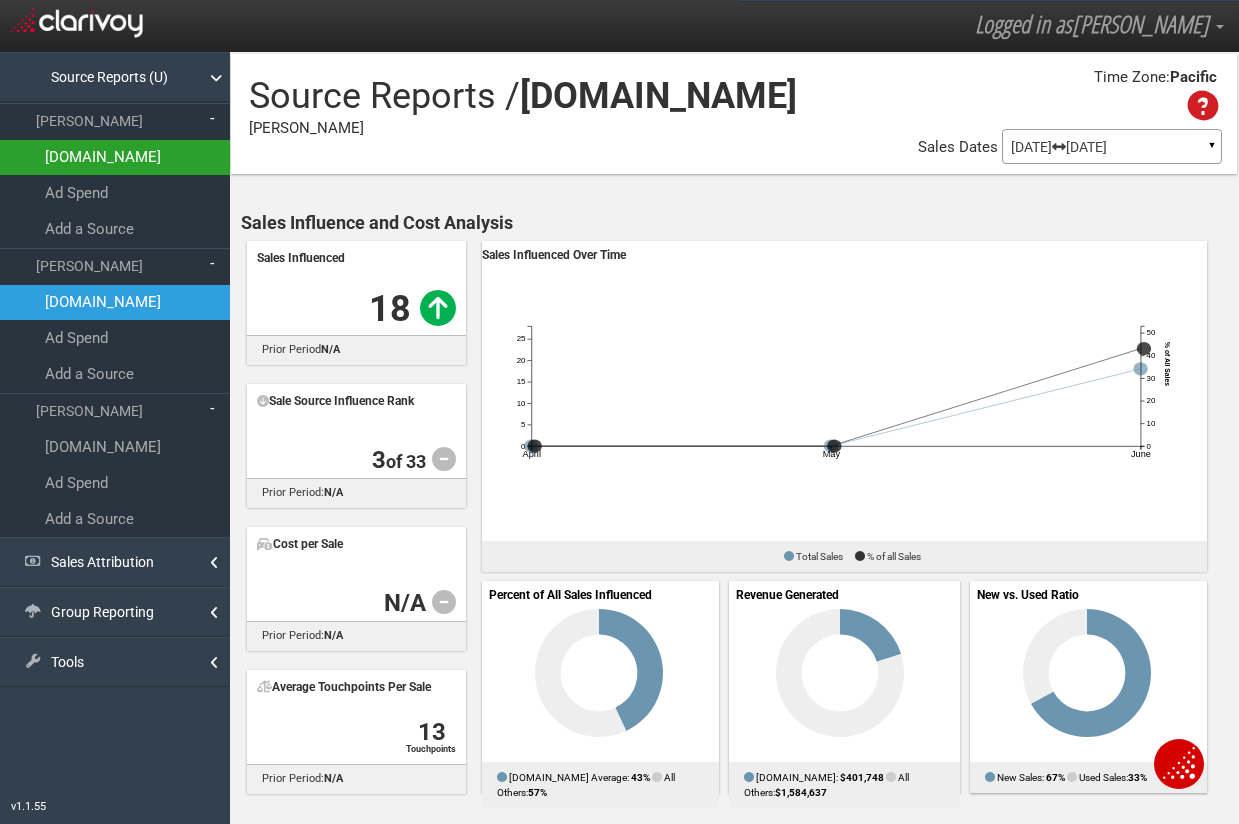 click on "[DOMAIN_NAME]" at bounding box center [115, 157] 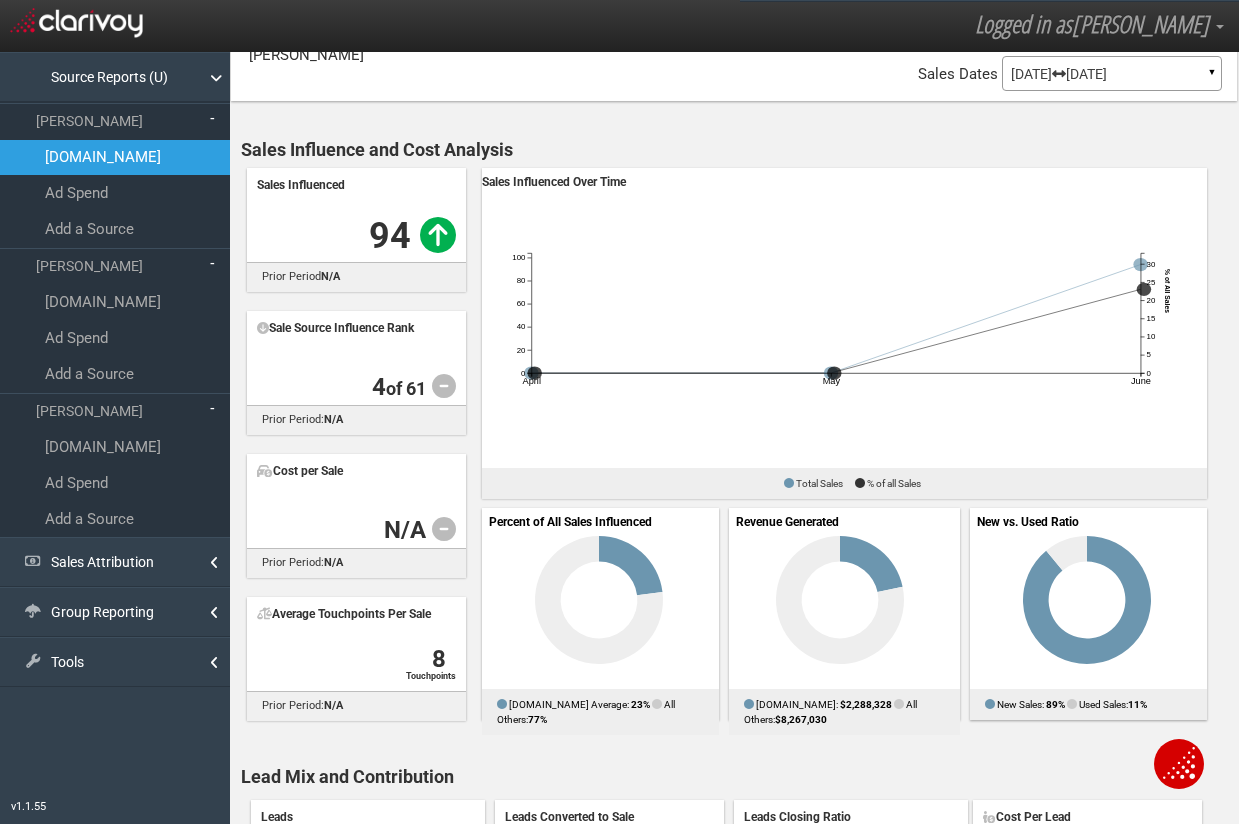 scroll, scrollTop: 67, scrollLeft: 0, axis: vertical 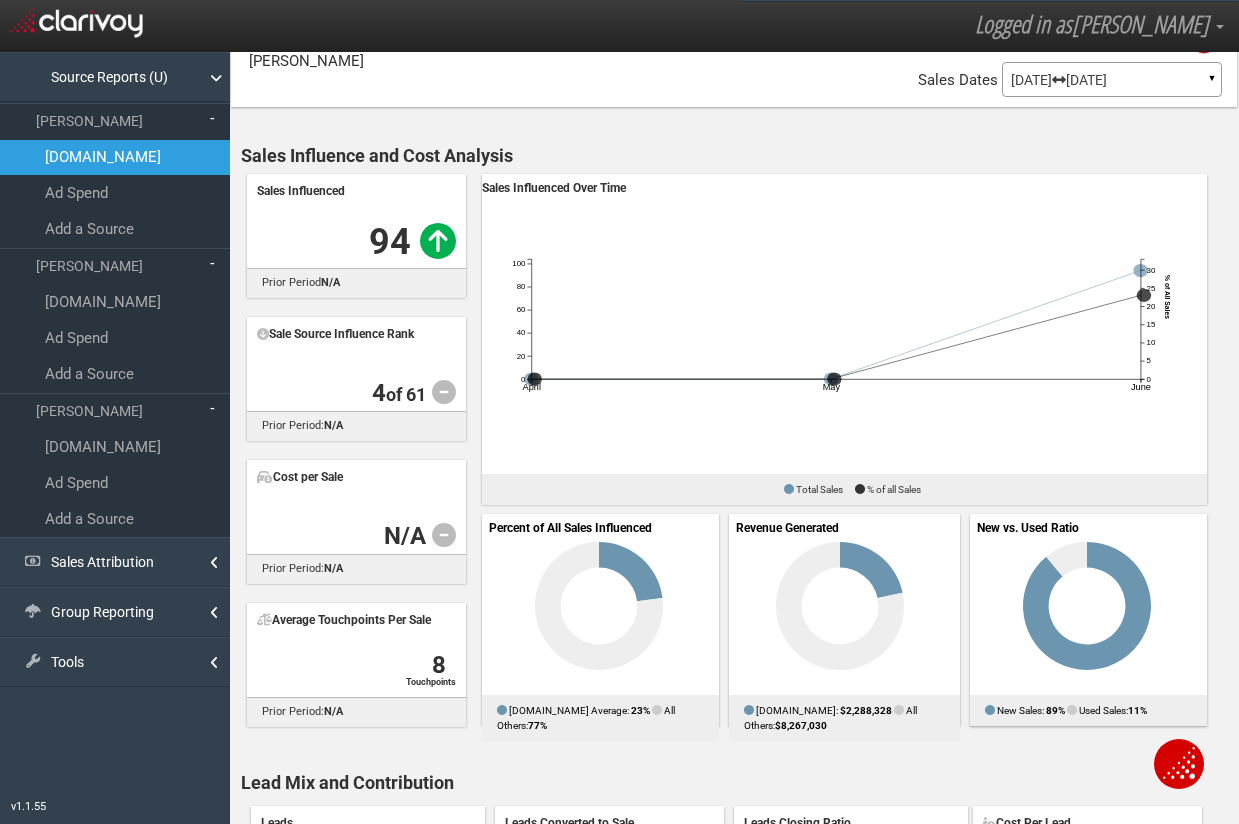 click on "Source Reports /  [DOMAIN_NAME]
[PERSON_NAME]
Time Zone:
Pacific
Property
Loading
Go
Model
Sales
Dates
[DATE]   [DATE]
▼
Comparing to: mm/dd/yyyy - mm/dd/yyyy
Date Range:
Custom [DATE] This Week Last Week This Month Last Month This Quarter Last Quarter This Year All Time Last 7 Days Last 30 Days [DATE] to to" at bounding box center (734, 1440) 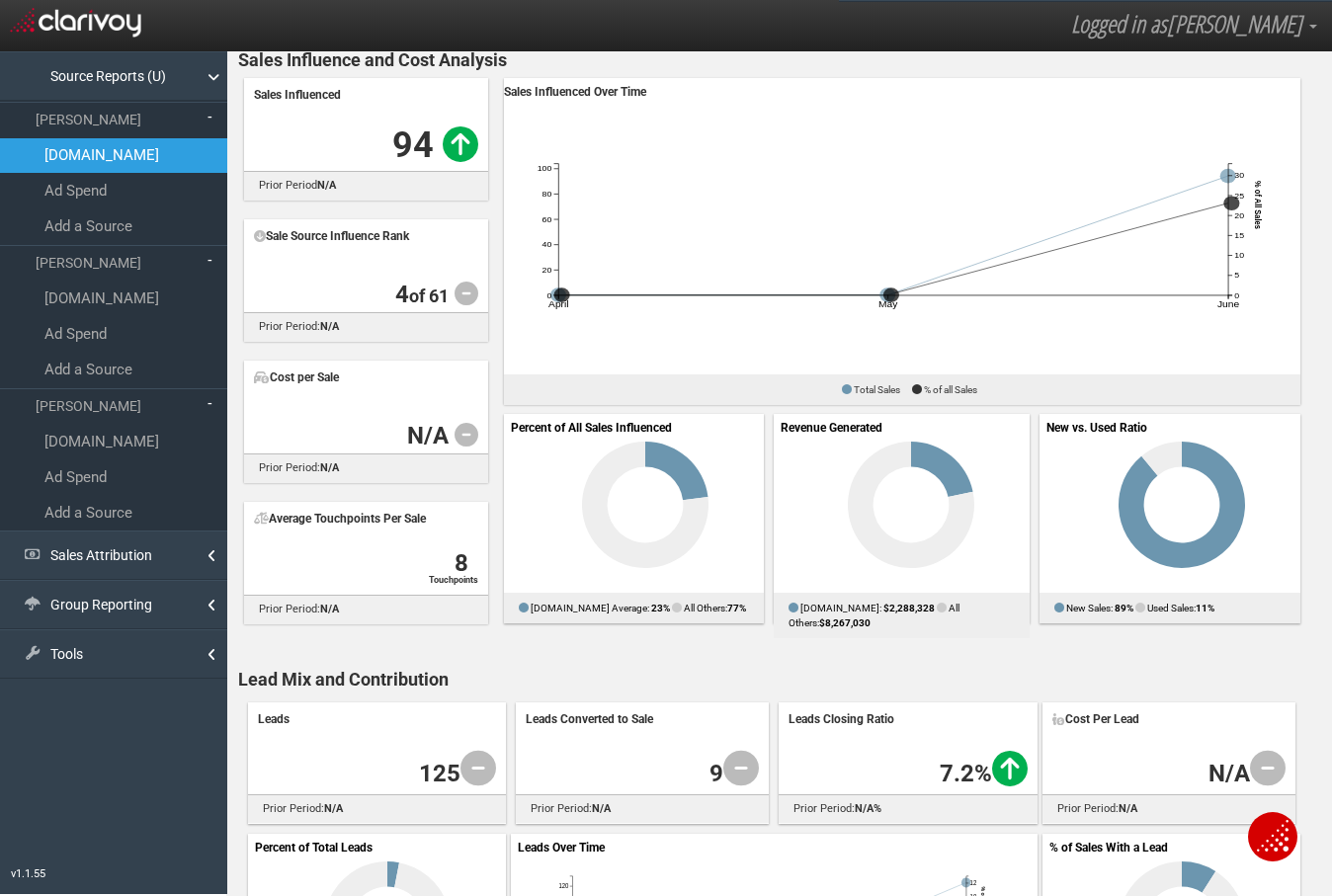 scroll, scrollTop: 159, scrollLeft: 0, axis: vertical 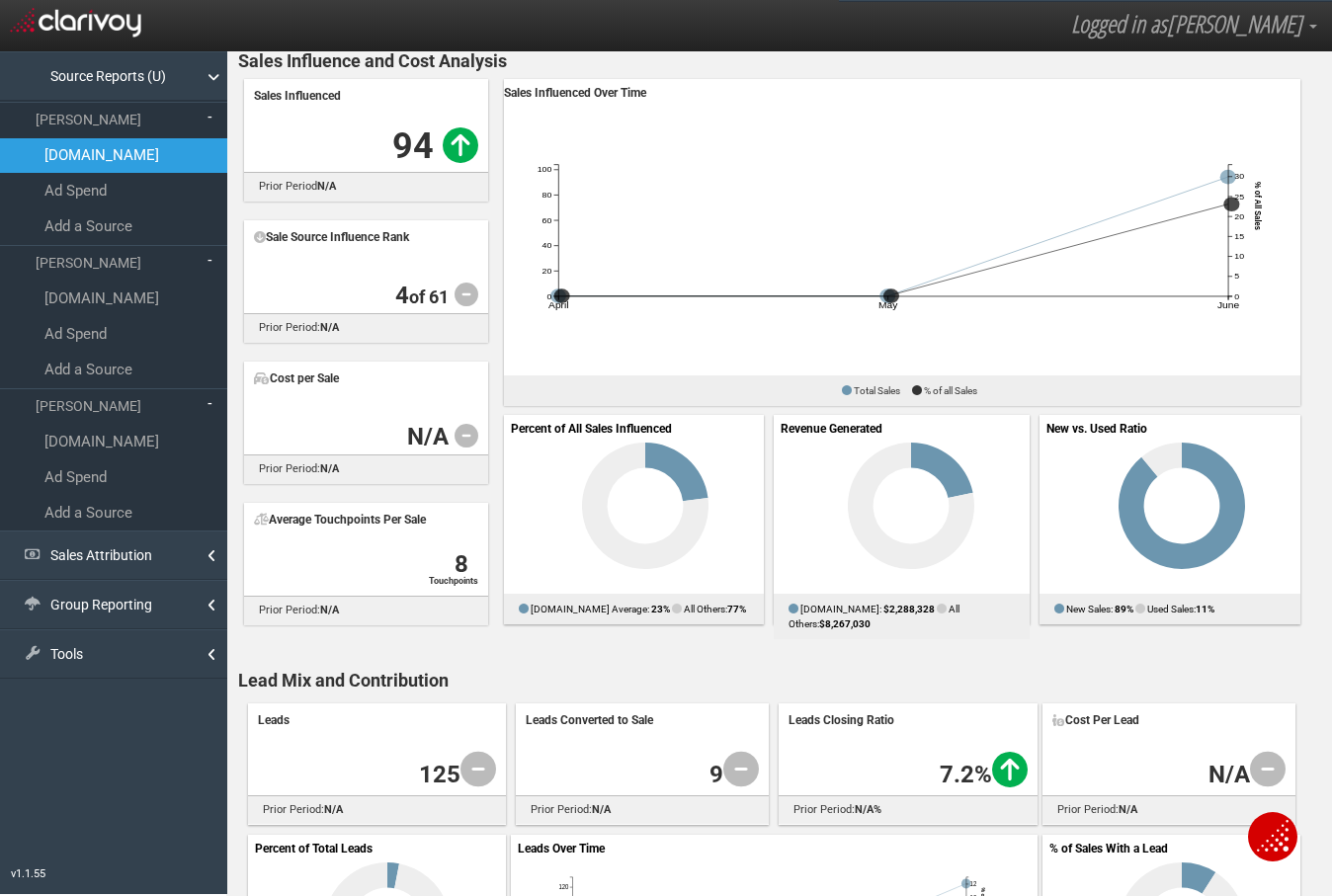 click on "Sales Influenced
94
No Change|
prior period
N/A
Sale Source Influence Rank
4  of 61
No Change|
prior period:
N/A
Cost per Sale
N/A
No Change
N/A
N/A" at bounding box center (366, 352) 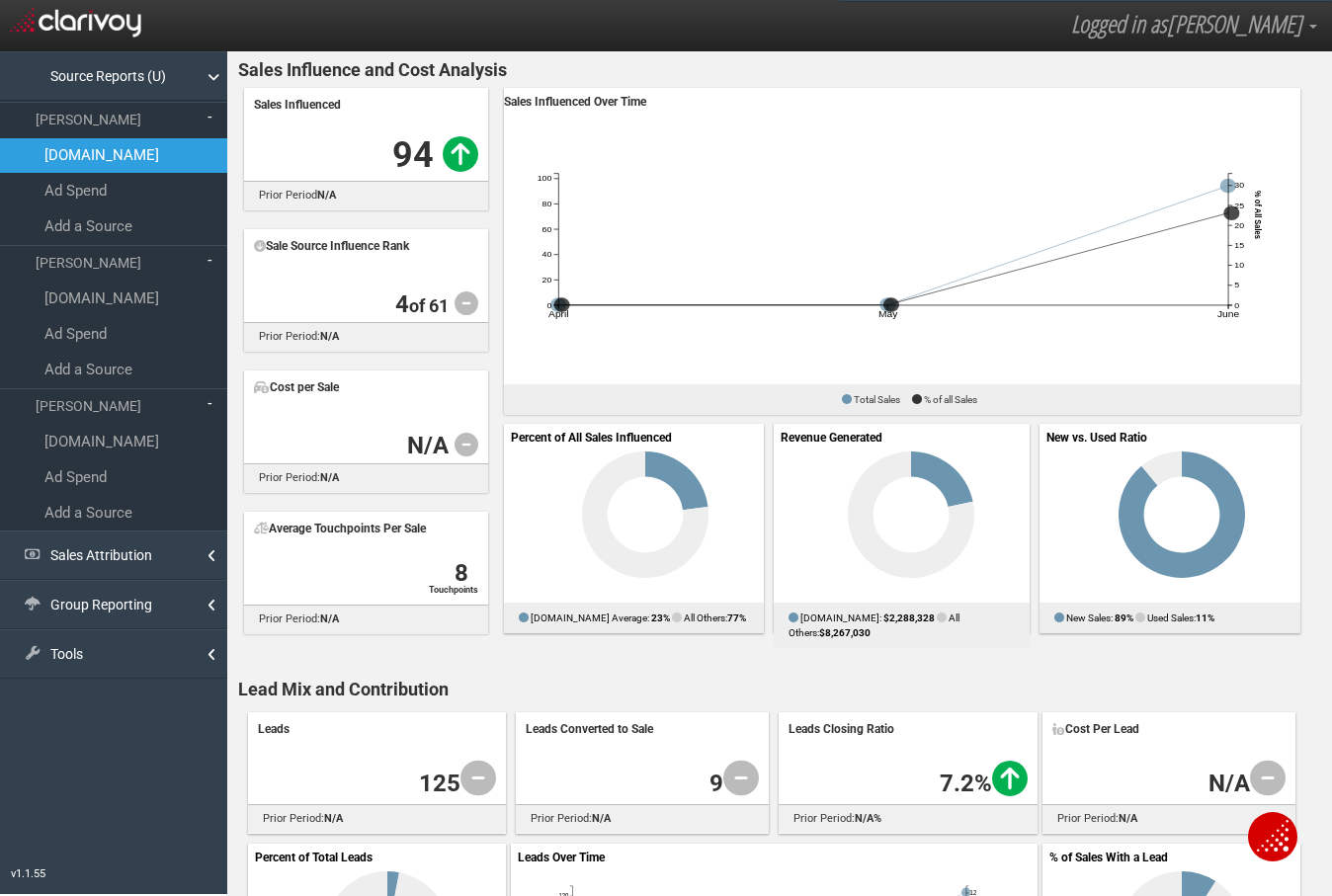scroll, scrollTop: 151, scrollLeft: 0, axis: vertical 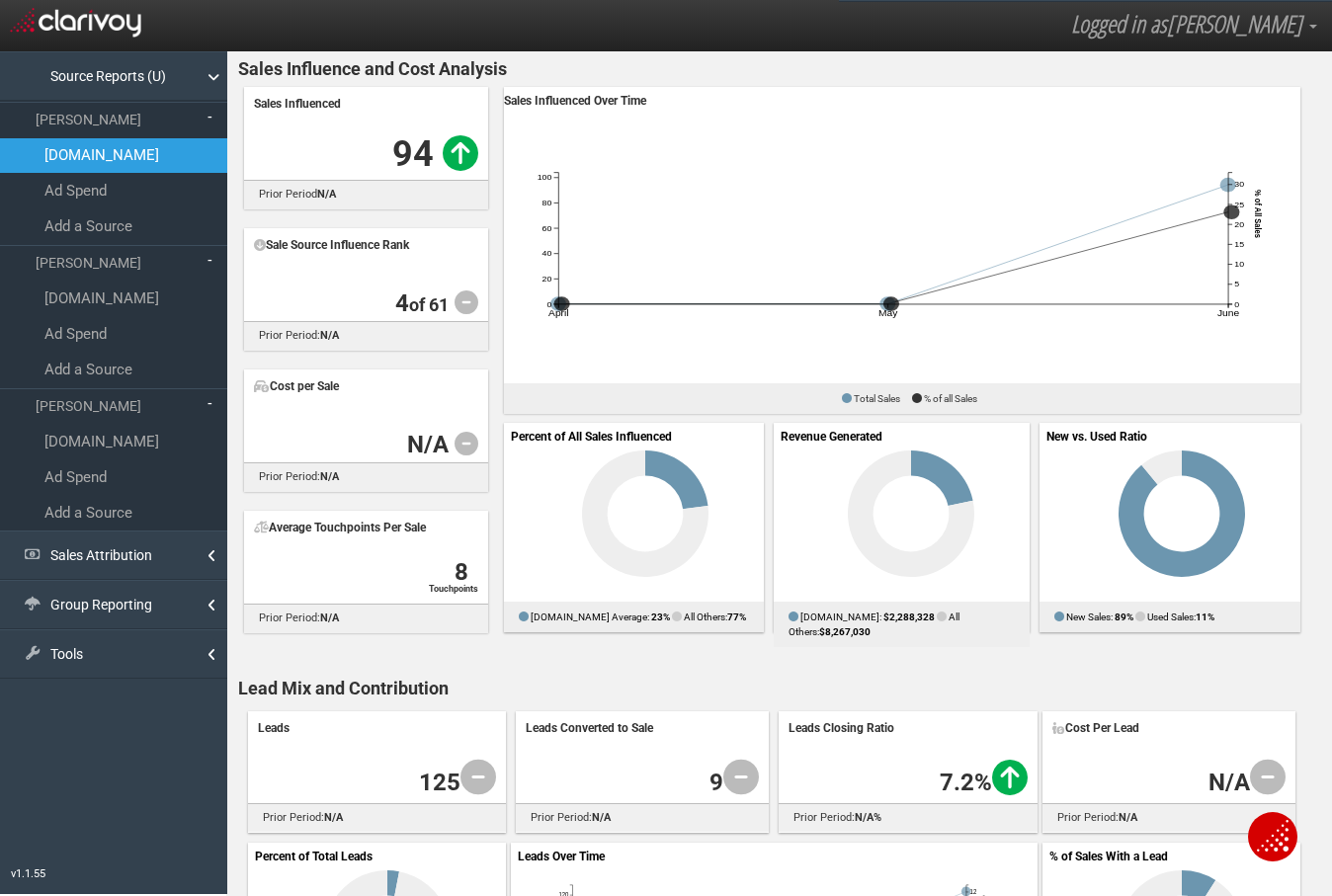 click on "Source Reports (U)
[PERSON_NAME]
[DOMAIN_NAME]
Ad Spend
Add a Source
[PERSON_NAME]
[DOMAIN_NAME]
Ad Spend
Add a Source
[PERSON_NAME]
[DOMAIN_NAME]
Ad Spend
Add a Source
TV Attribution
Networks
Programs
Creatives
Dayparts
Days of Week
Spot Lengths" at bounding box center (114, 472) 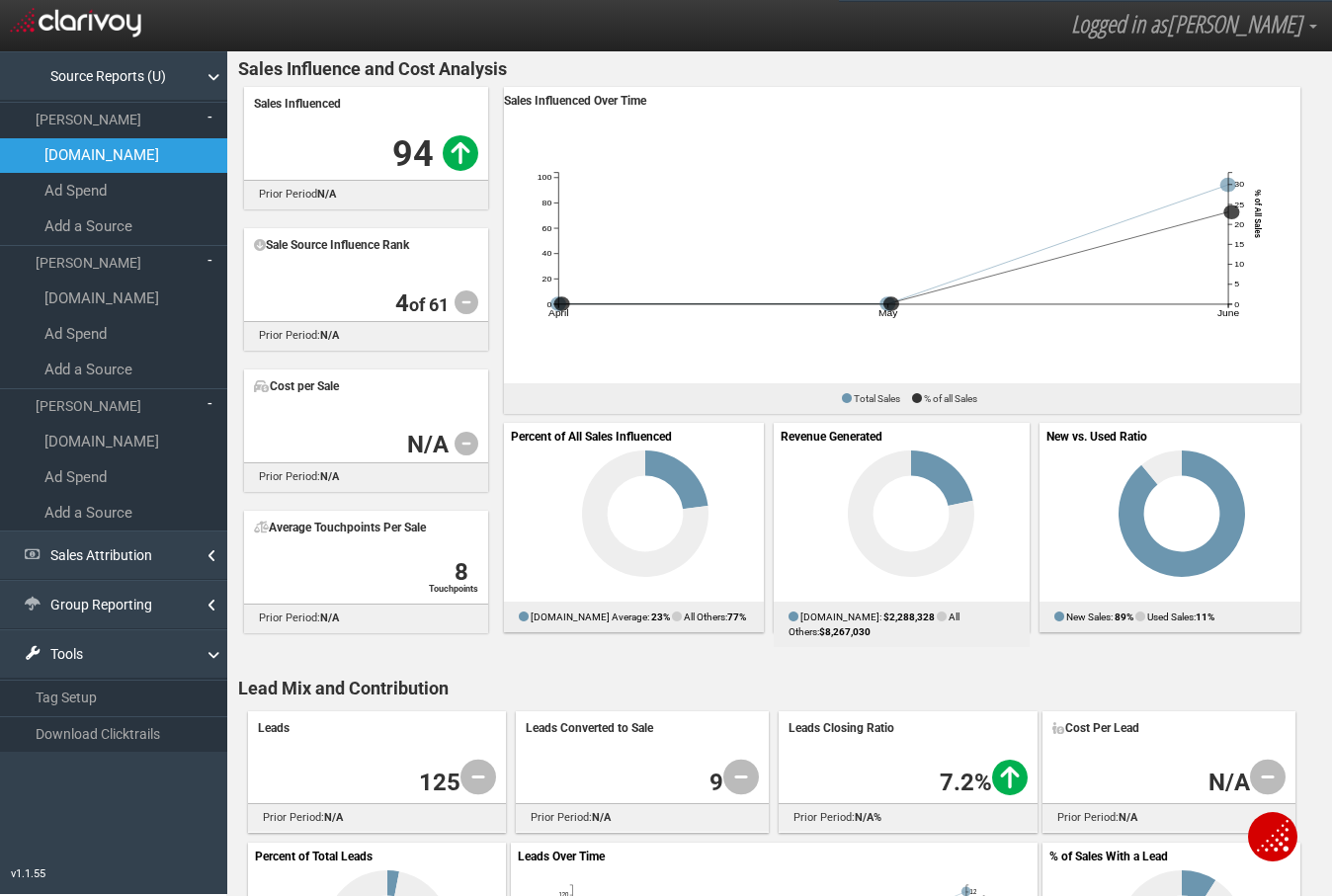 click on "Download Clicktrails" at bounding box center (114, 734) 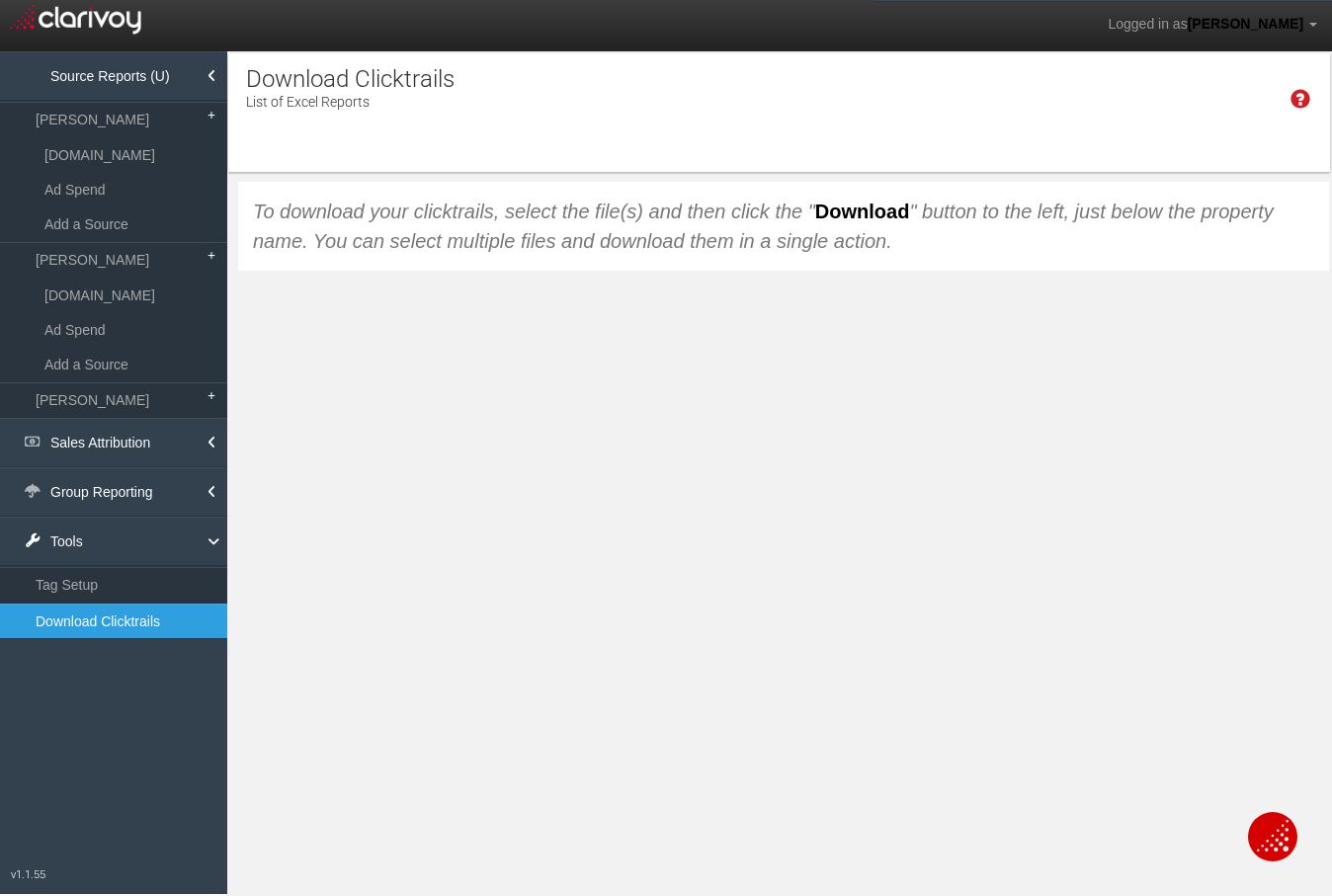 scroll, scrollTop: 0, scrollLeft: 0, axis: both 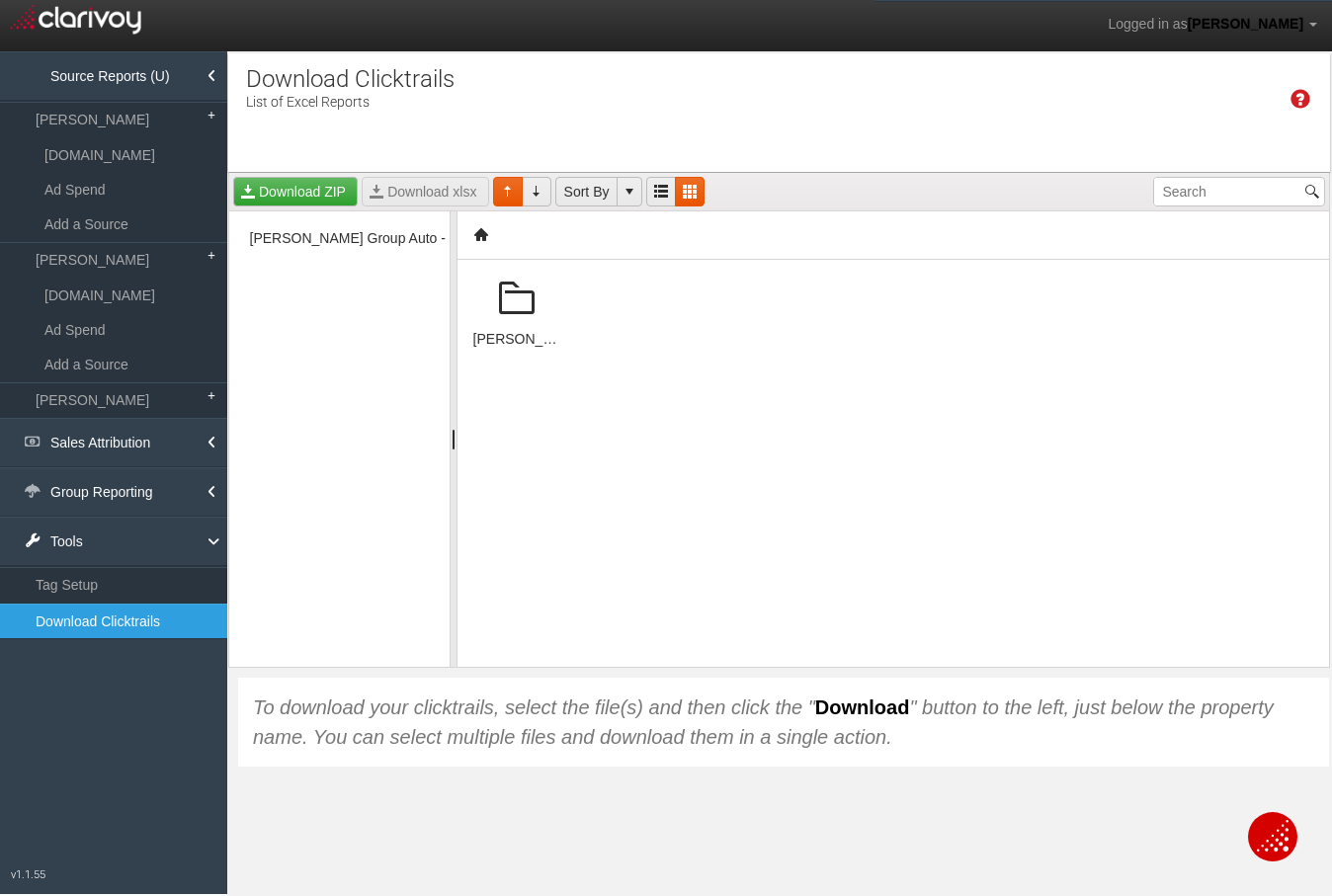 click at bounding box center (517, 299) 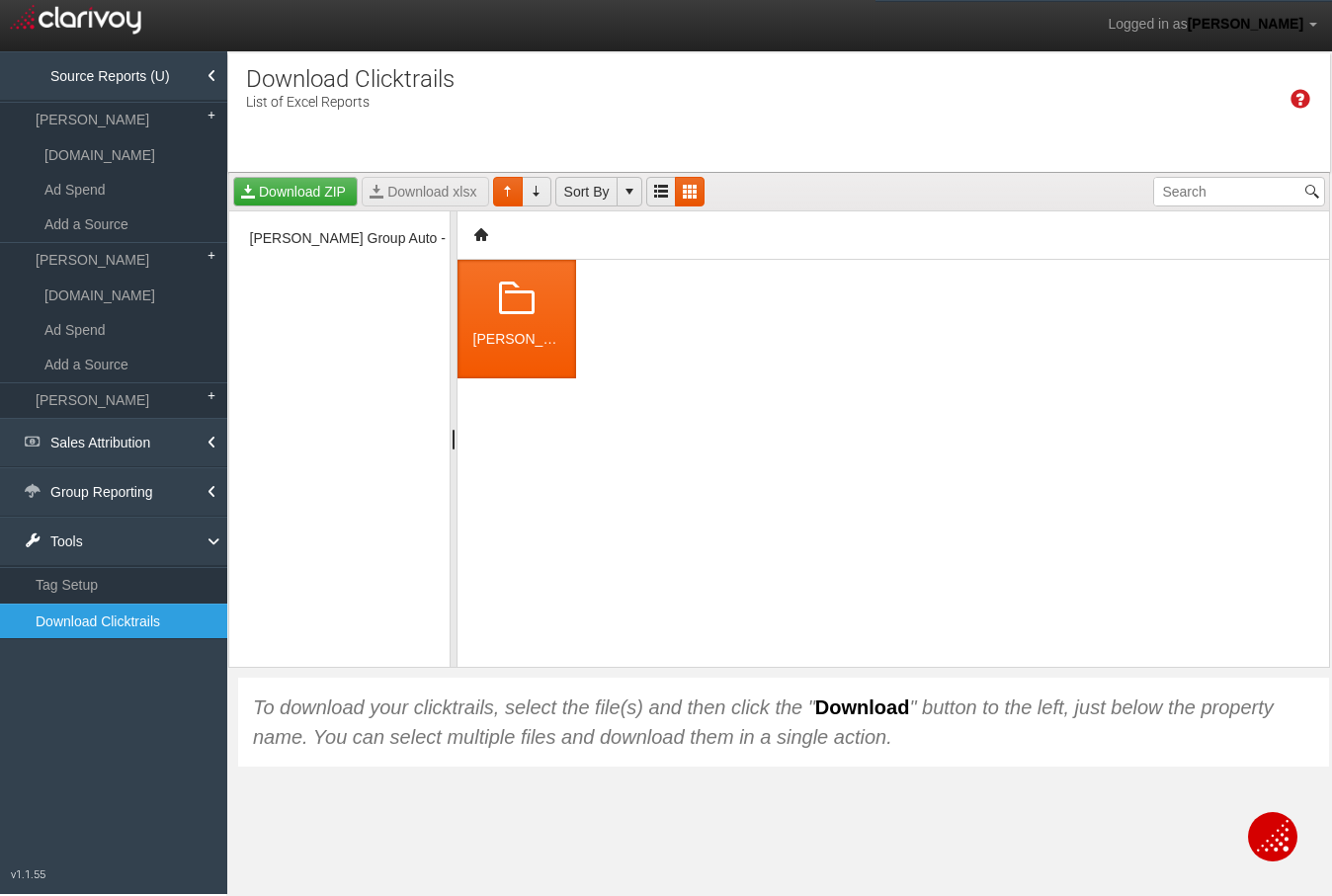 click at bounding box center (517, 299) 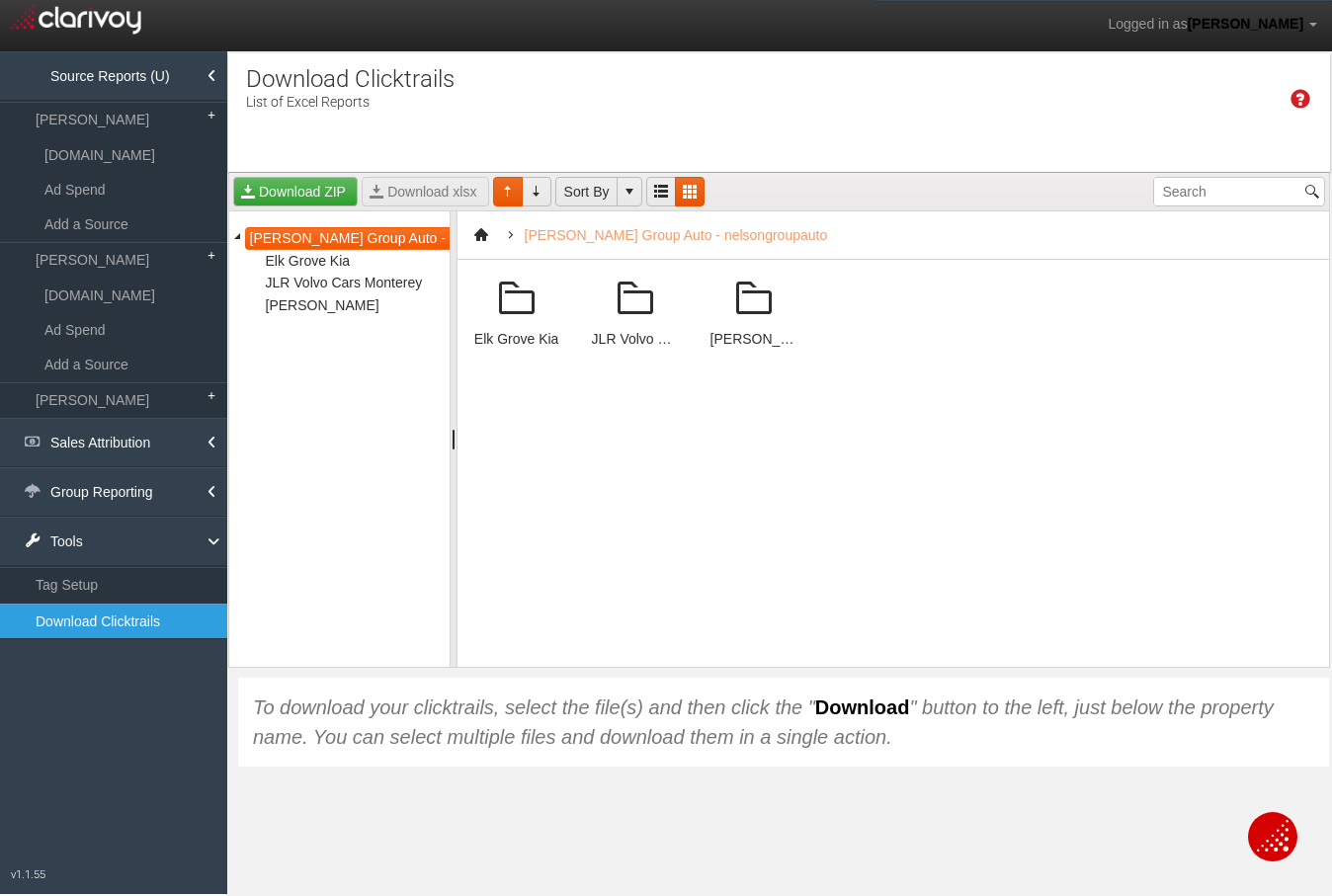 drag, startPoint x: 606, startPoint y: 425, endPoint x: 539, endPoint y: 393, distance: 74.249579 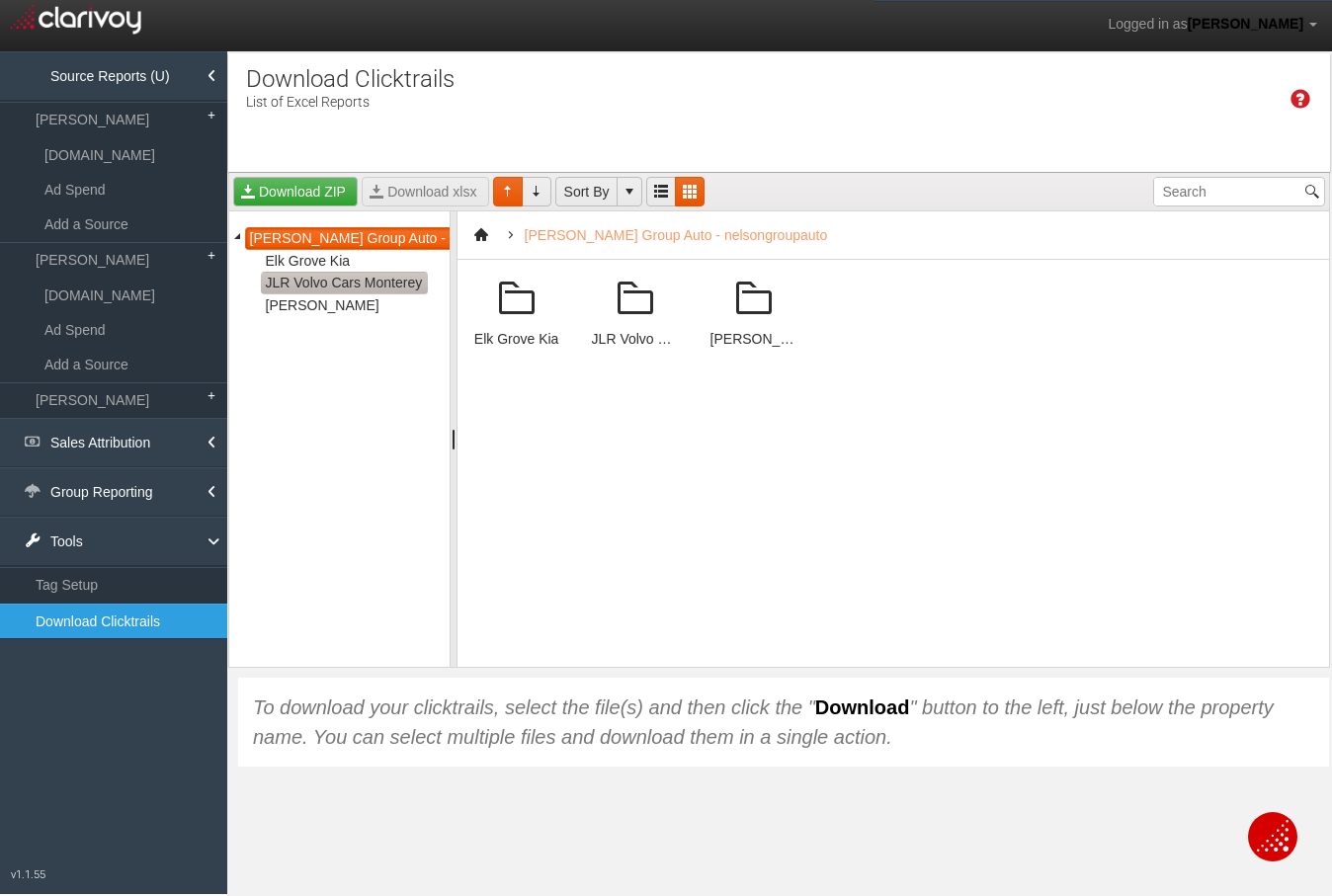drag, startPoint x: 396, startPoint y: 286, endPoint x: 390, endPoint y: 277, distance: 10.816654 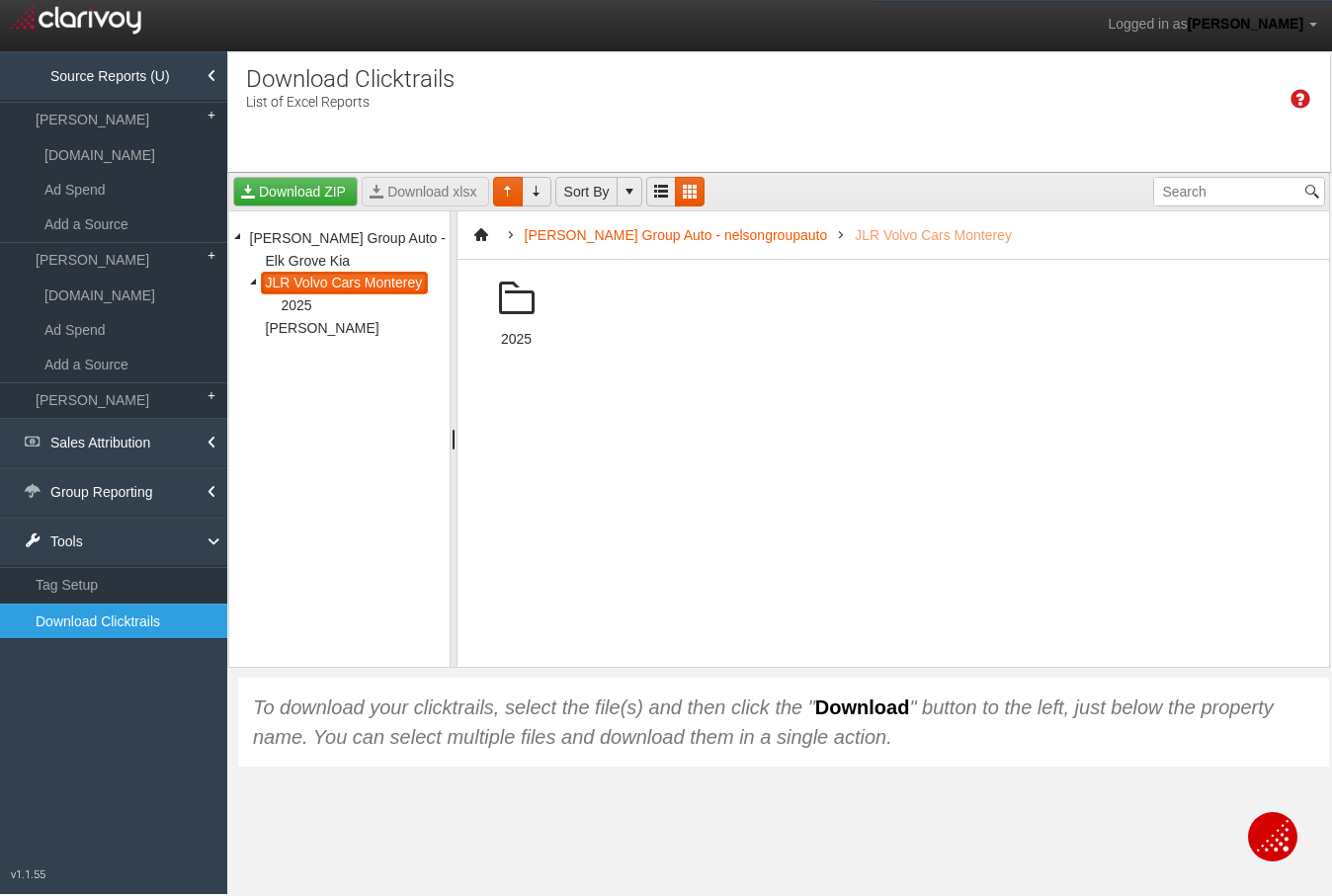 click on "Elk Grove Kia" at bounding box center [347, 261] 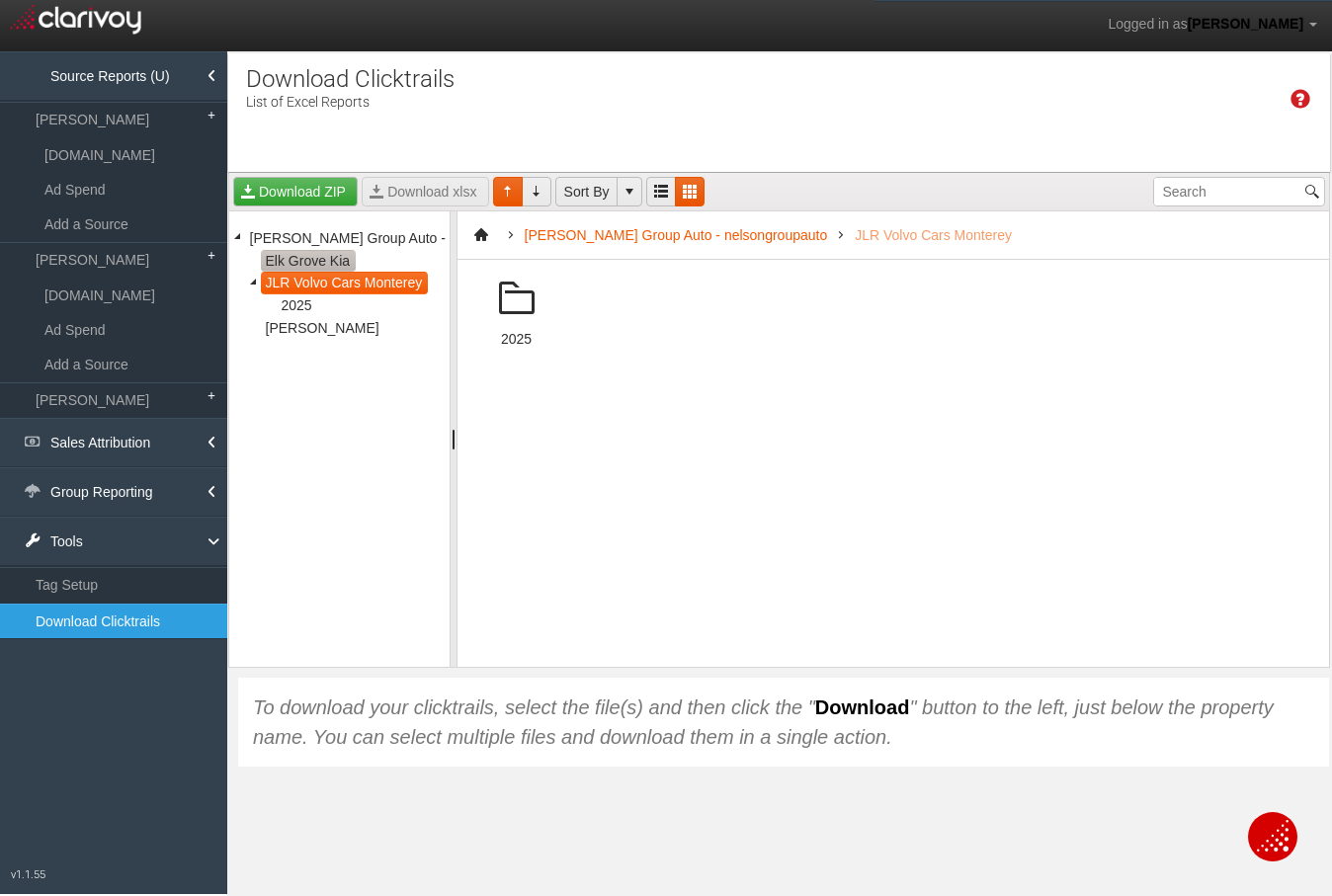 click on "Elk Grove Kia" at bounding box center (308, 261) 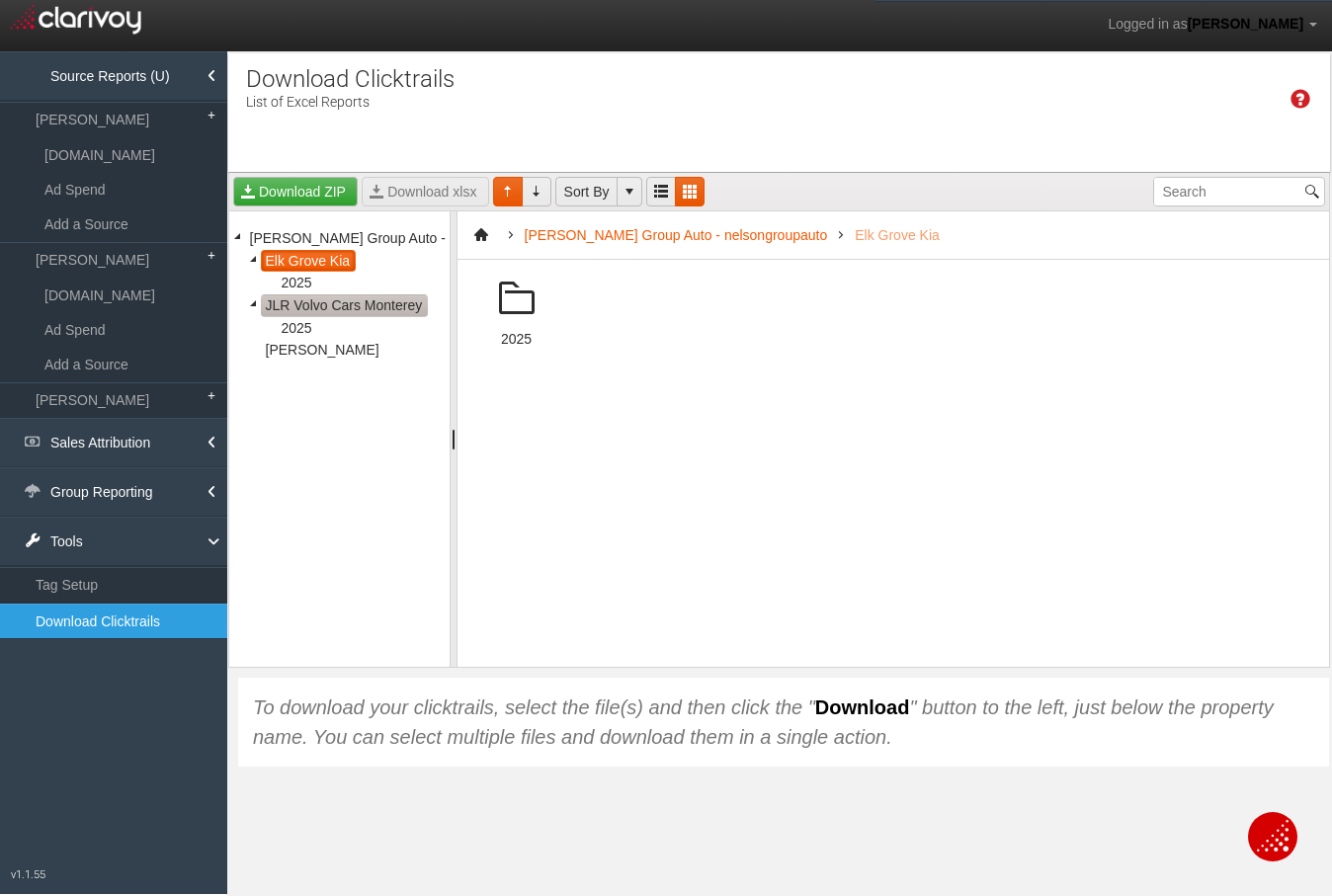 click on "JLR Volvo Cars Monterey" at bounding box center (344, 305) 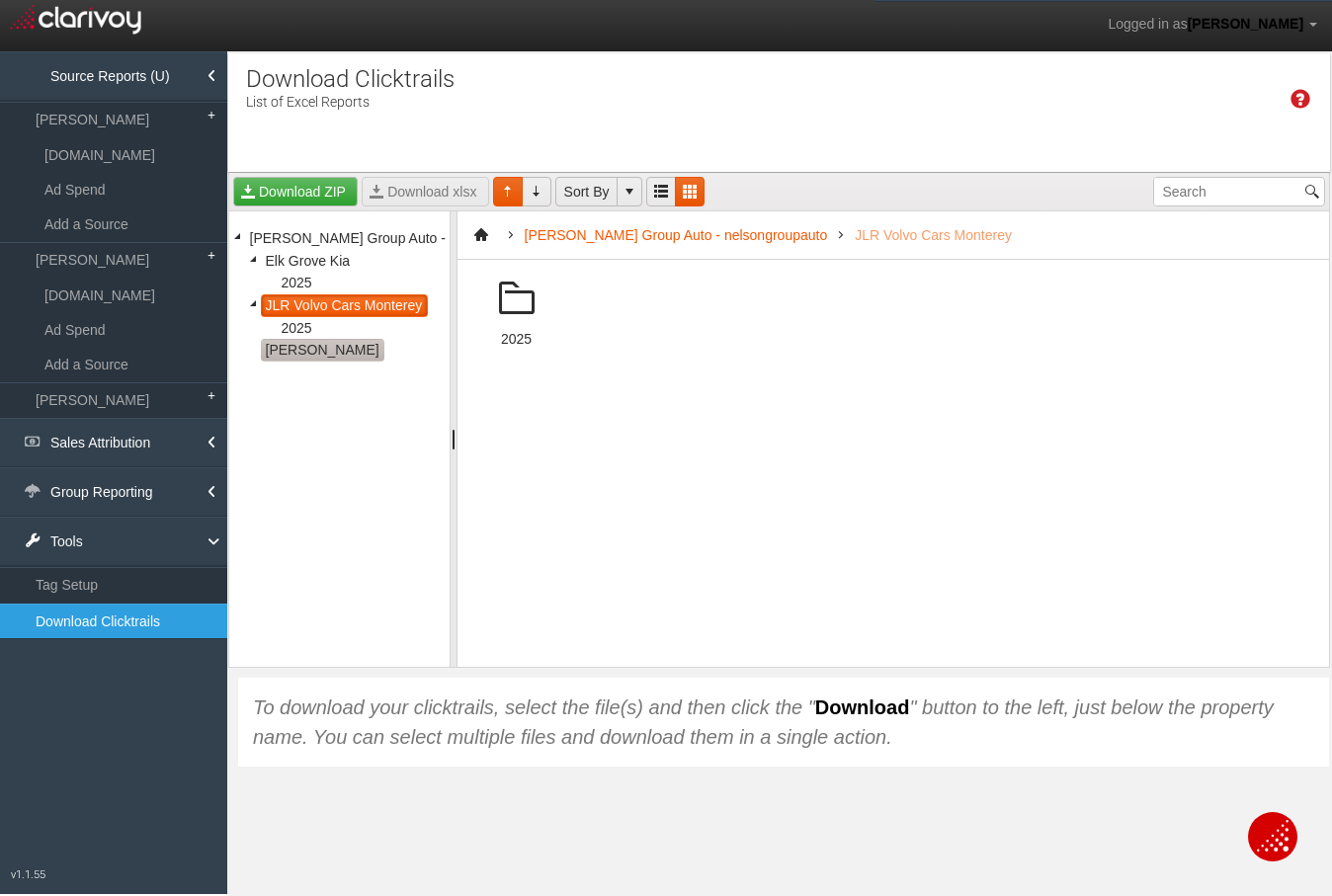 click on "[PERSON_NAME]" at bounding box center [322, 350] 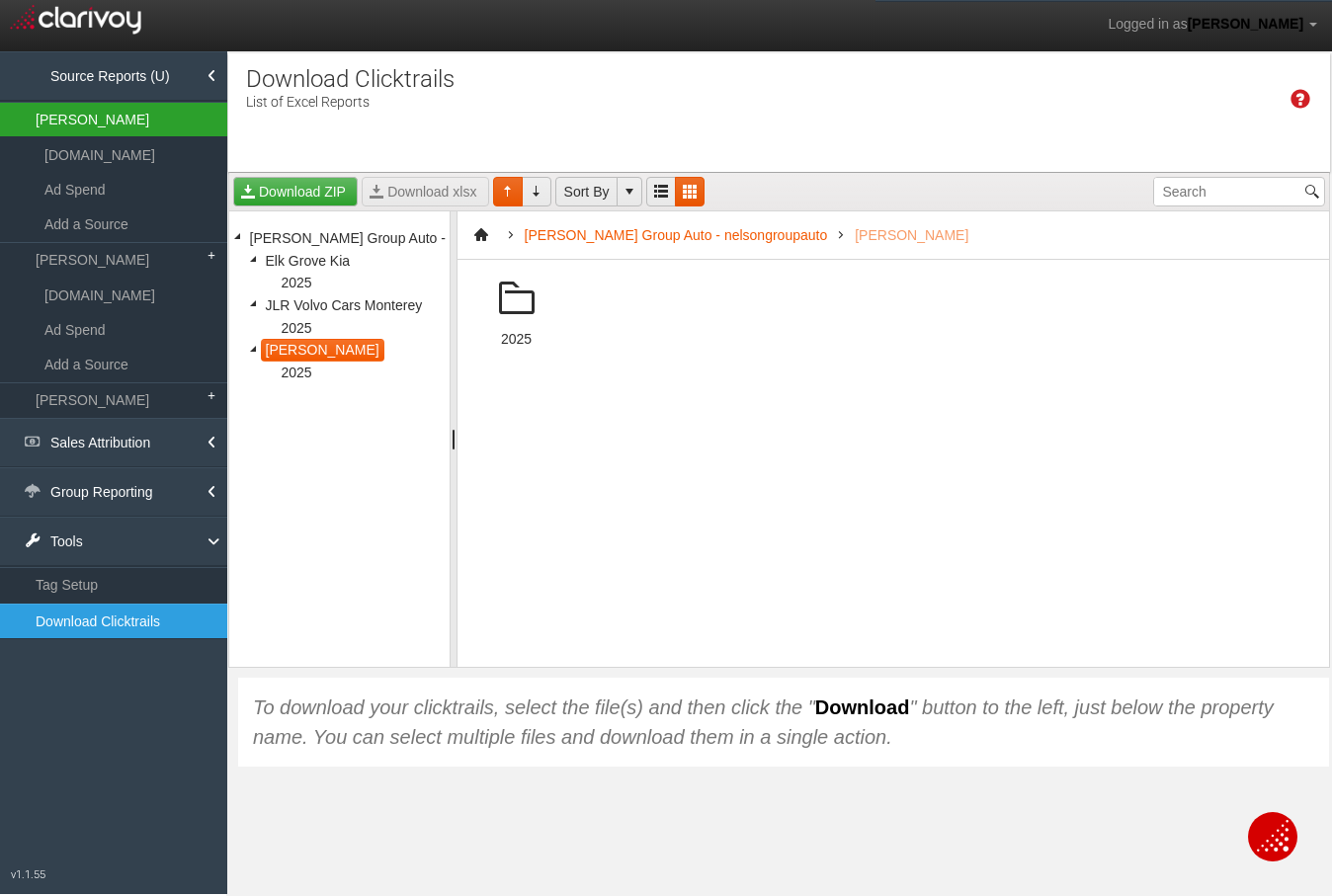 click on "[PERSON_NAME]" at bounding box center [114, 120] 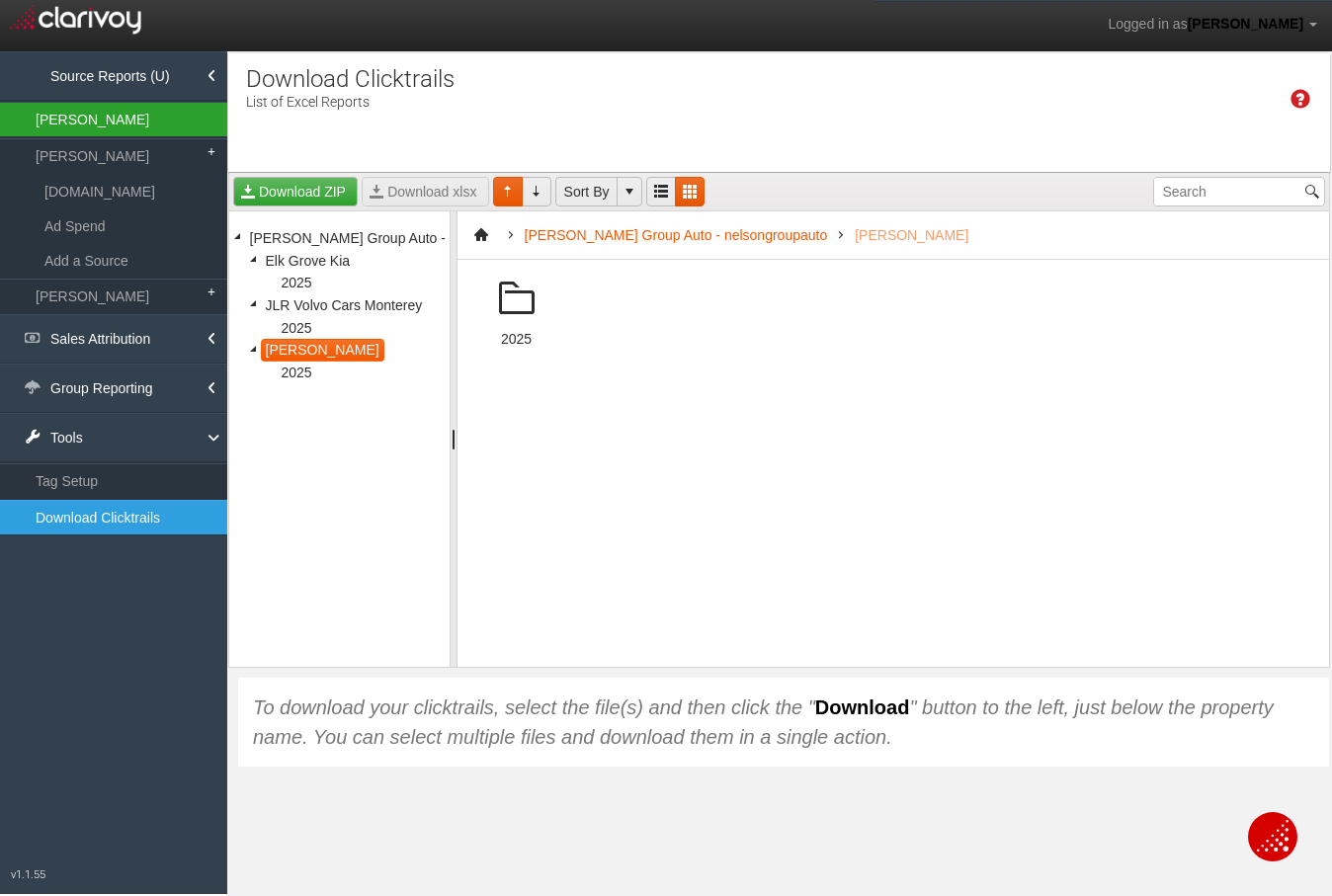 click on "[PERSON_NAME]" at bounding box center (114, 120) 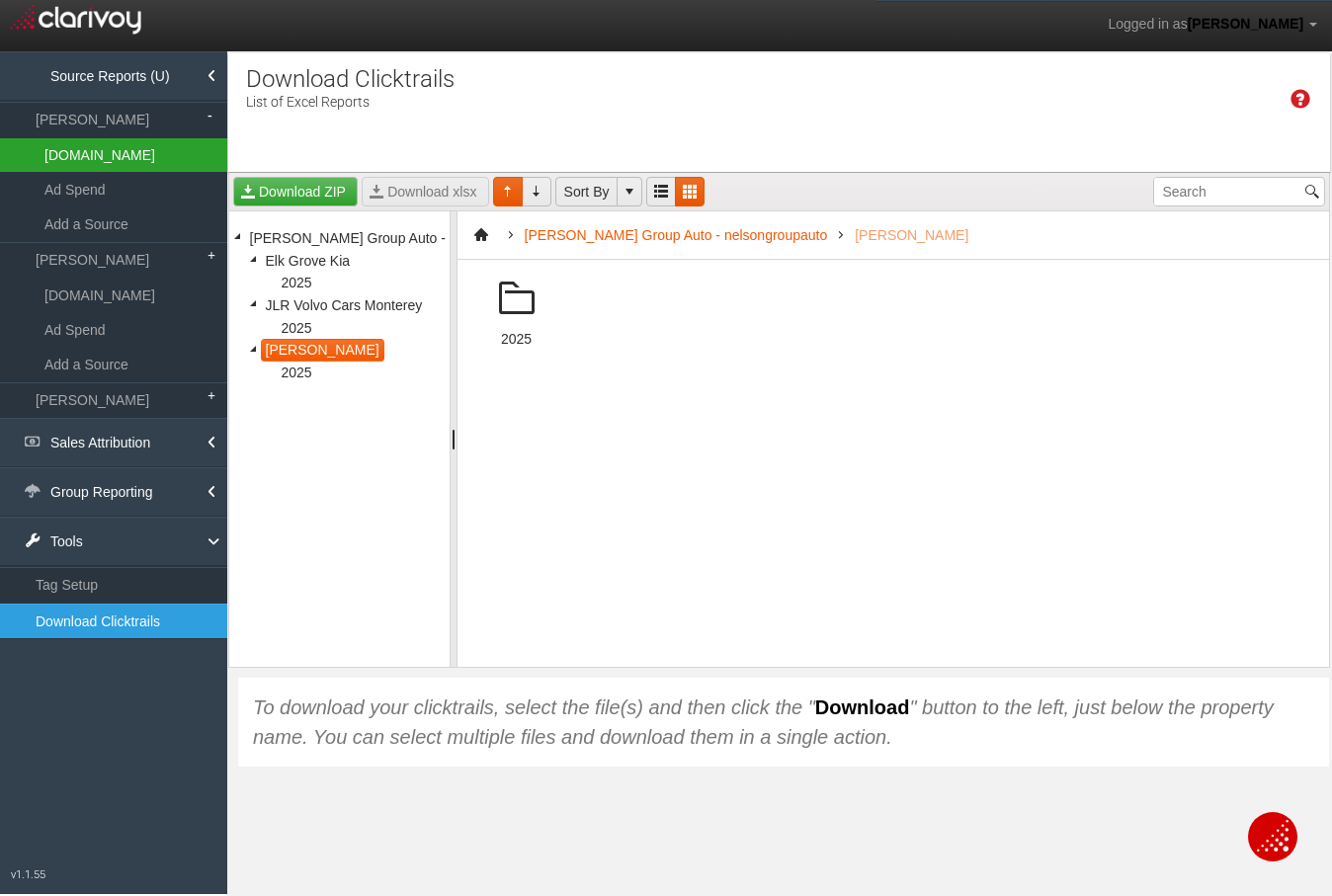 click on "[DOMAIN_NAME]" at bounding box center (114, 155) 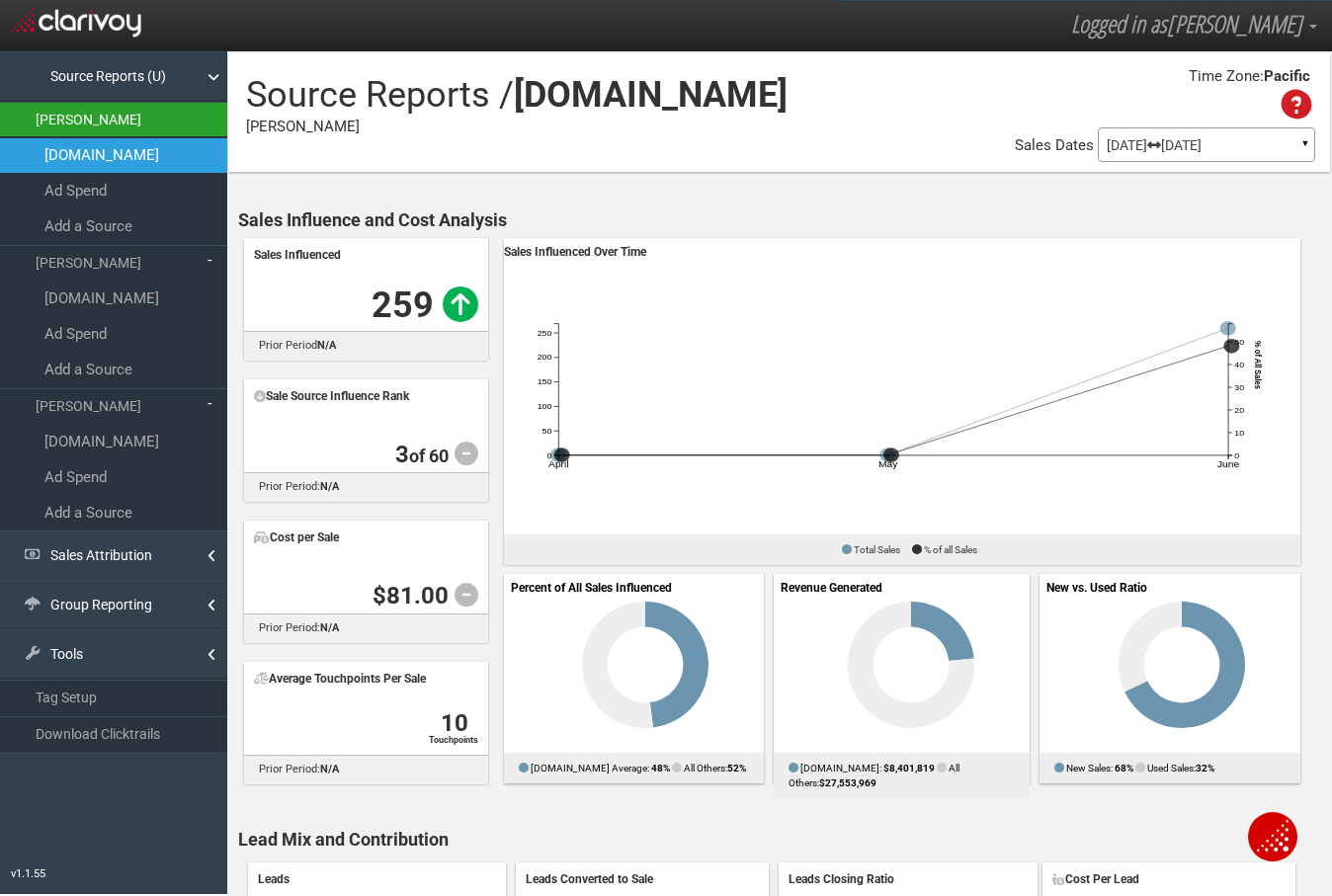 click on "[PERSON_NAME]" at bounding box center (114, 120) 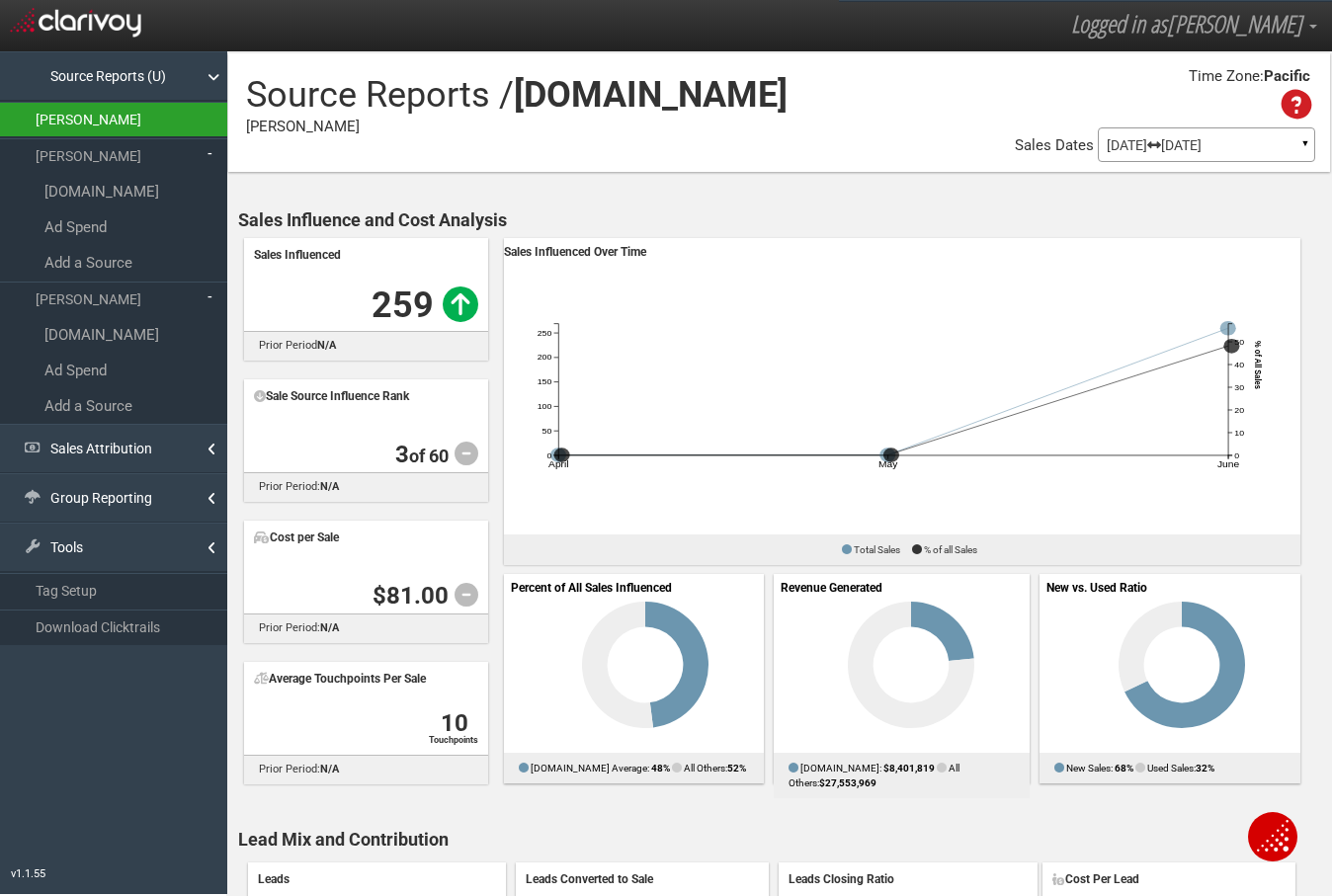 click on "[PERSON_NAME]" at bounding box center (114, 120) 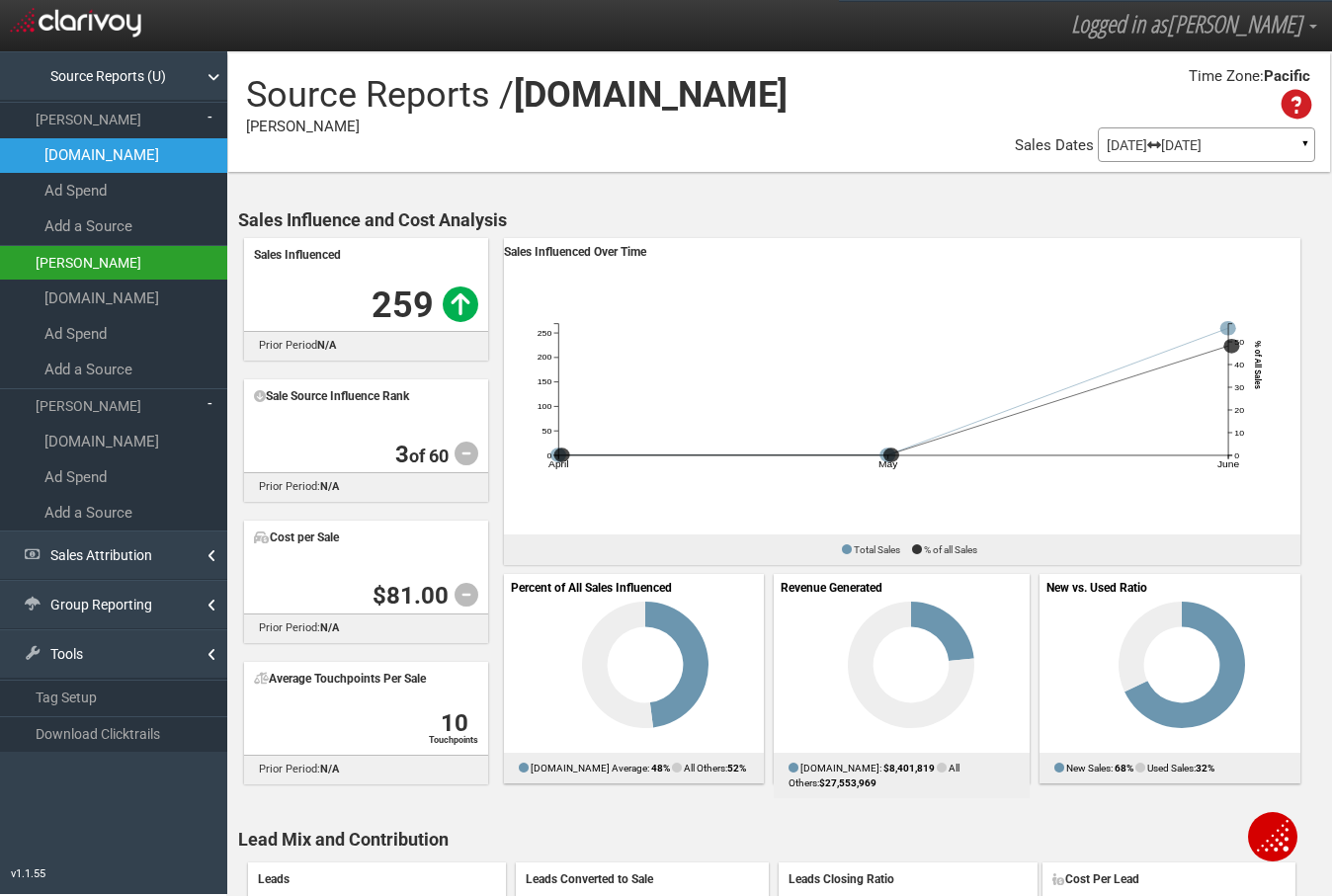 click on "[PERSON_NAME]" at bounding box center (114, 263) 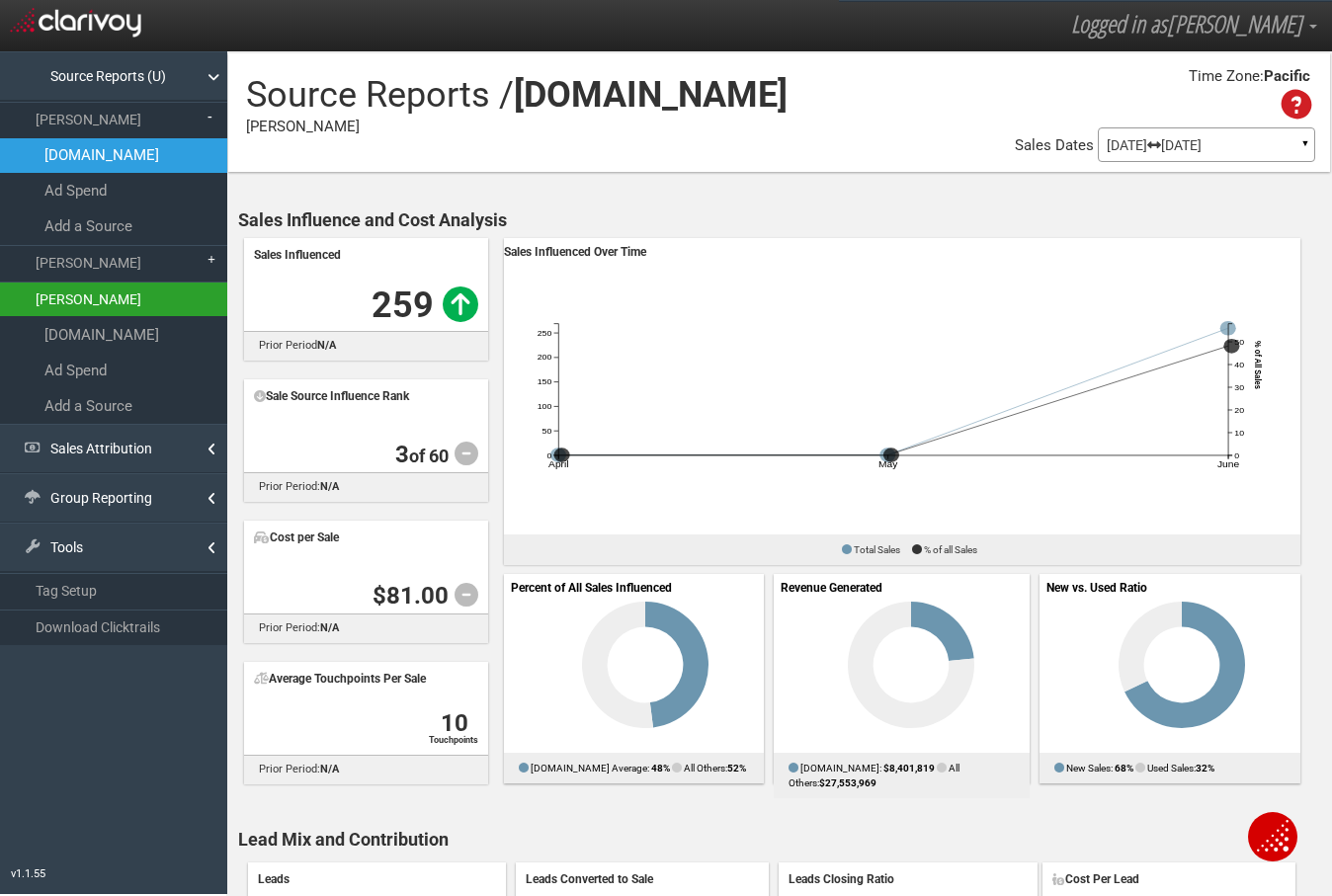 click on "[PERSON_NAME]" at bounding box center (114, 299) 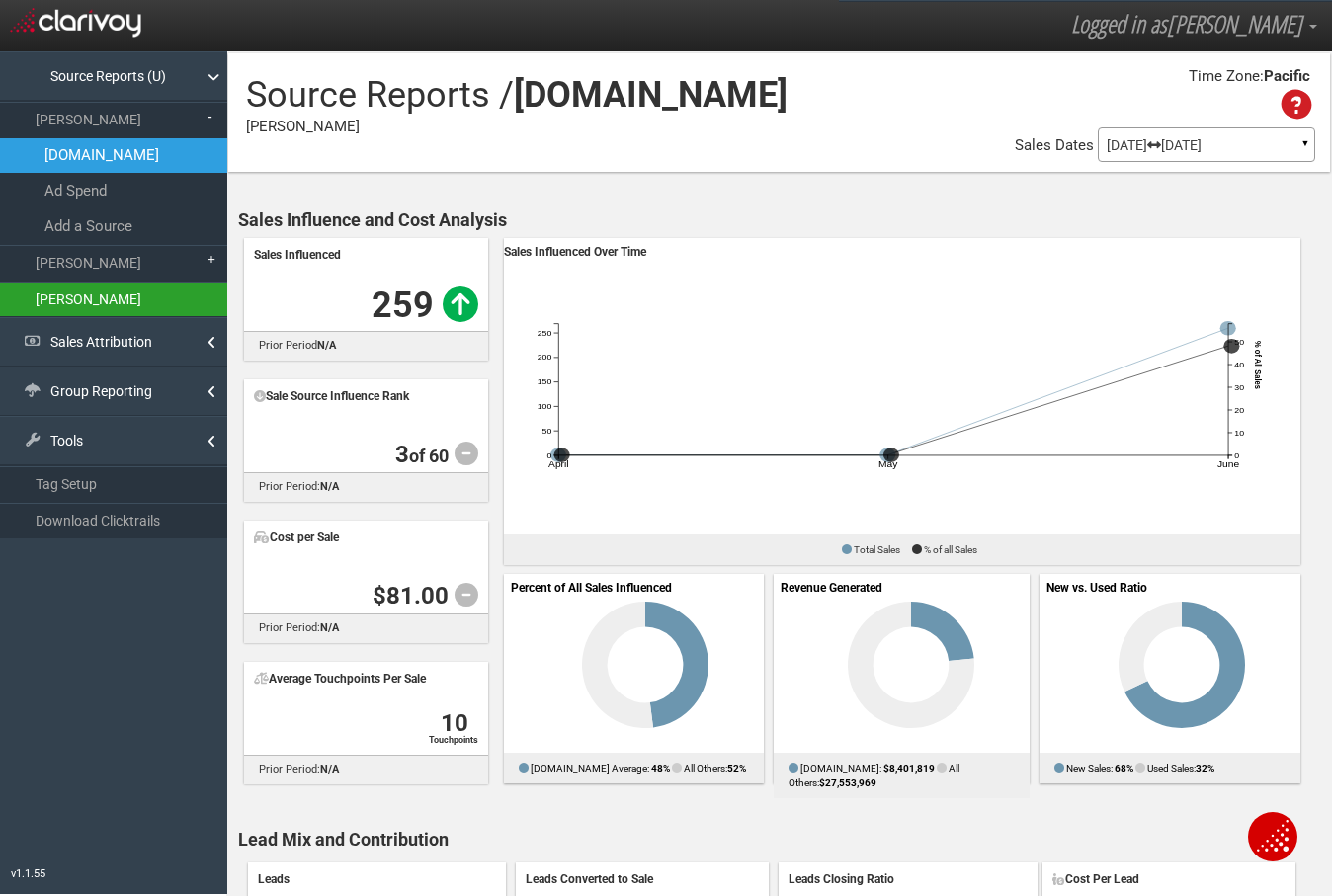 click on "[PERSON_NAME]" at bounding box center [114, 299] 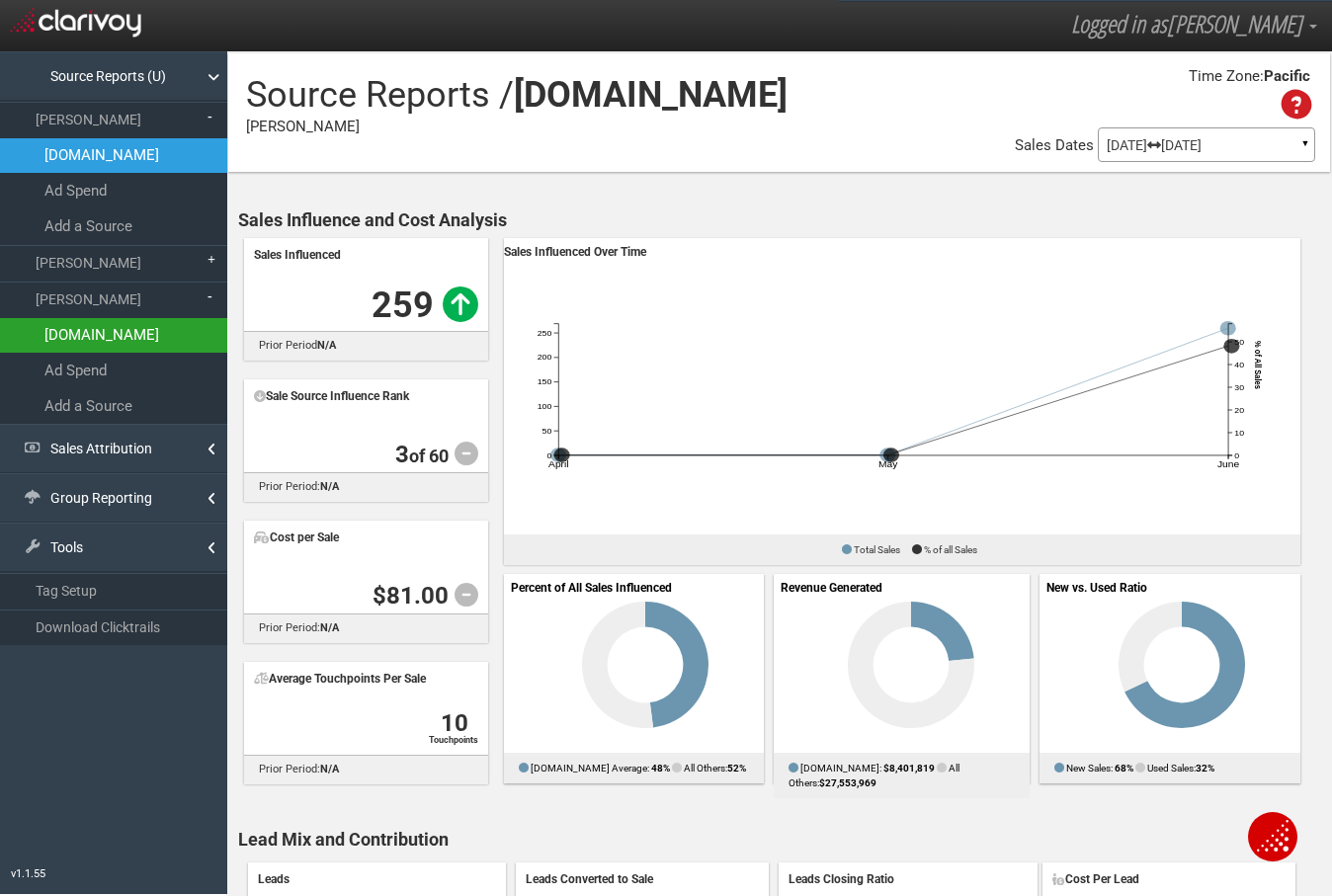 click on "[DOMAIN_NAME]" at bounding box center (114, 335) 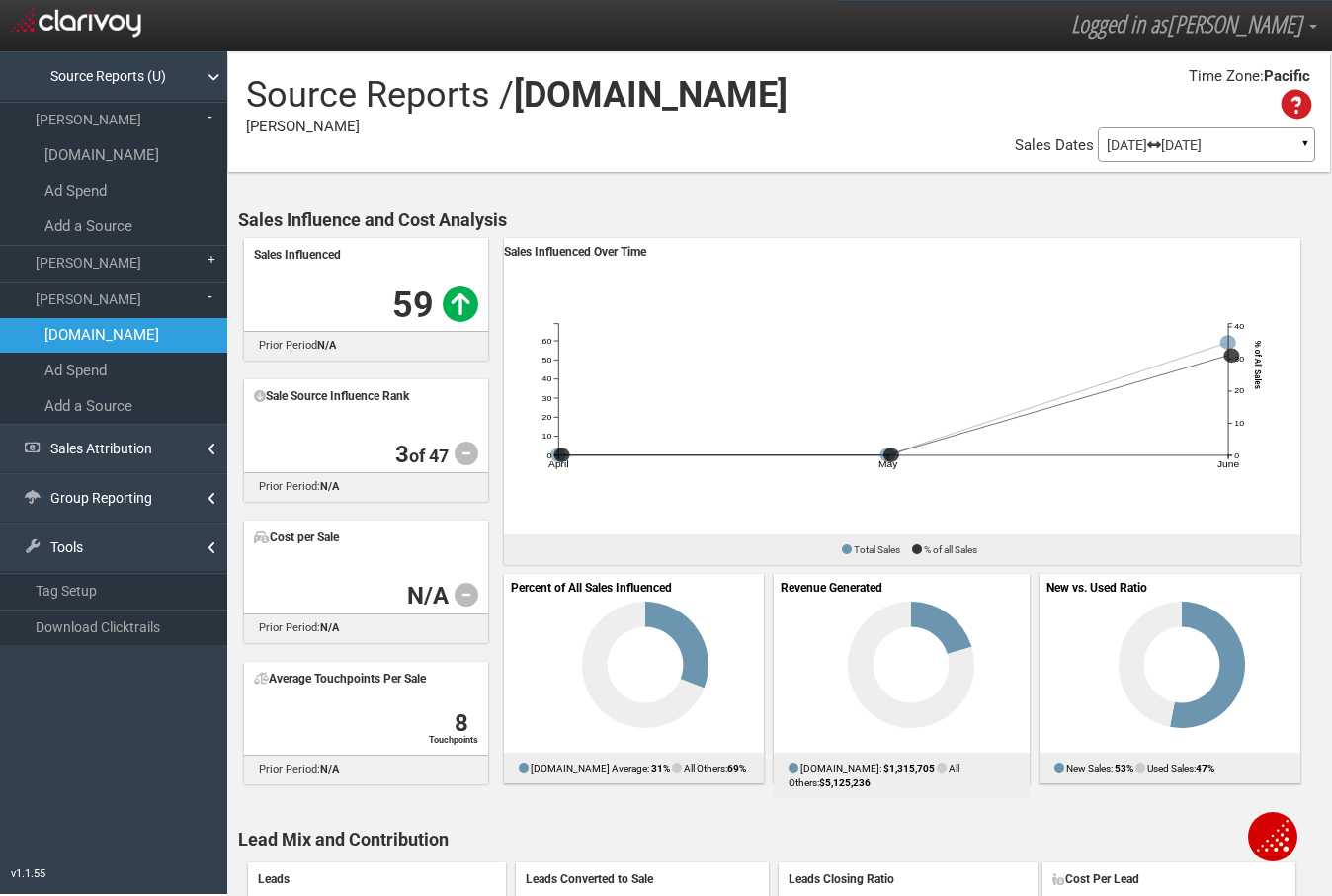 drag, startPoint x: 749, startPoint y: 210, endPoint x: 705, endPoint y: 364, distance: 160.16242 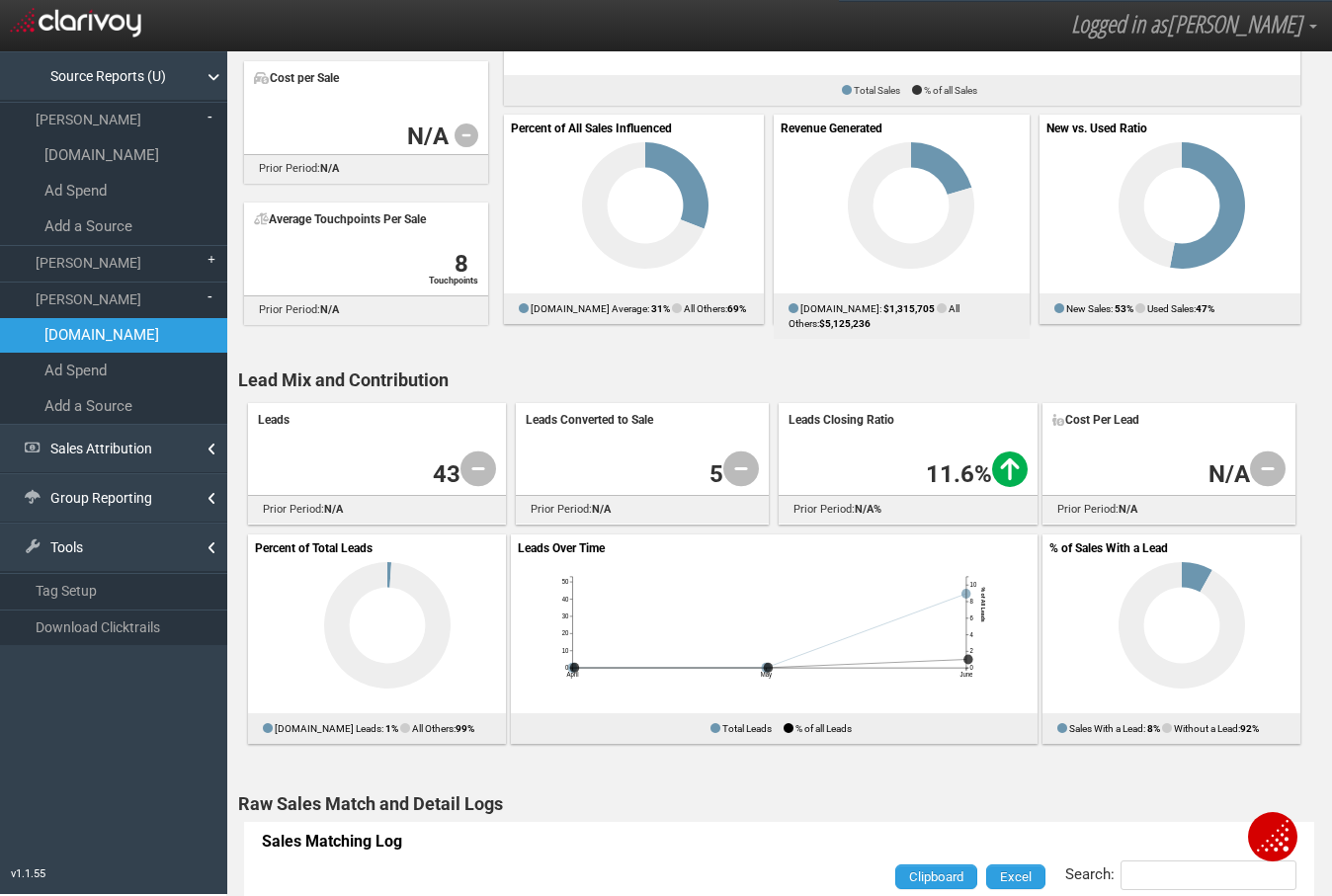 scroll, scrollTop: 498, scrollLeft: 0, axis: vertical 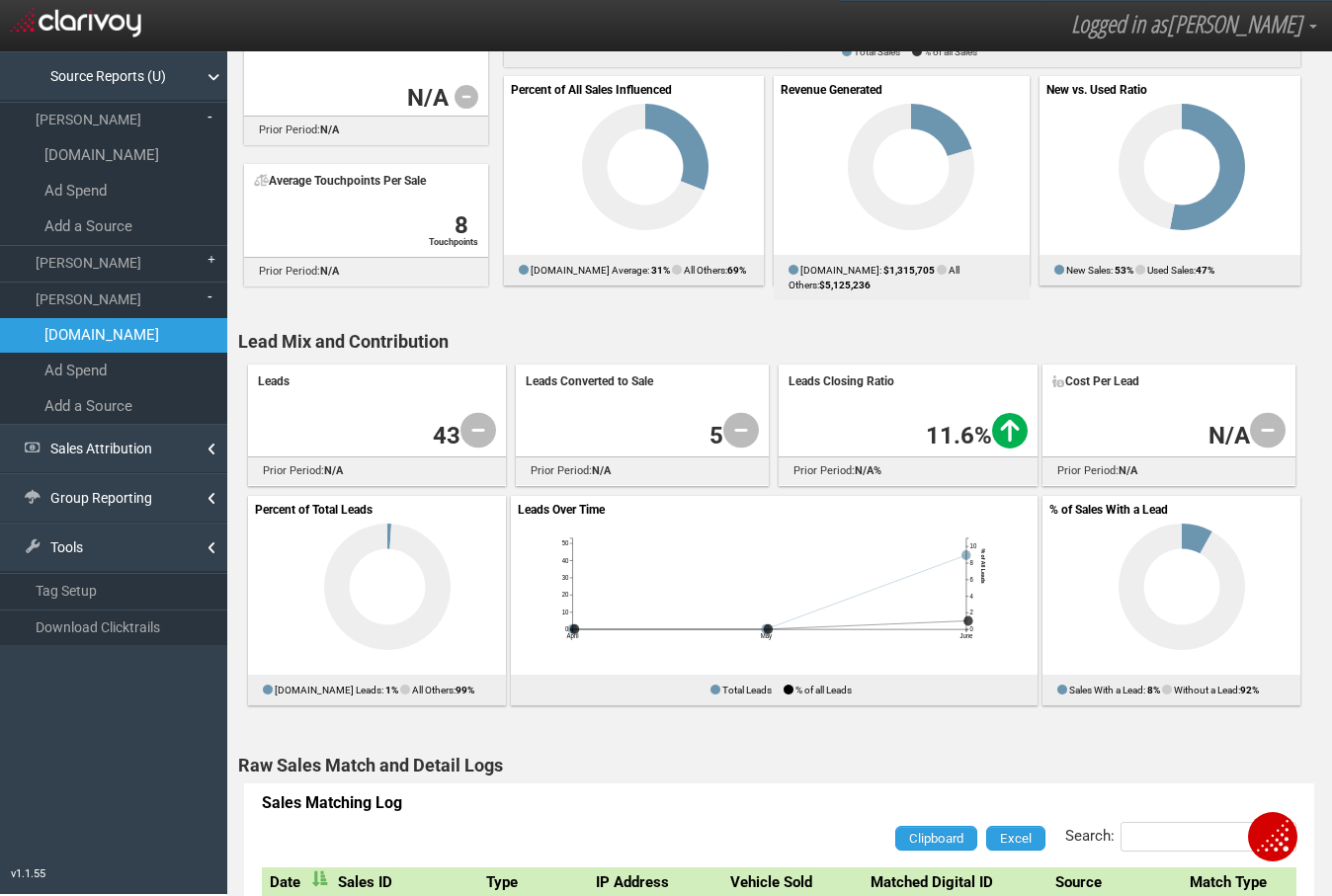 drag, startPoint x: 918, startPoint y: 318, endPoint x: 957, endPoint y: 353, distance: 52.40229 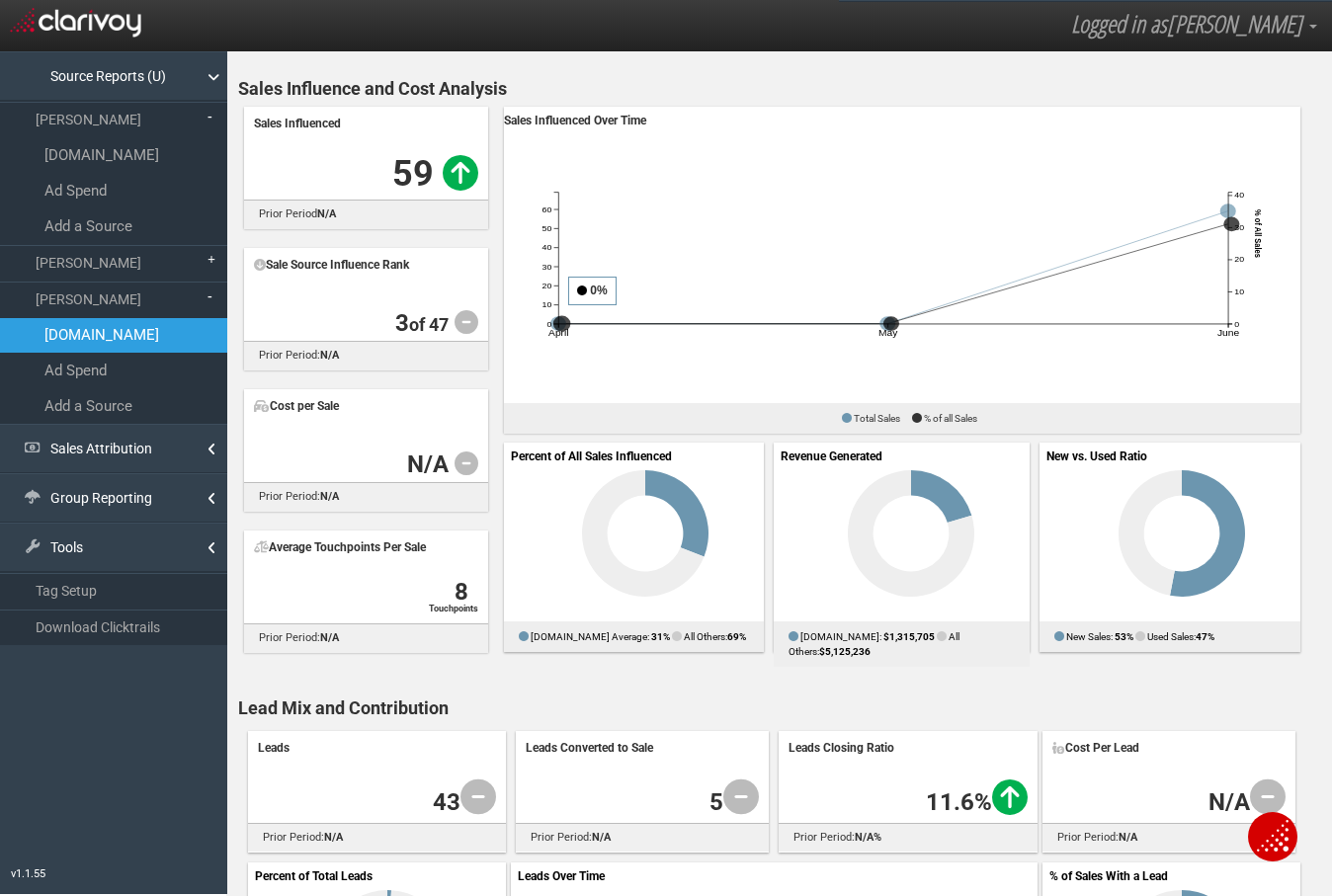 scroll, scrollTop: 139, scrollLeft: 0, axis: vertical 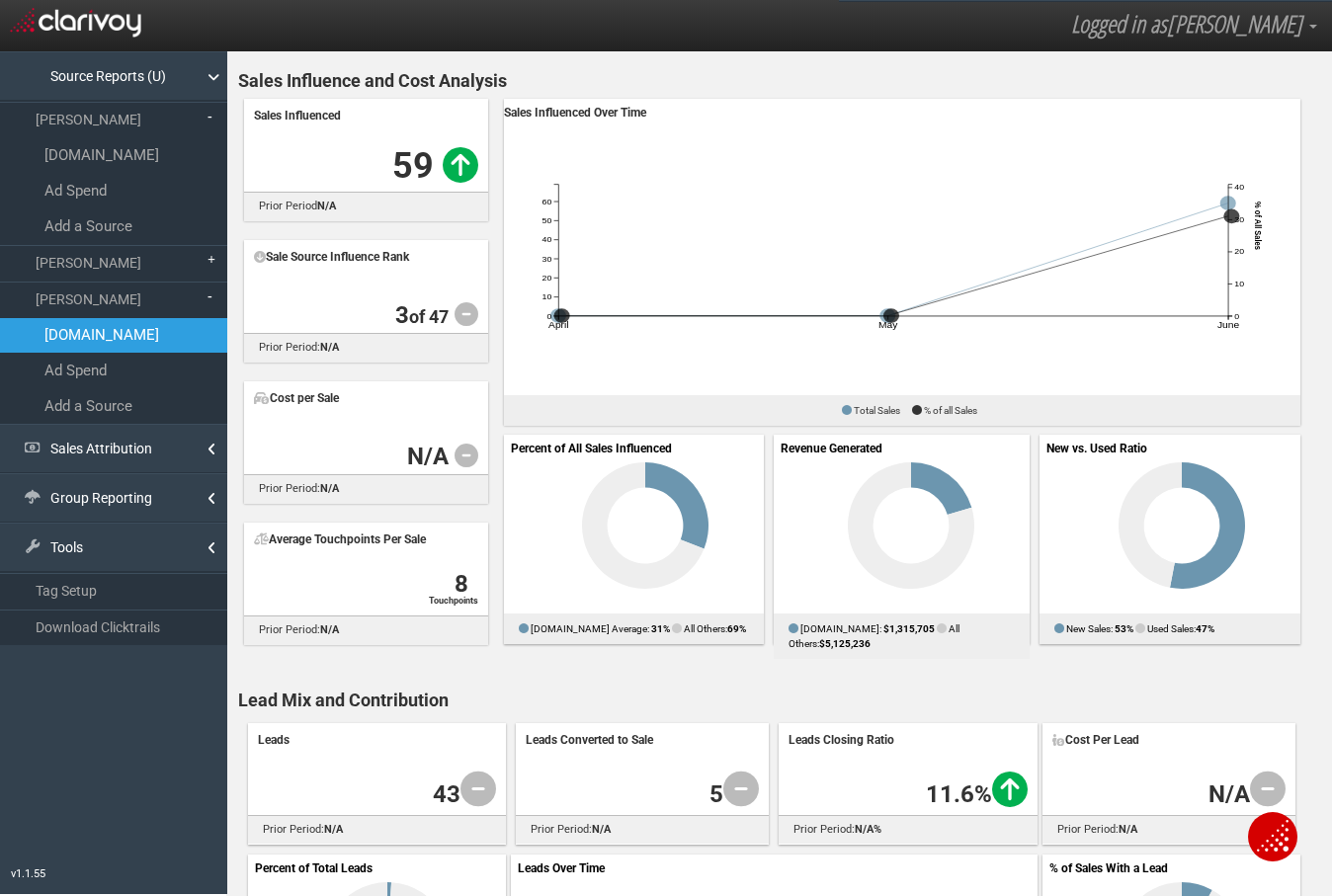 drag, startPoint x: 506, startPoint y: 245, endPoint x: 590, endPoint y: 444, distance: 216.00231 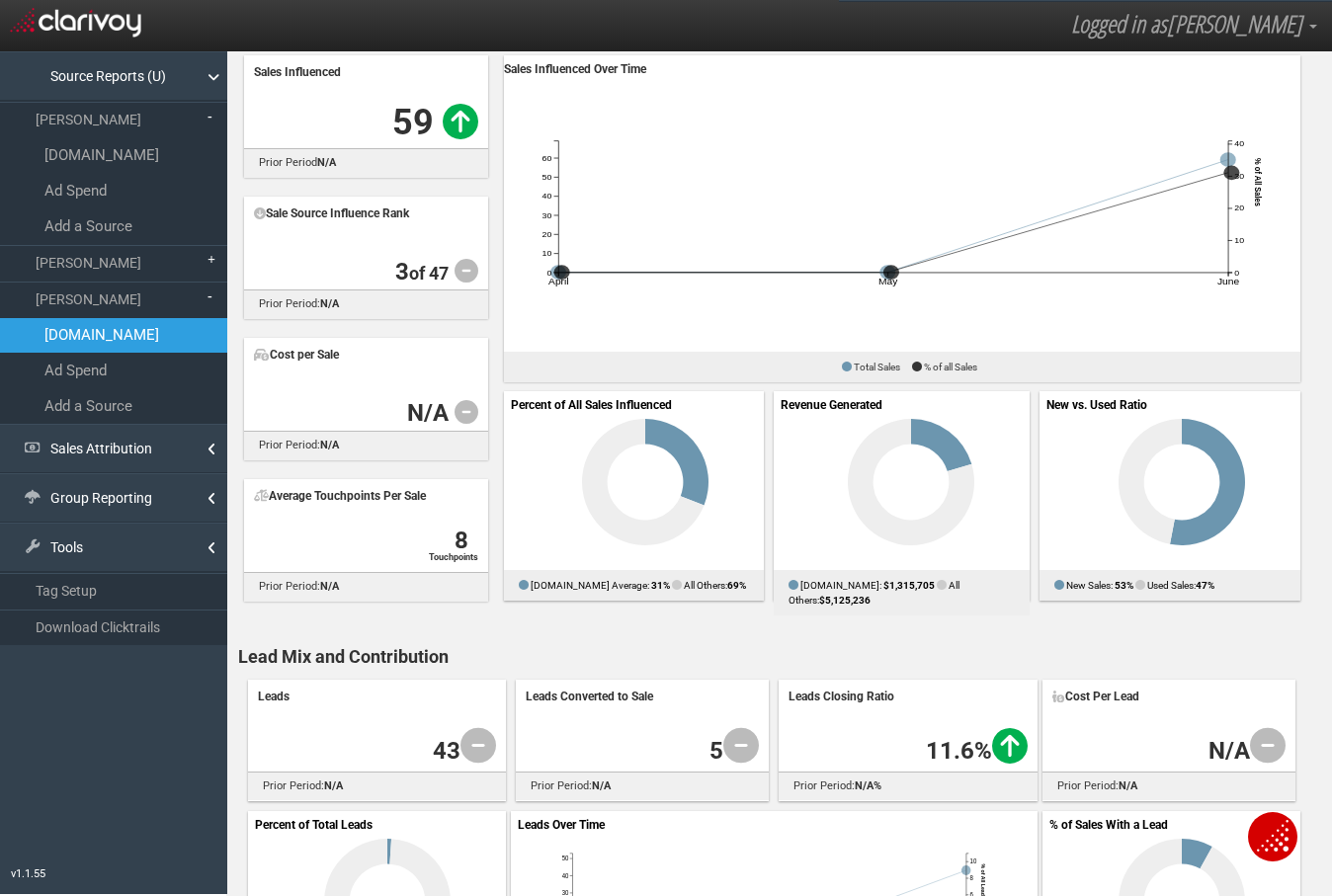scroll, scrollTop: 204, scrollLeft: 0, axis: vertical 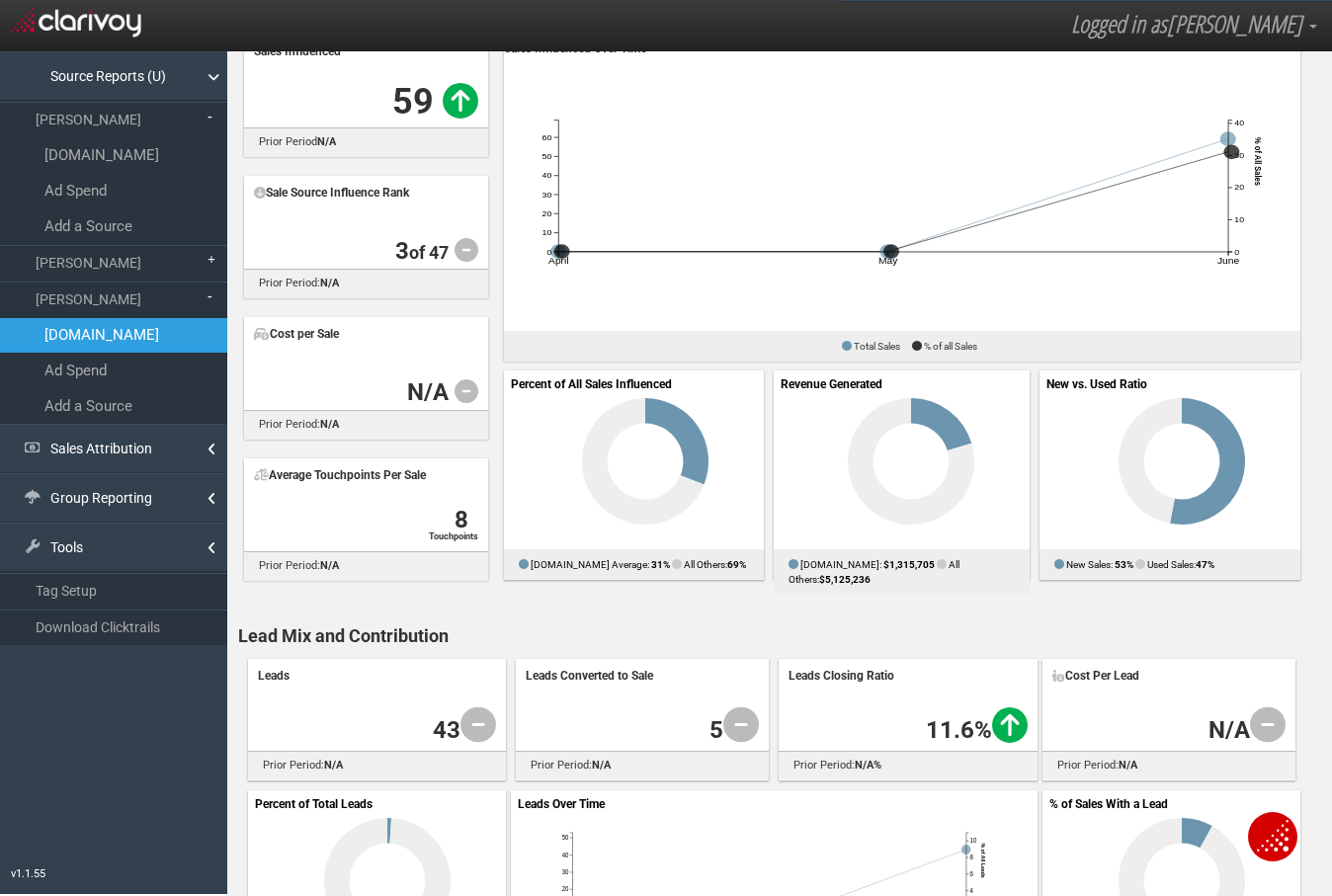click on "Lead Mix and Contribution" at bounding box center [784, 635] 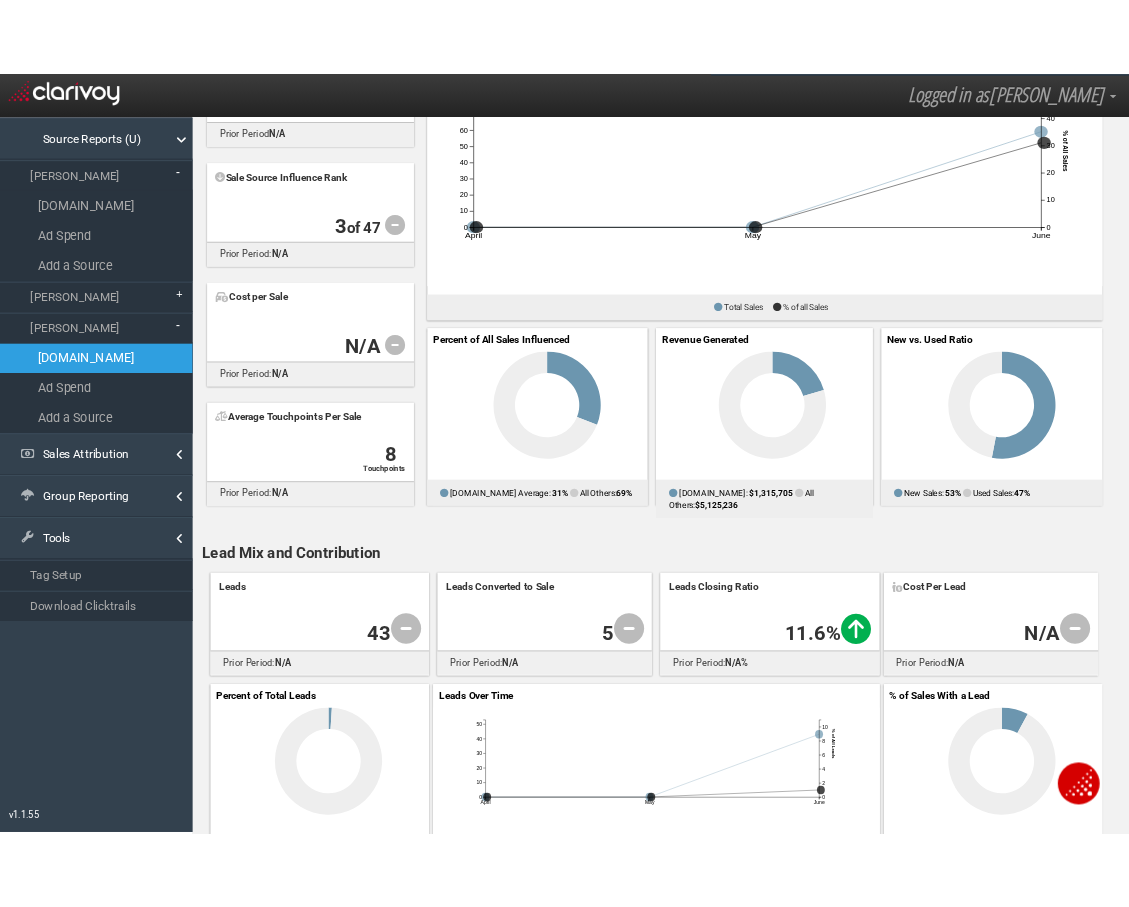 scroll, scrollTop: 315, scrollLeft: 0, axis: vertical 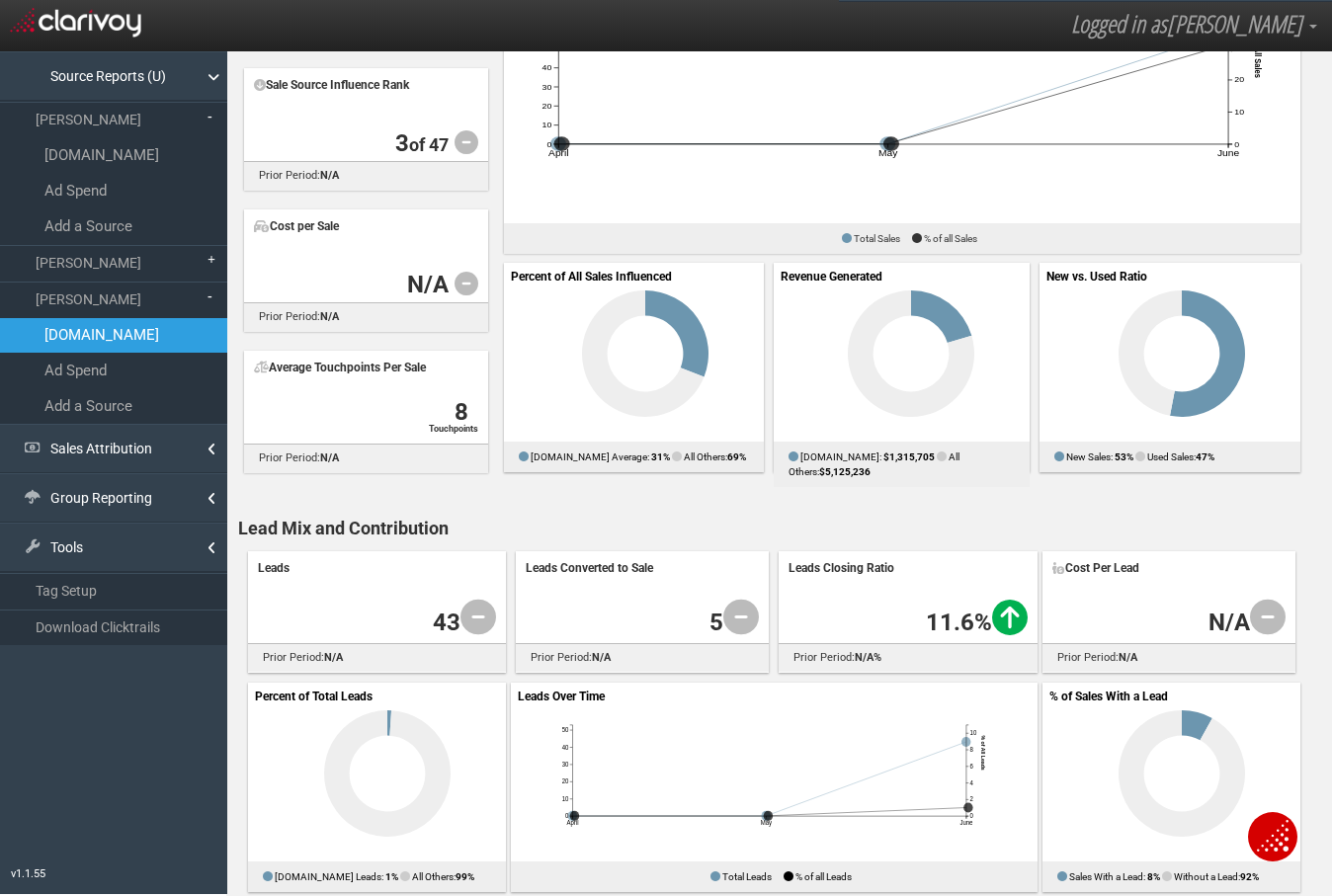 click on "Lead Mix and Contribution" at bounding box center (784, 528) 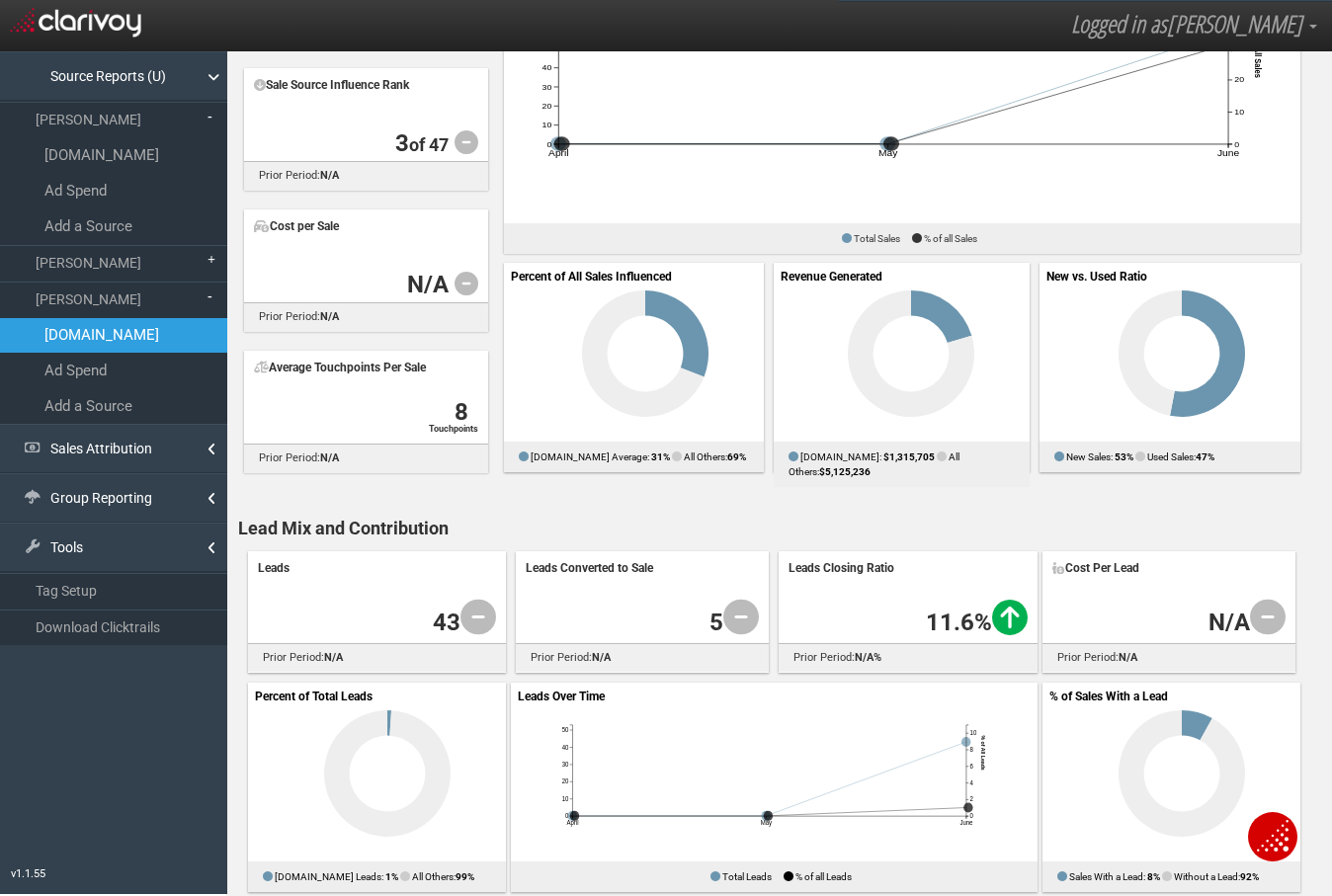 click on "Lead Mix and Contribution" at bounding box center (784, 528) 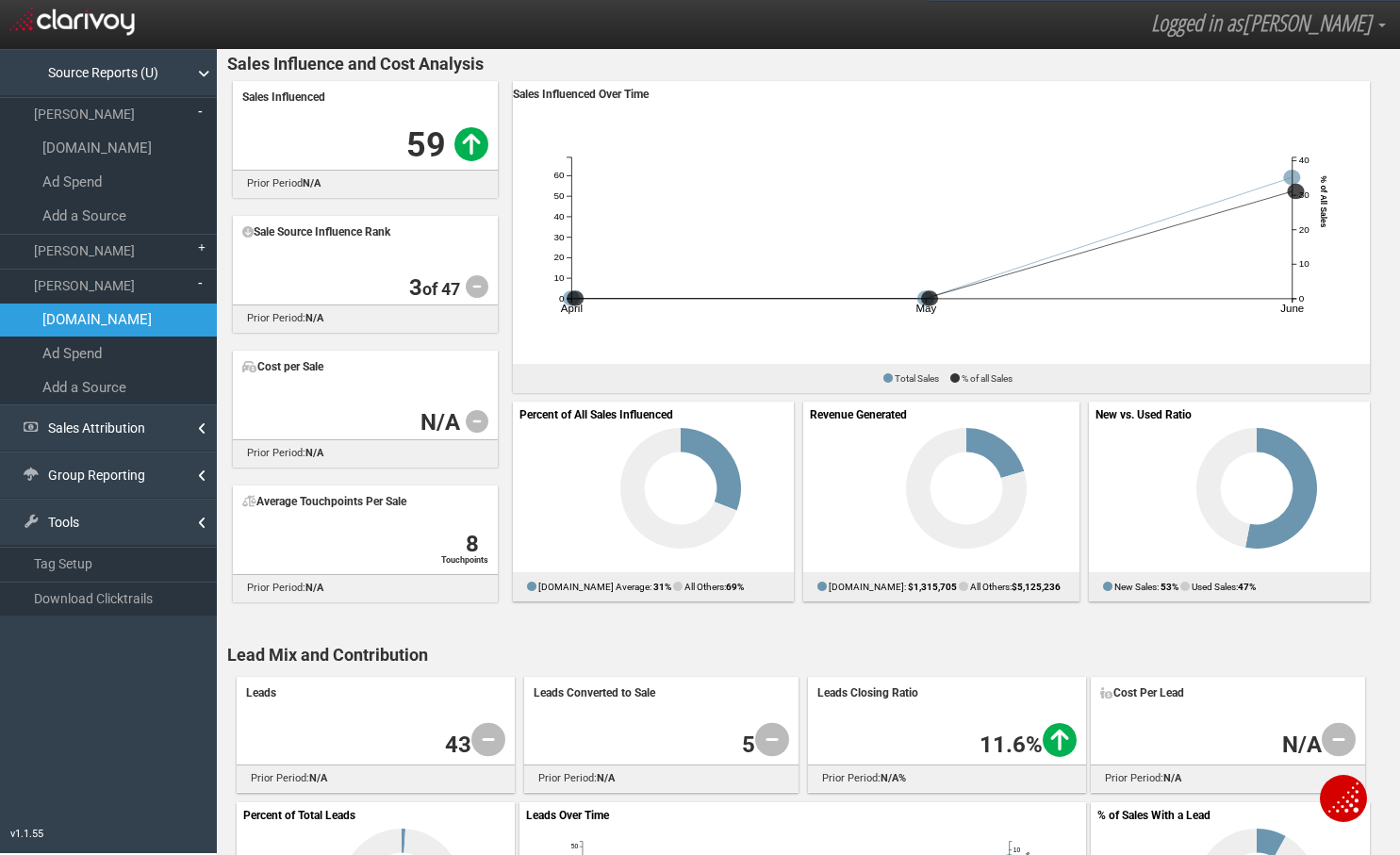 scroll, scrollTop: 158, scrollLeft: 0, axis: vertical 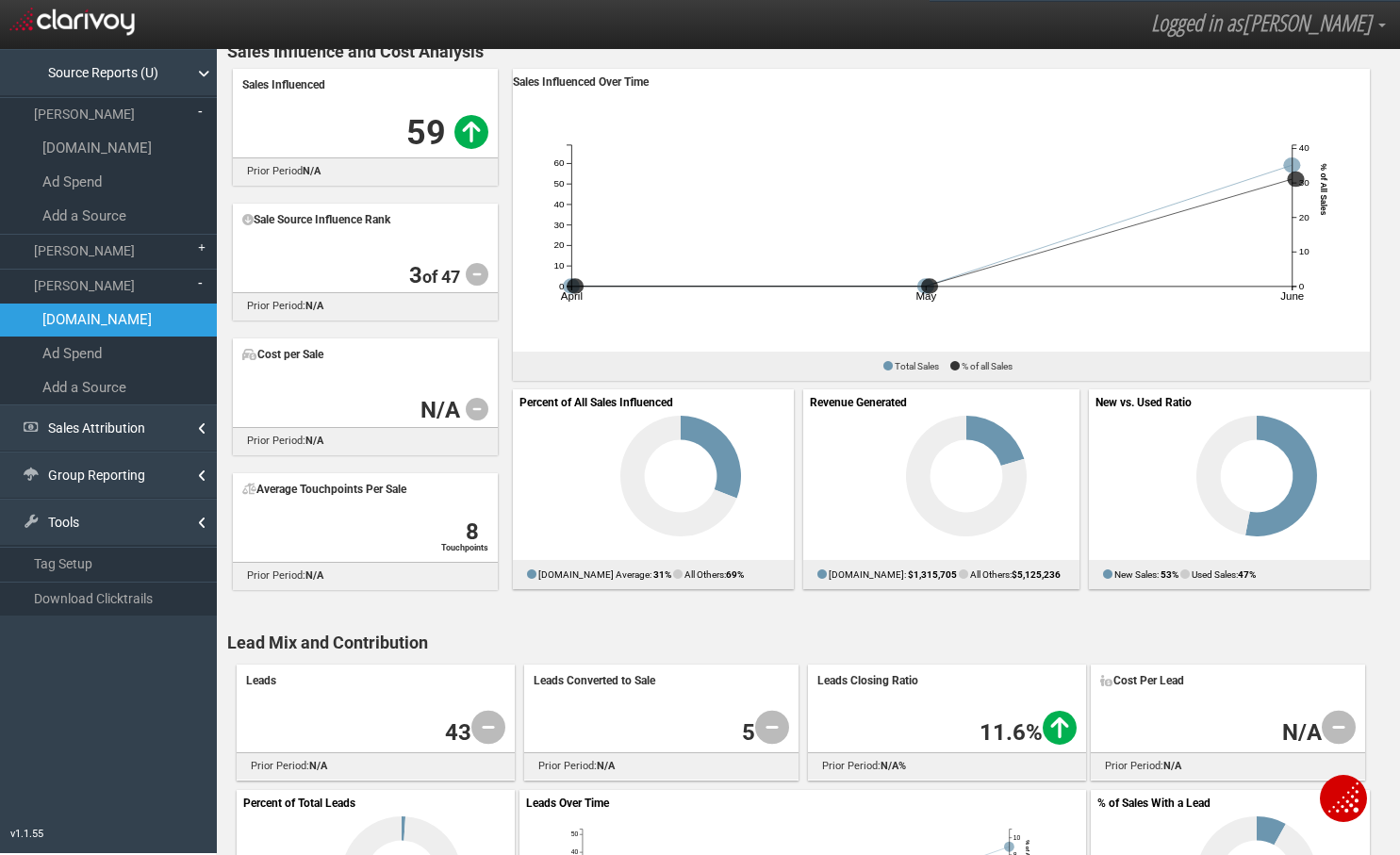 drag, startPoint x: 305, startPoint y: 173, endPoint x: 305, endPoint y: 129, distance: 44 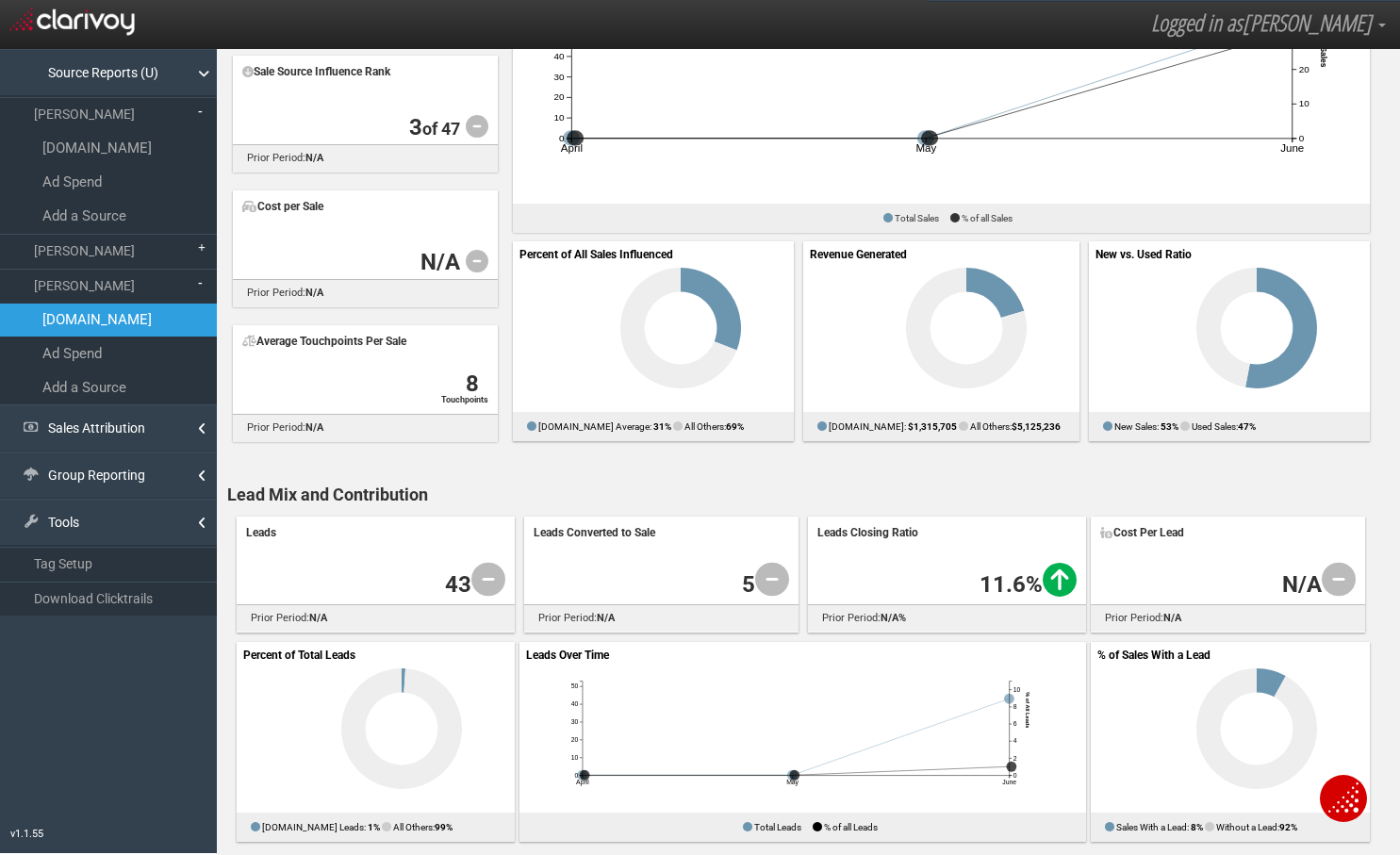 scroll, scrollTop: 304, scrollLeft: 0, axis: vertical 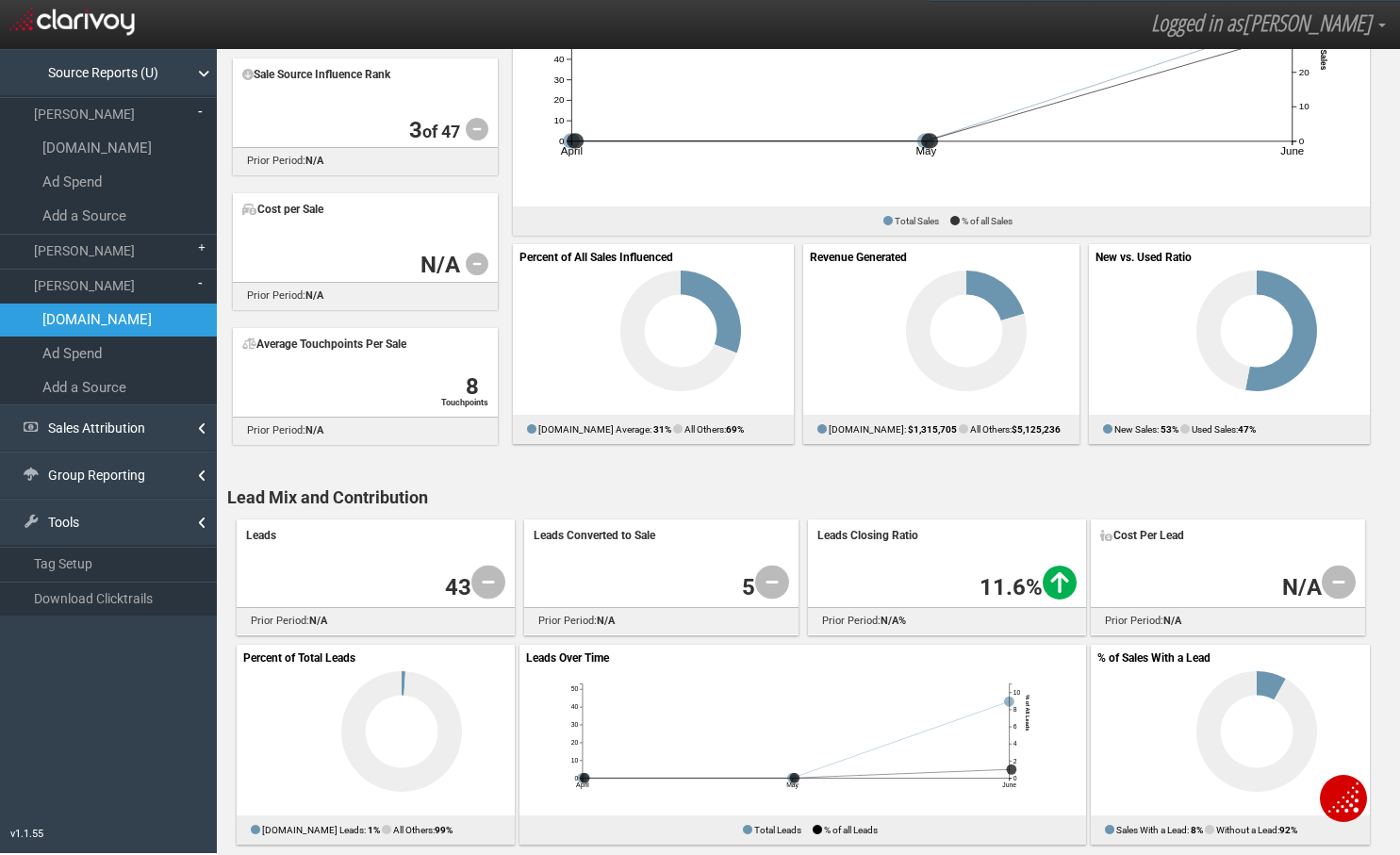 click on "[DOMAIN_NAME] Average:" at bounding box center (595, 429) 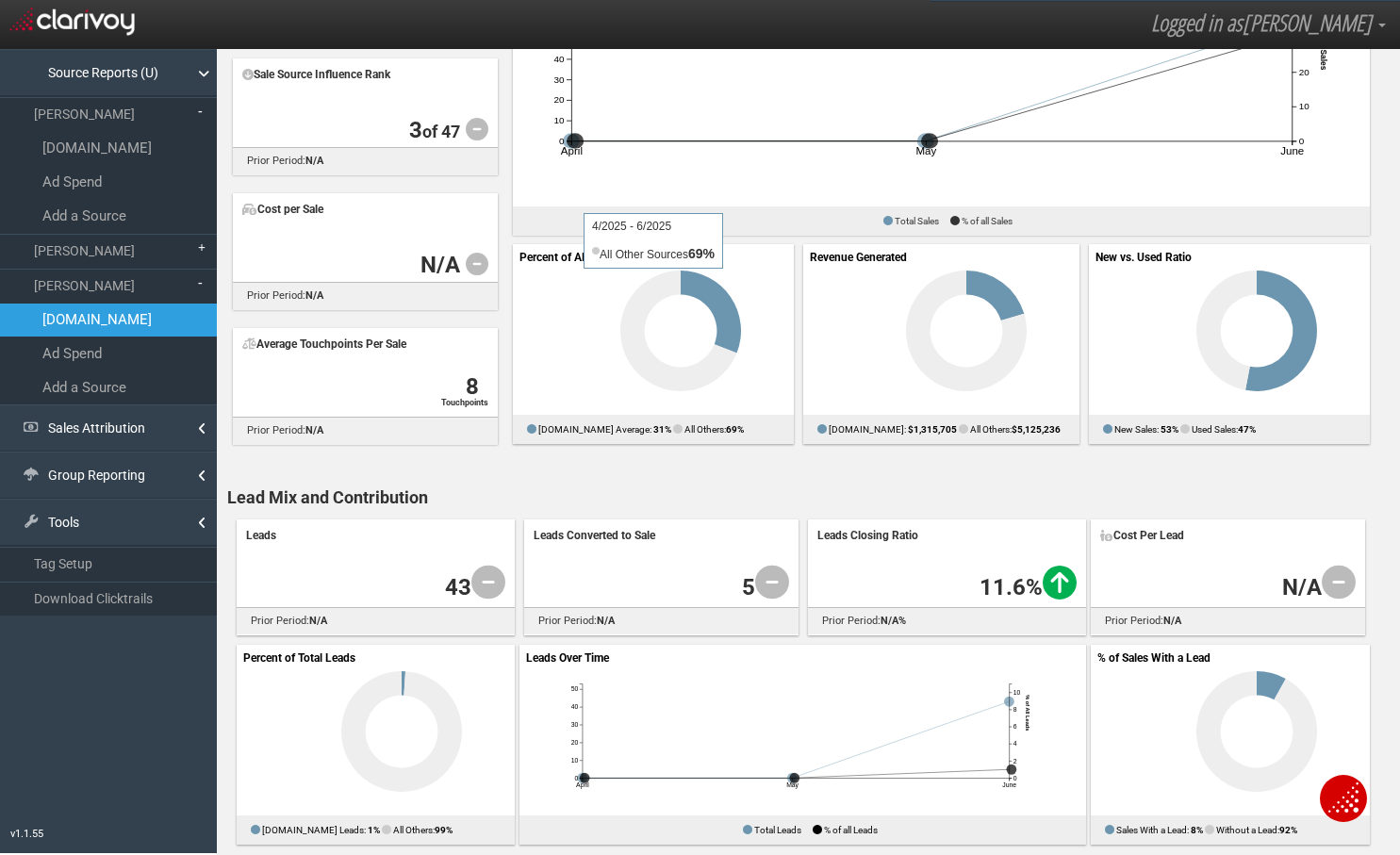 click 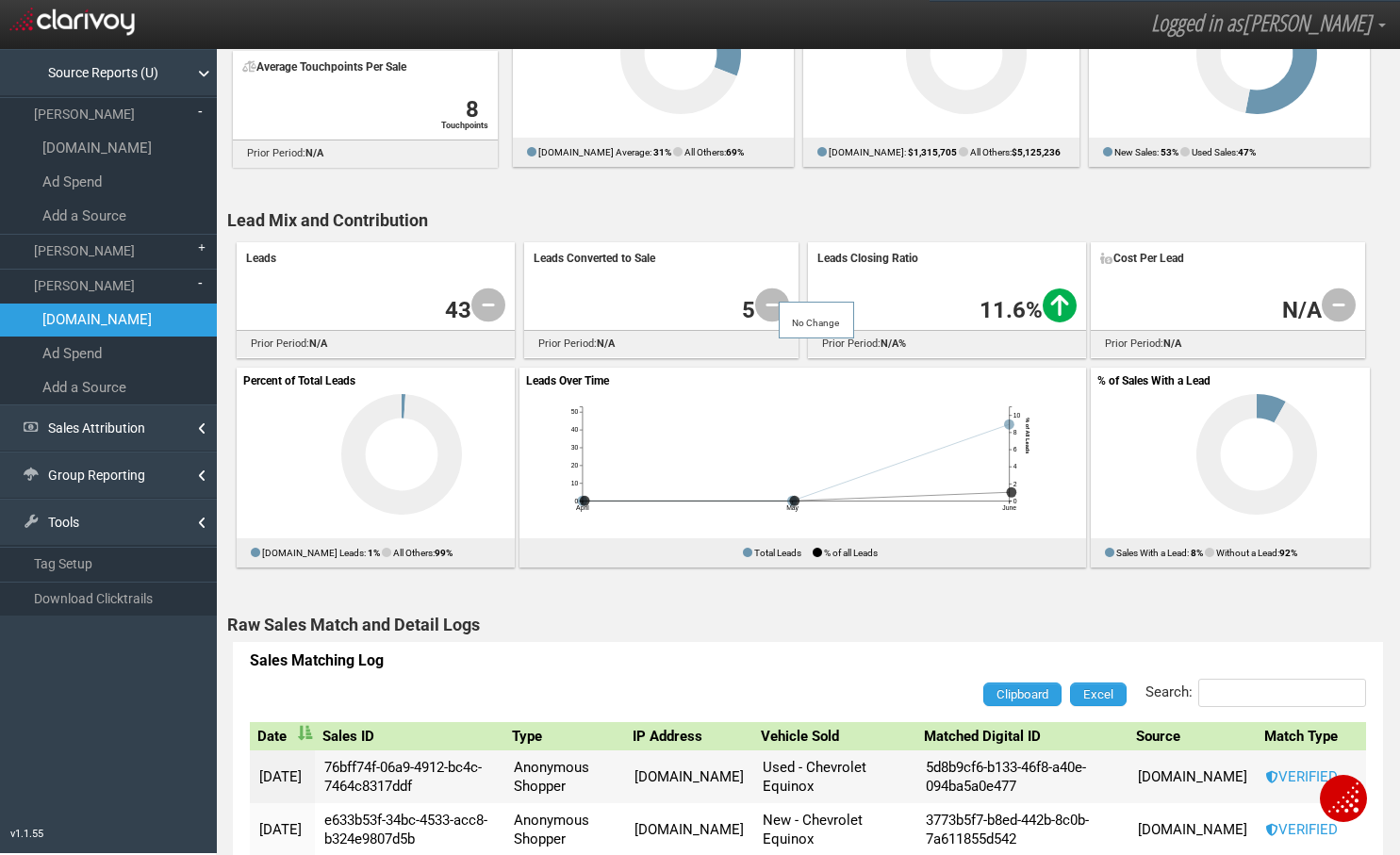scroll, scrollTop: 583, scrollLeft: 0, axis: vertical 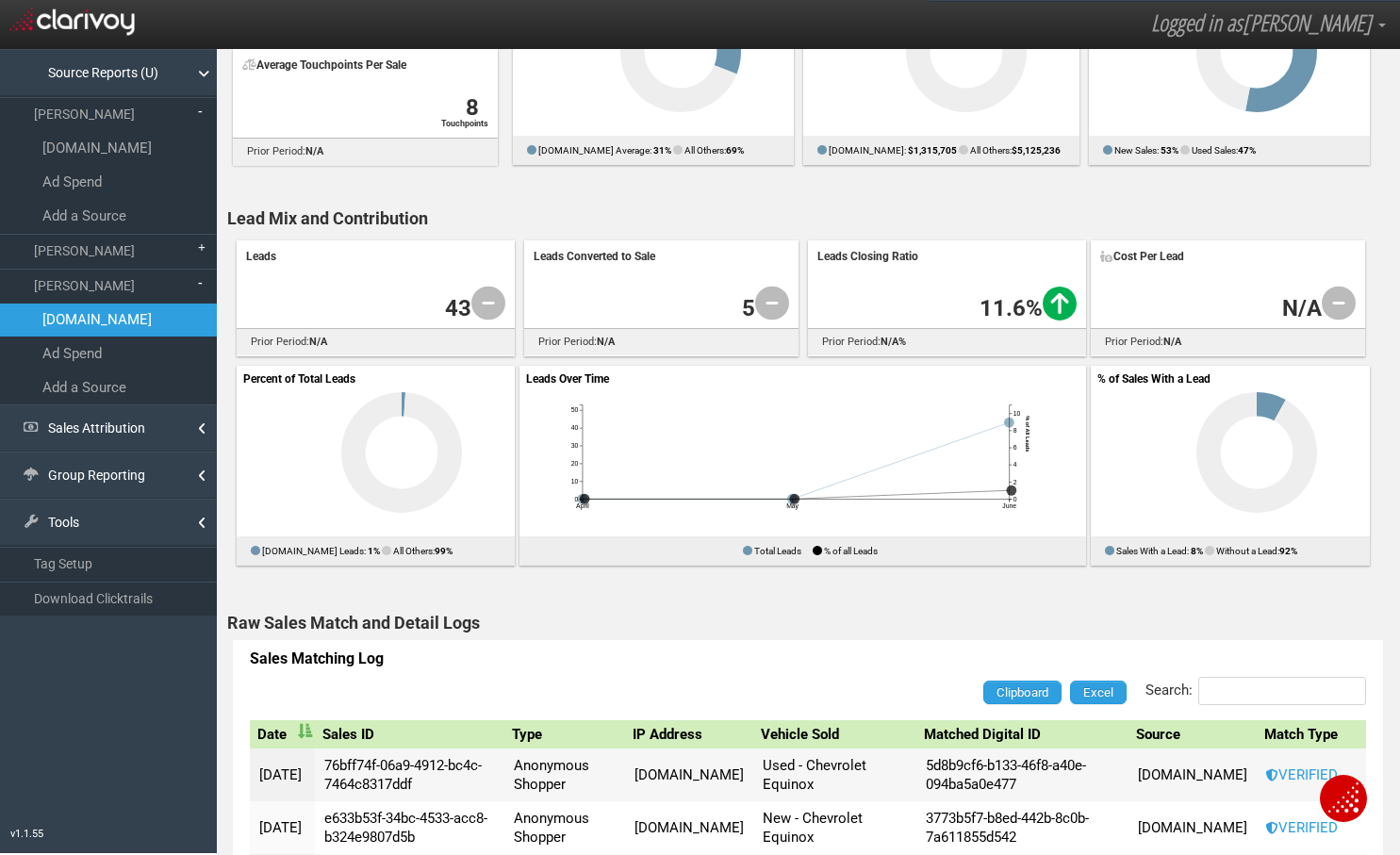 click on "April May June 0 10 20 30 40 50 0 2 4 6 8 10 % of All Leads" 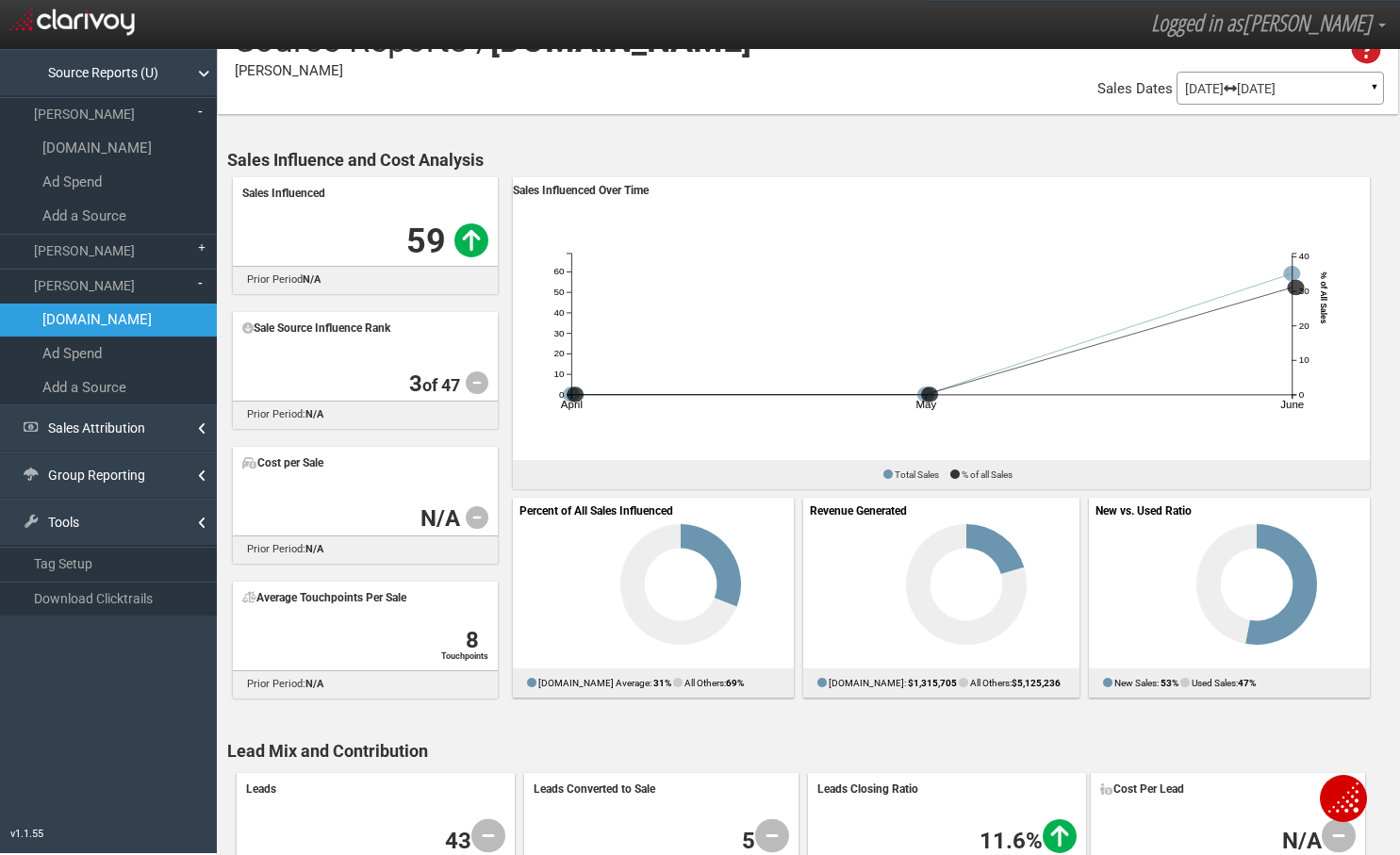scroll, scrollTop: 0, scrollLeft: 0, axis: both 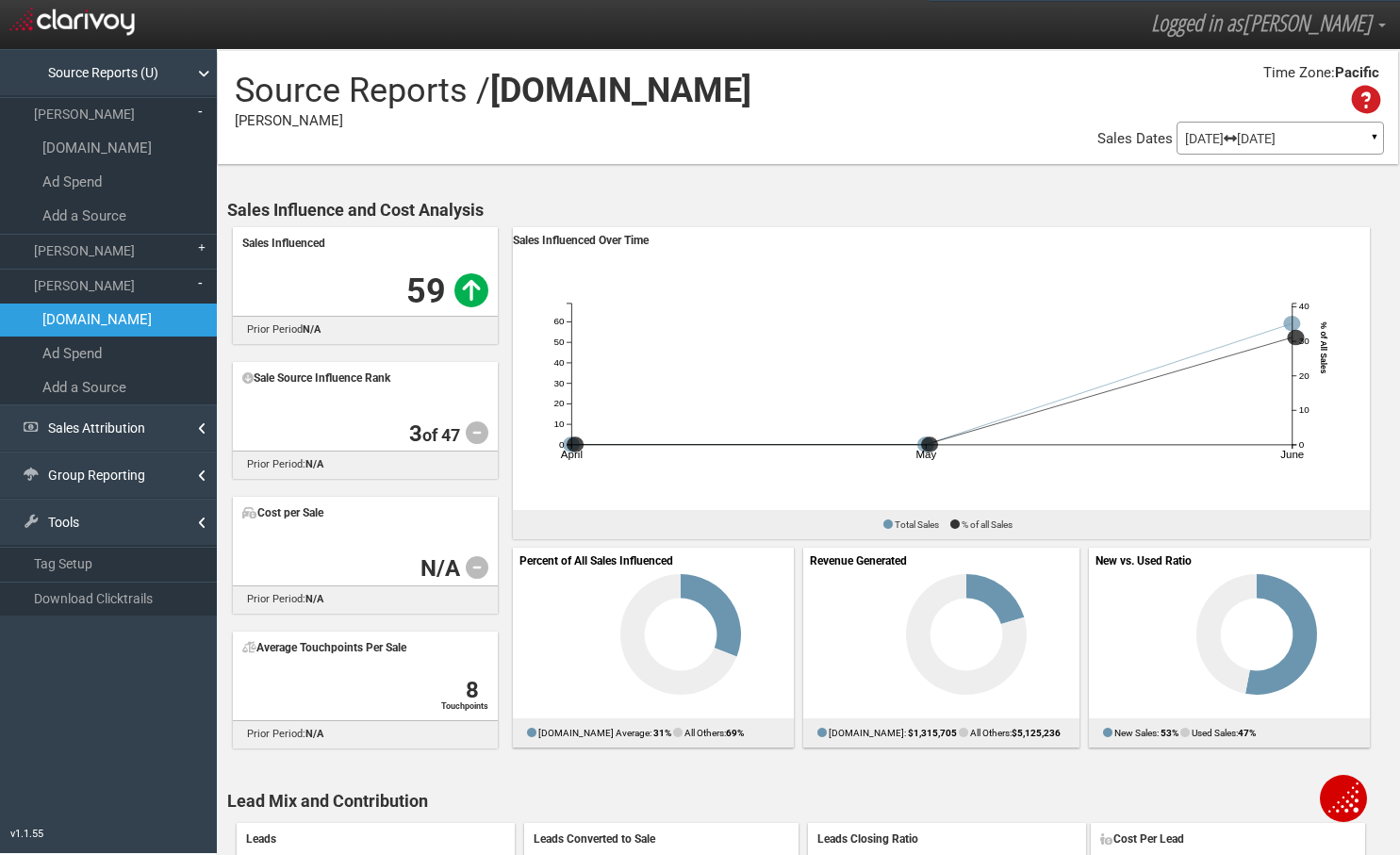 drag, startPoint x: 924, startPoint y: 780, endPoint x: 910, endPoint y: 774, distance: 15.231546 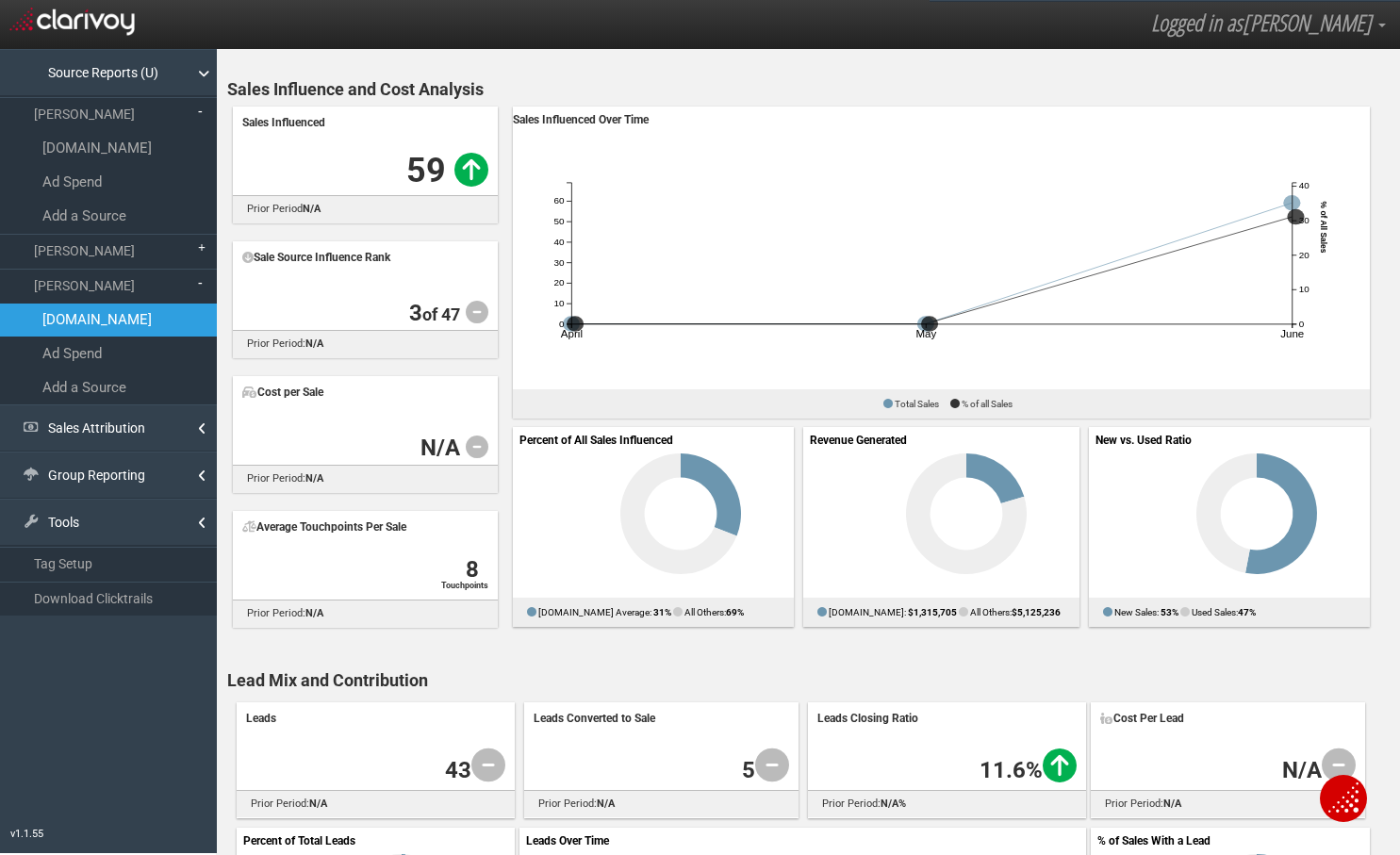 scroll, scrollTop: 0, scrollLeft: 0, axis: both 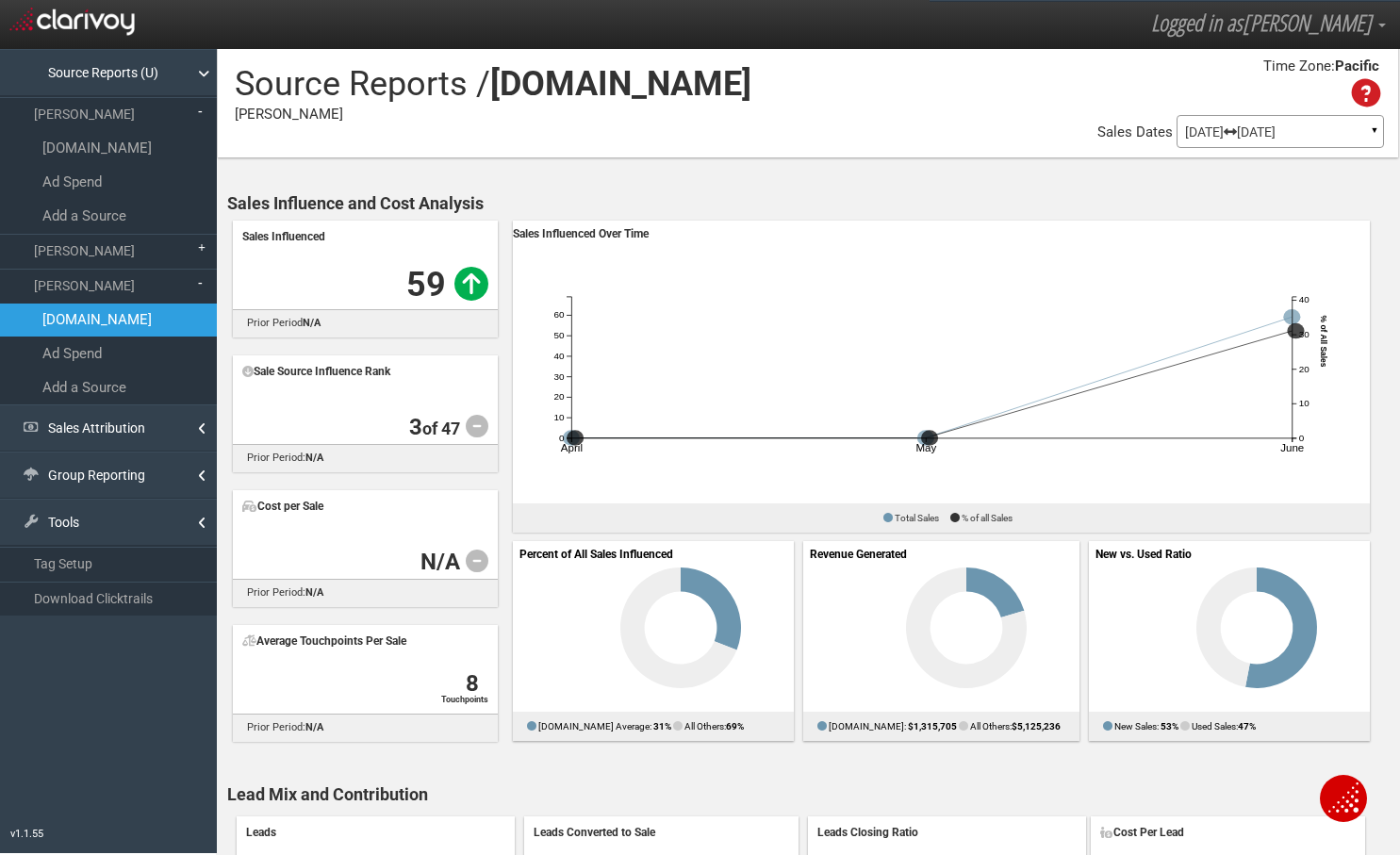 click on "[DATE]   [DATE]" at bounding box center (1280, 132) 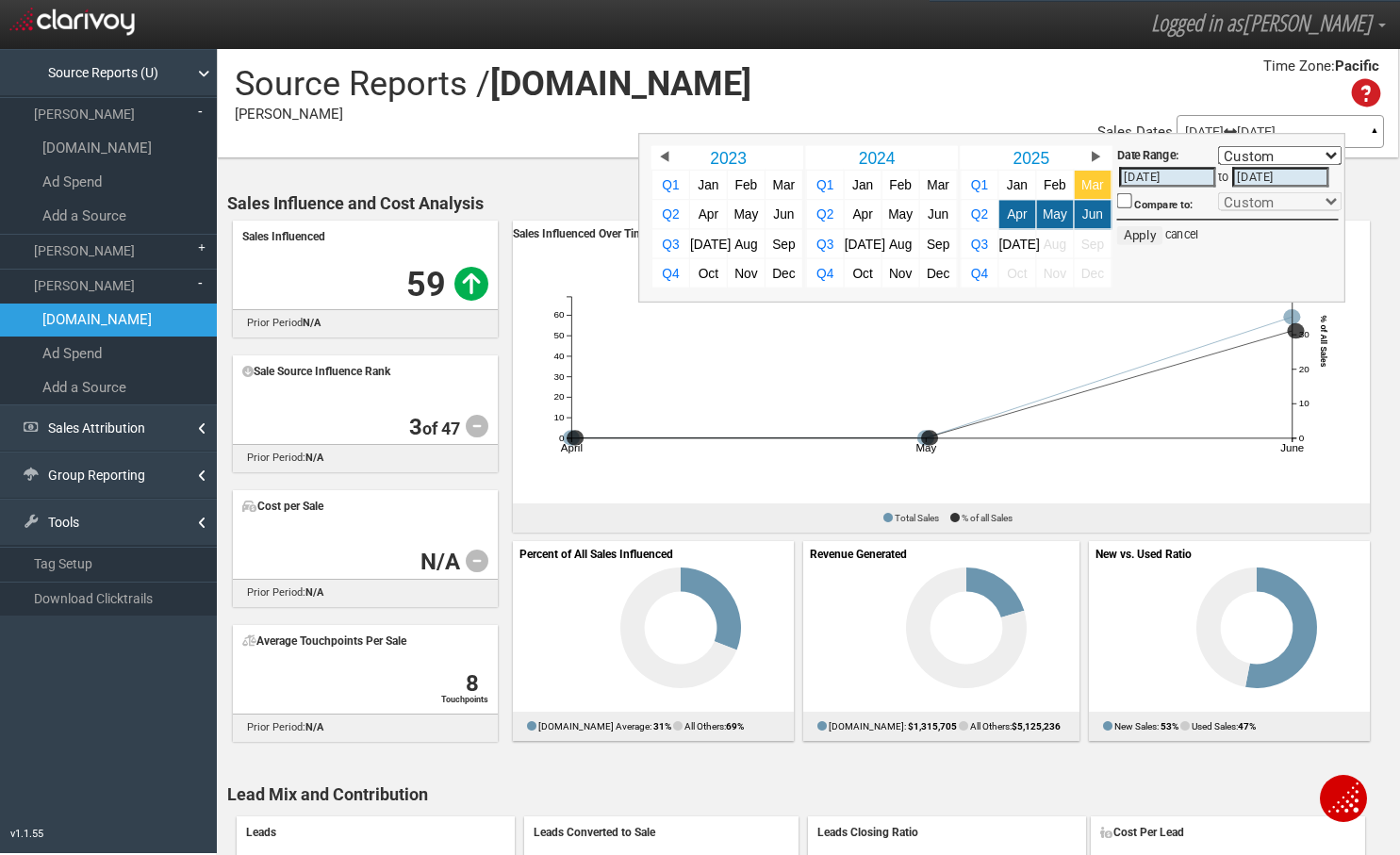 click on "Mar" at bounding box center [1093, 185] 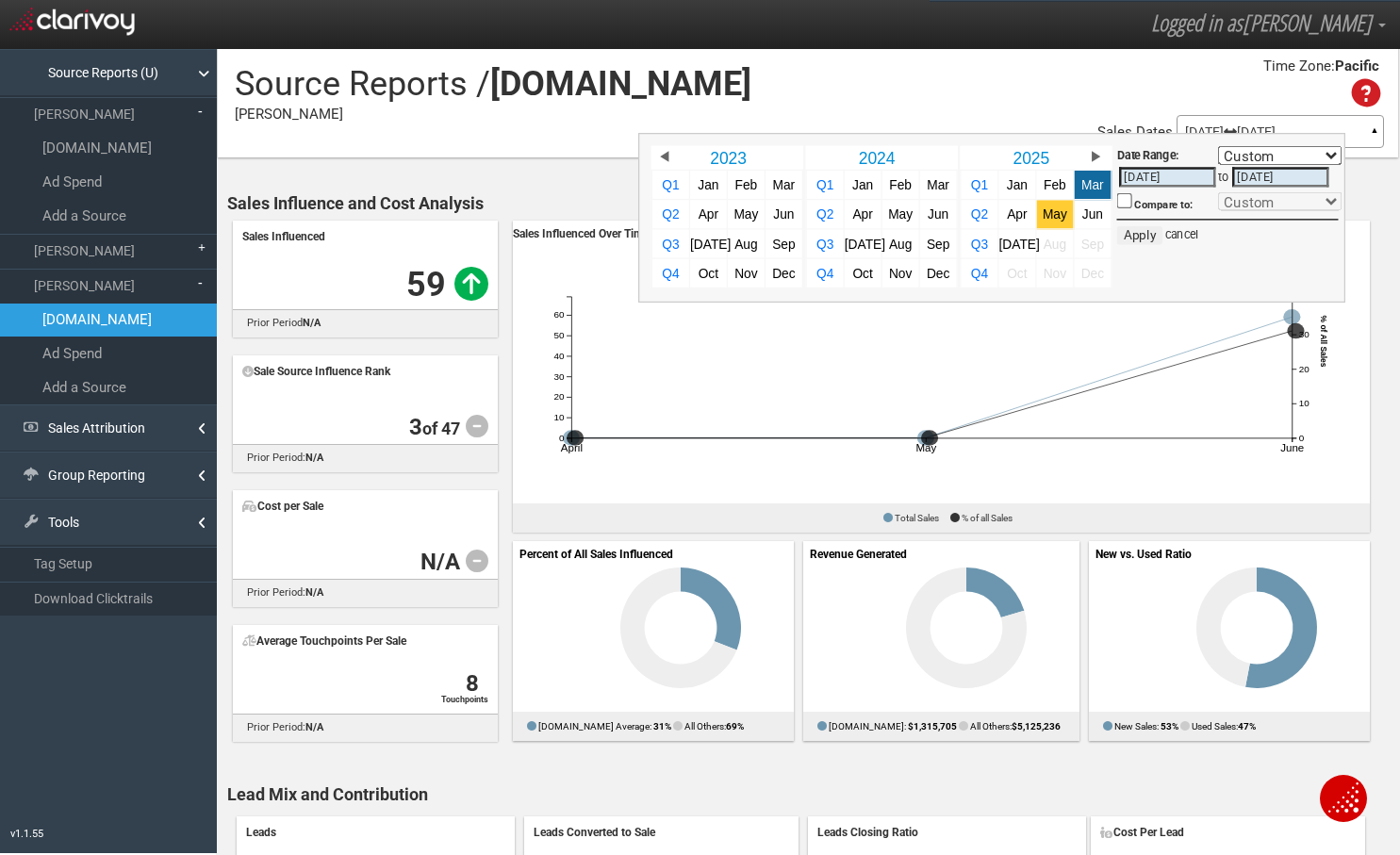 click on "May" at bounding box center [1055, 214] 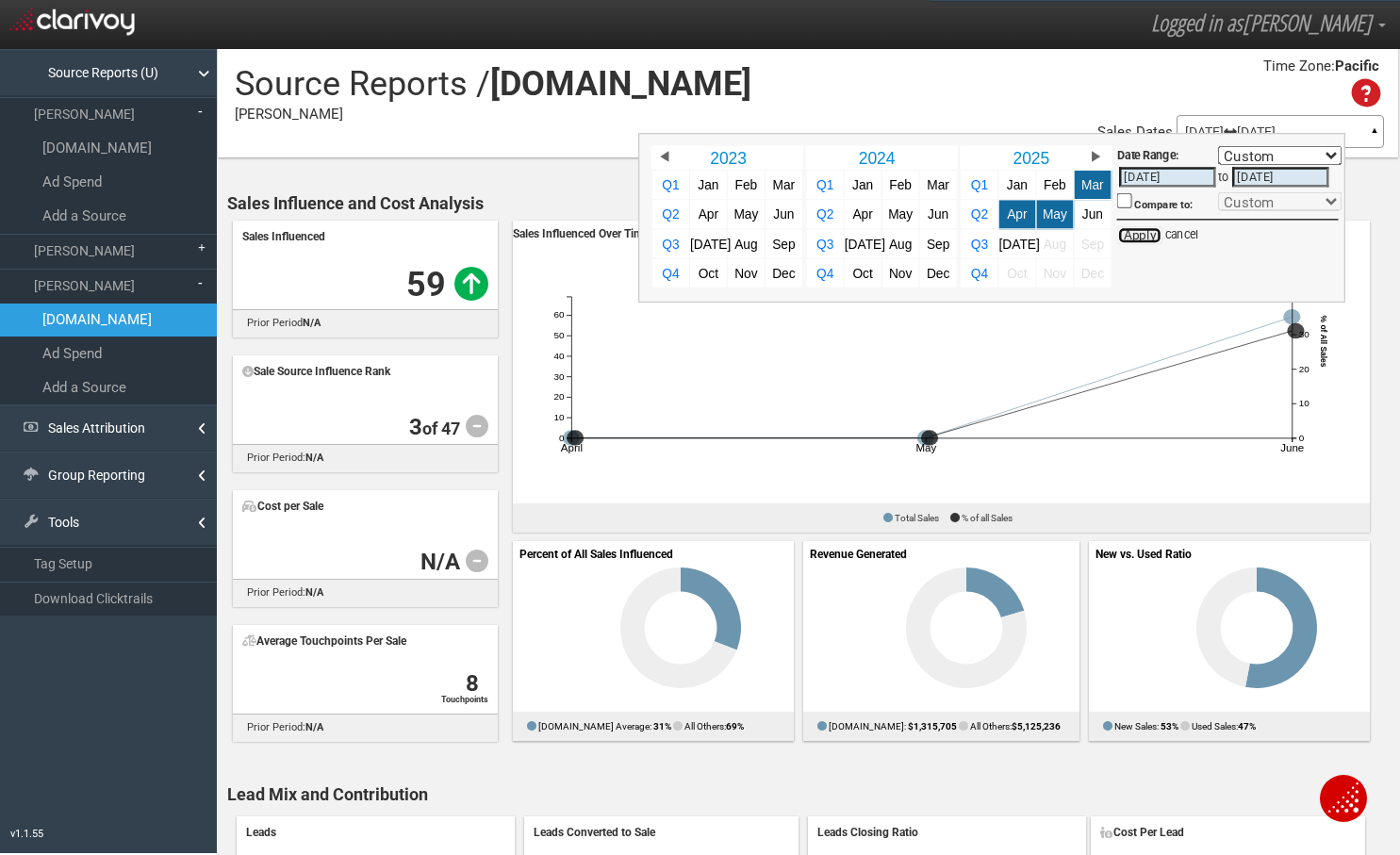 click on "Apply" at bounding box center [1140, 236] 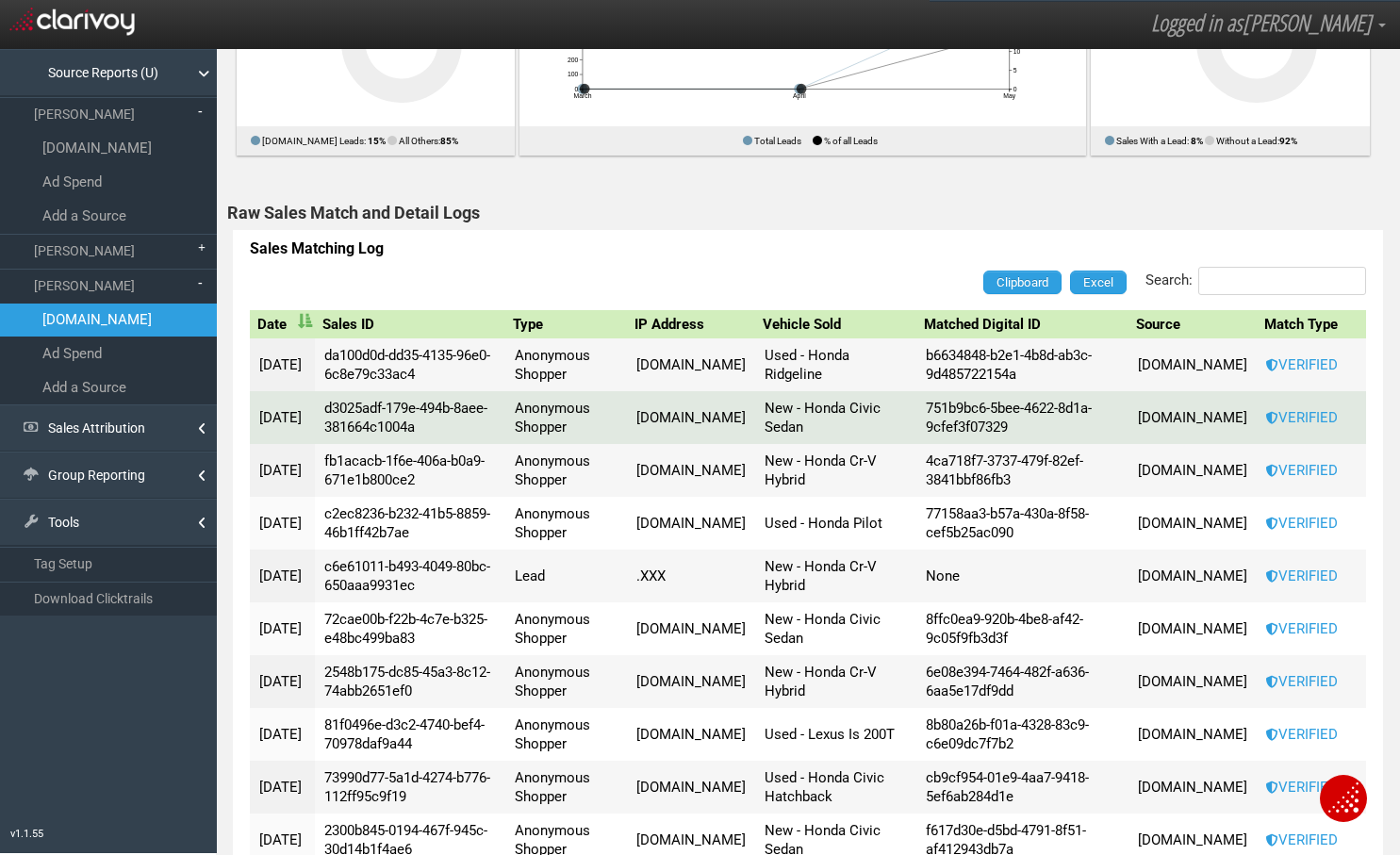 scroll, scrollTop: 942, scrollLeft: 0, axis: vertical 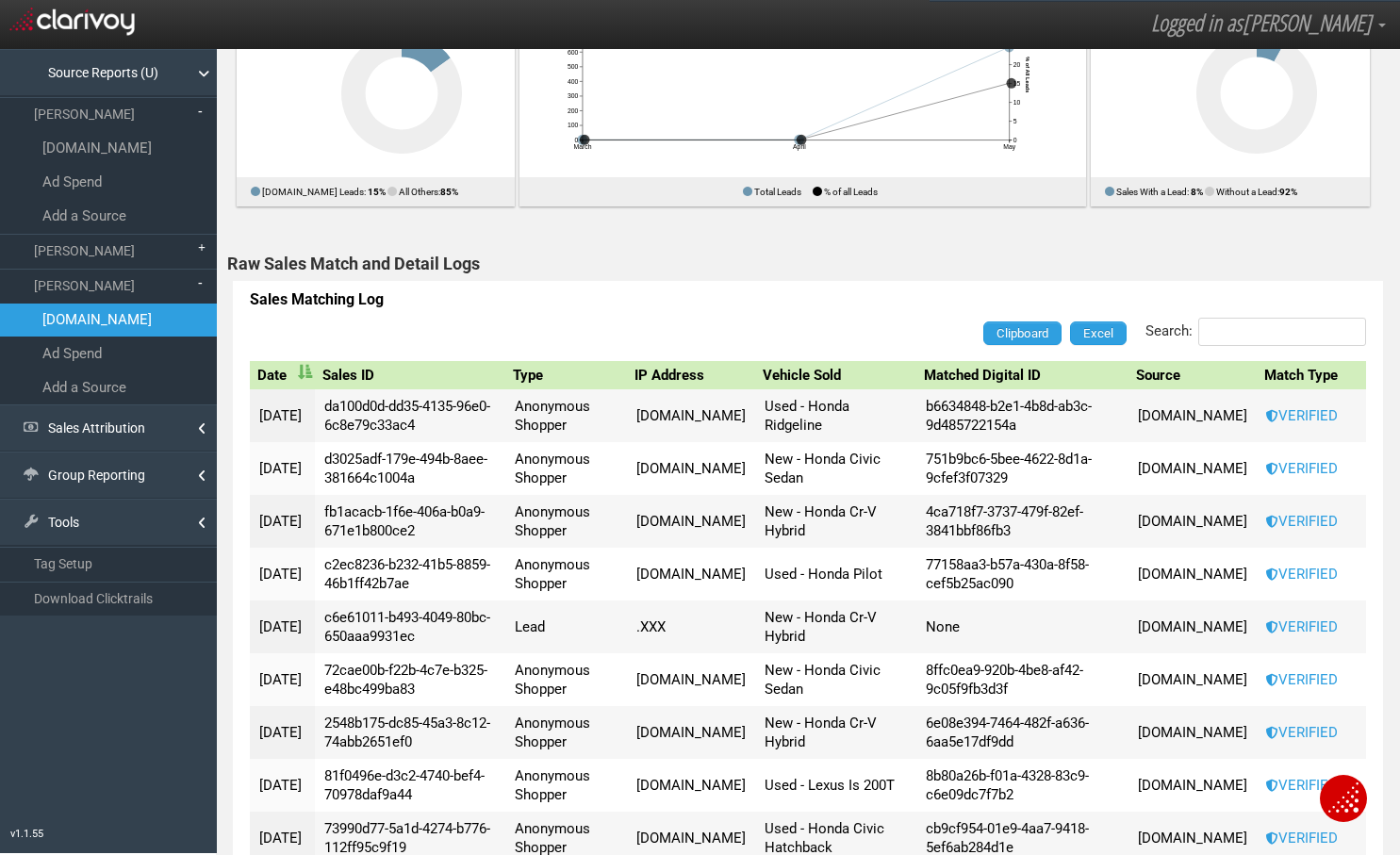 click on "Sales Matching Log" at bounding box center [808, 296] 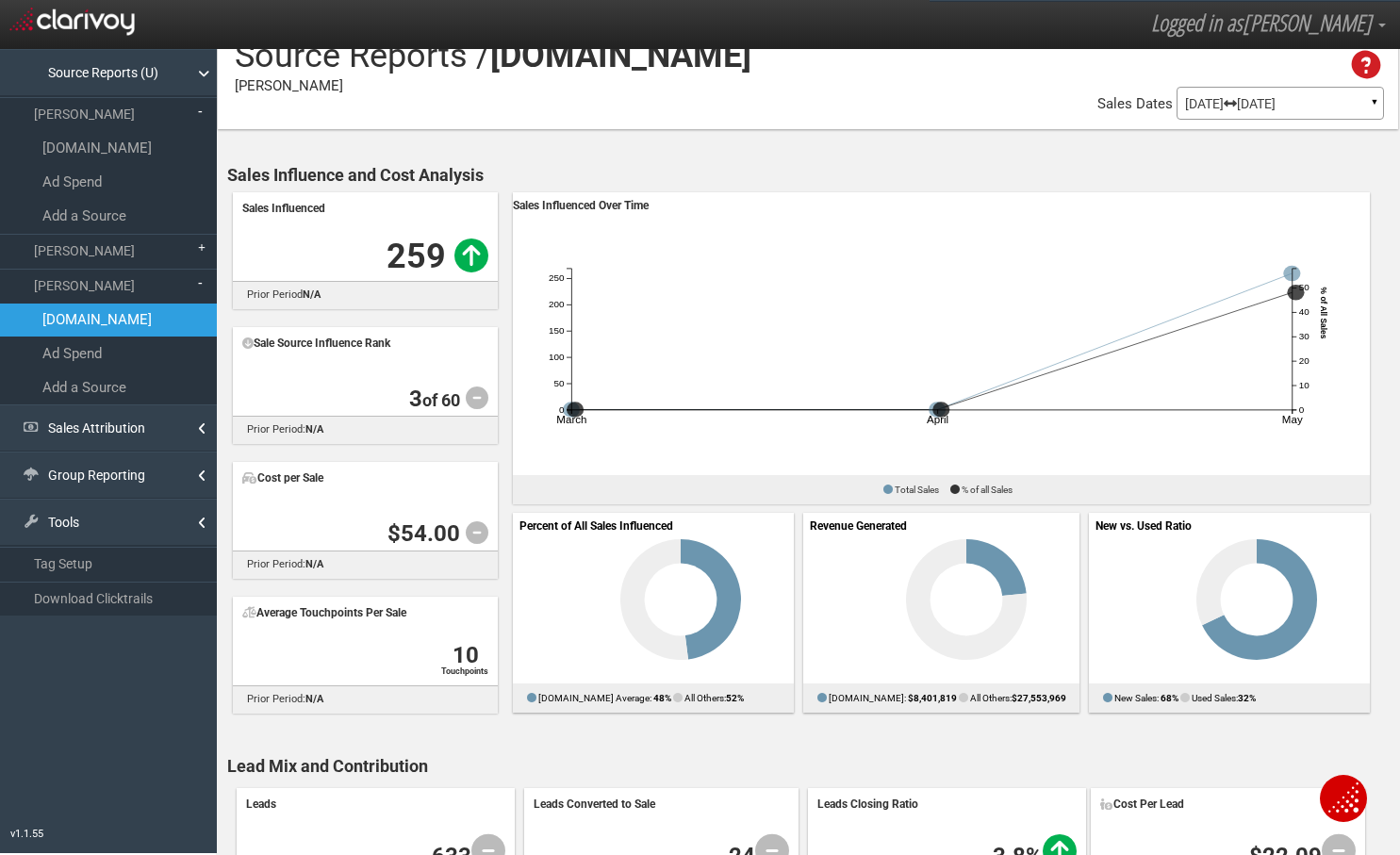 scroll, scrollTop: 0, scrollLeft: 0, axis: both 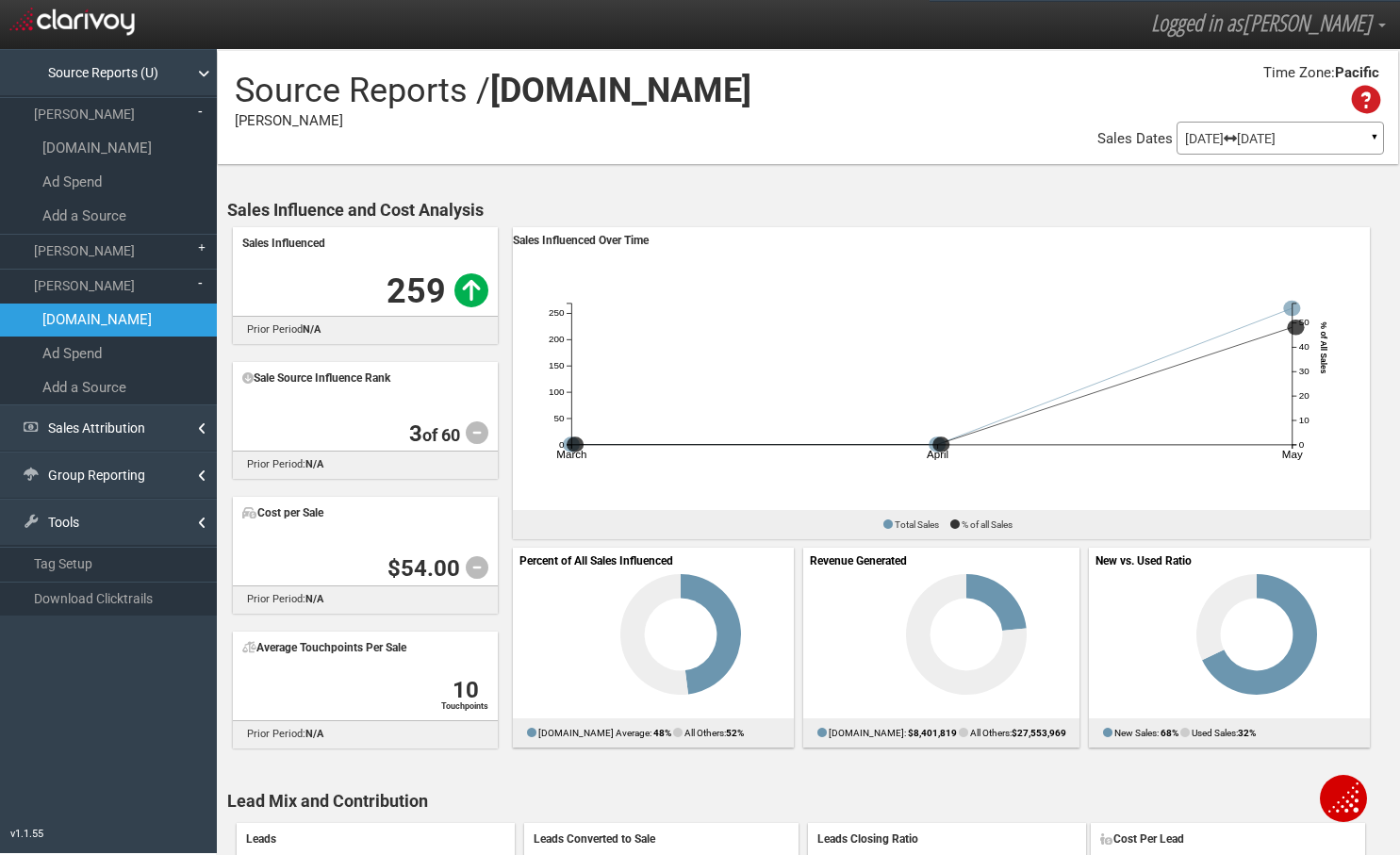 click on "Source Reports /  [DOMAIN_NAME]
[PERSON_NAME]
Time Zone:
Pacific
Property
Loading
Go
Model
Sales
Dates
[DATE]   [DATE]
▼
Comparing to: mm/dd/yyyy - mm/dd/yyyy
Date Range:
Custom [DATE] This Week Last Week This Month Last Month This Quarter Last Quarter This Year All Time Last 7 Days Last 30 Days [DATE] to S" at bounding box center [808, 1147] 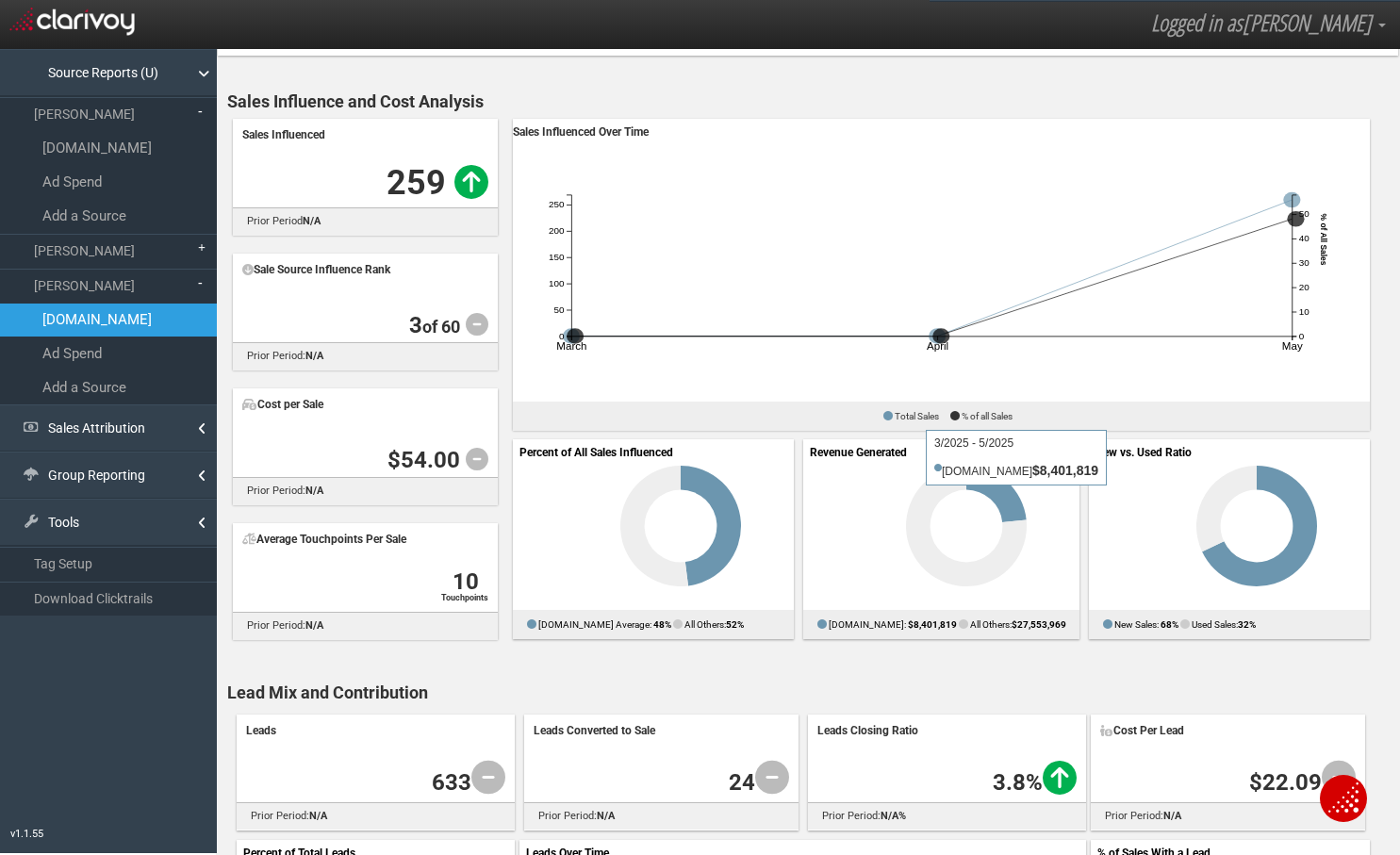 scroll, scrollTop: 107, scrollLeft: 0, axis: vertical 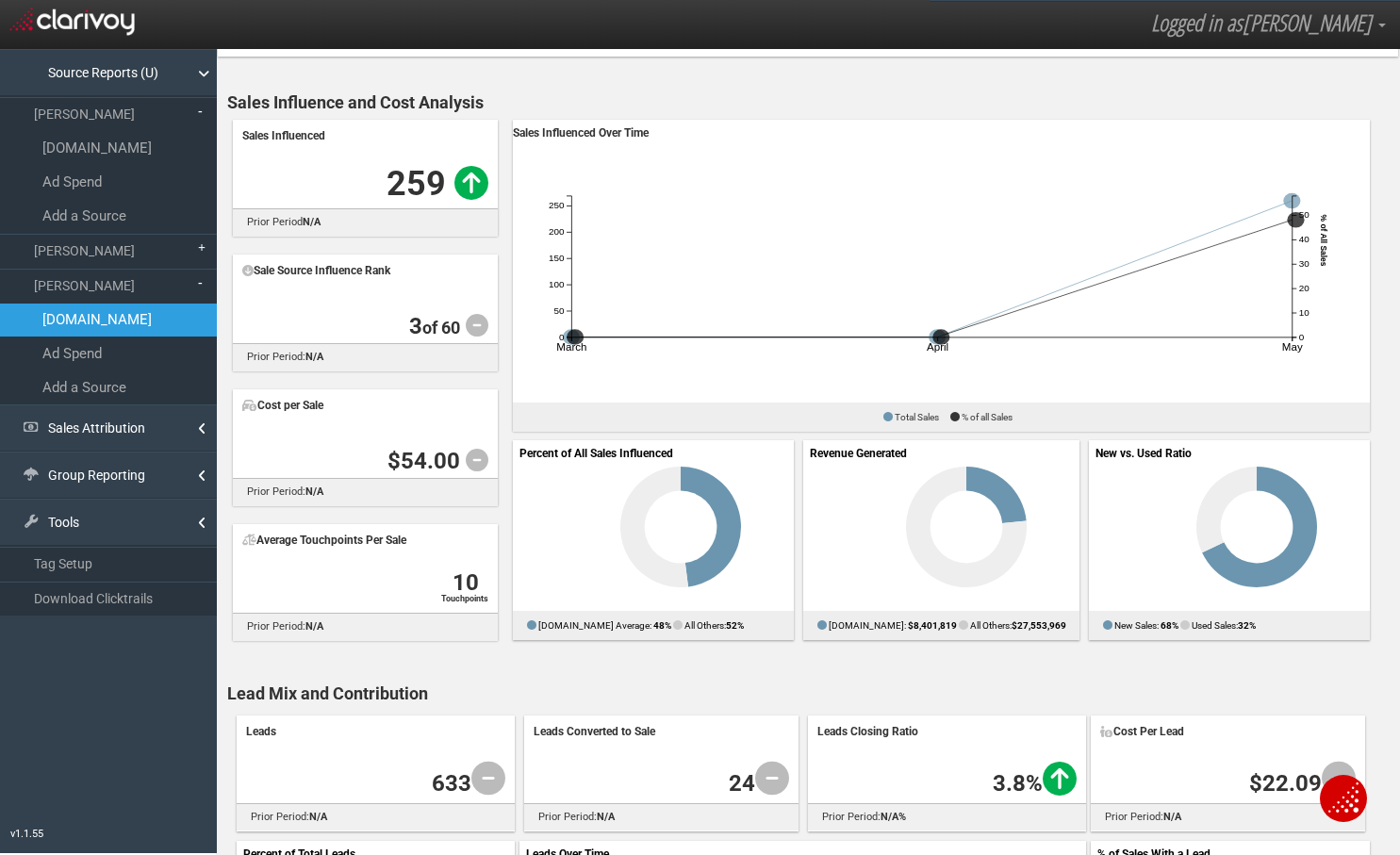 click on "Source Reports /  [DOMAIN_NAME]
[PERSON_NAME]
Time Zone:
Pacific
Property
Loading
Go
Model
Sales
Dates
[DATE]   [DATE]
▼
Comparing to: mm/dd/yyyy - mm/dd/yyyy
Date Range:
Custom [DATE] This Week Last Week This Month Last Month This Quarter Last Quarter This Year All Time Last 7 Days Last 30 Days [DATE] to S" at bounding box center [808, 1040] 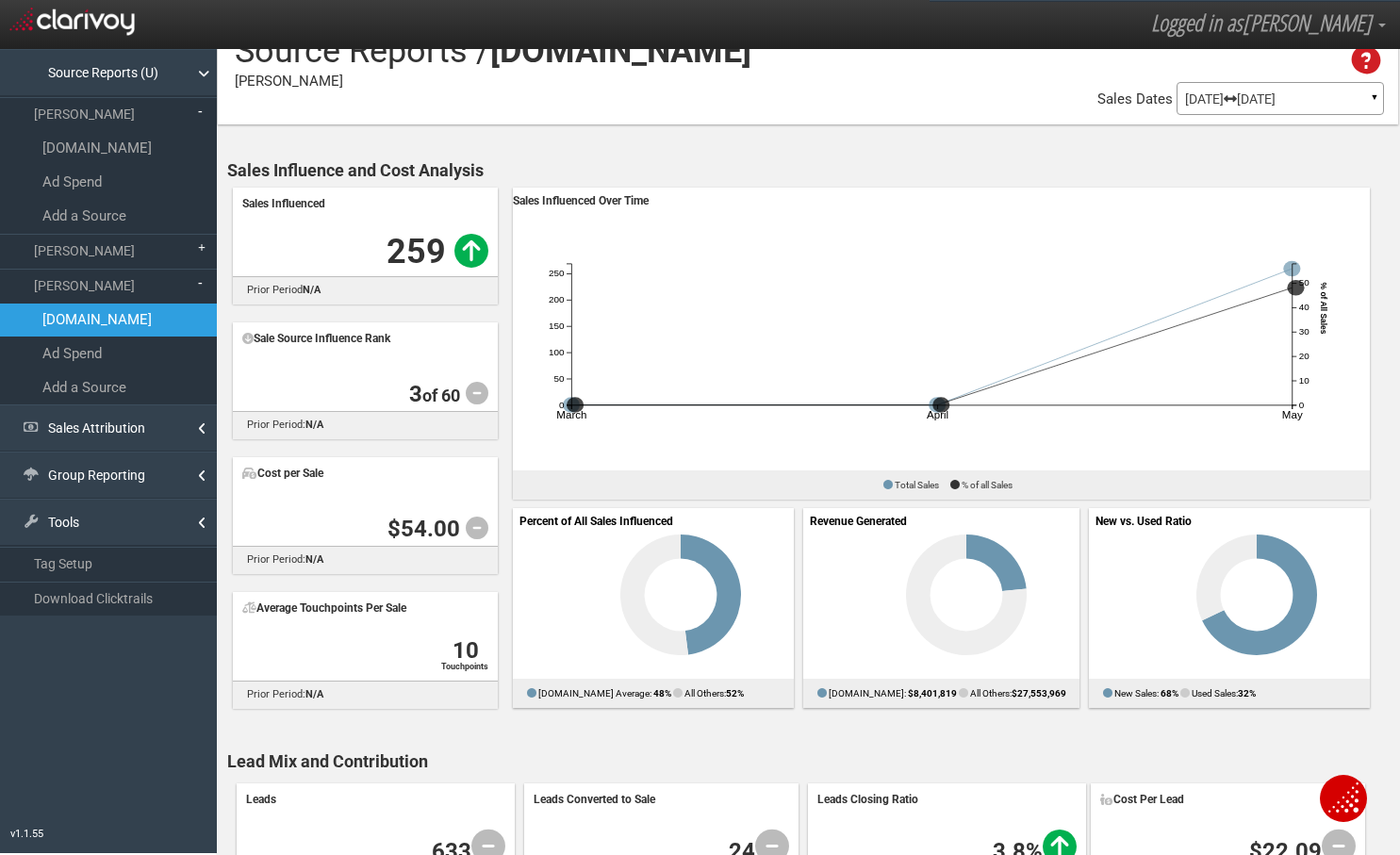 scroll, scrollTop: 0, scrollLeft: 0, axis: both 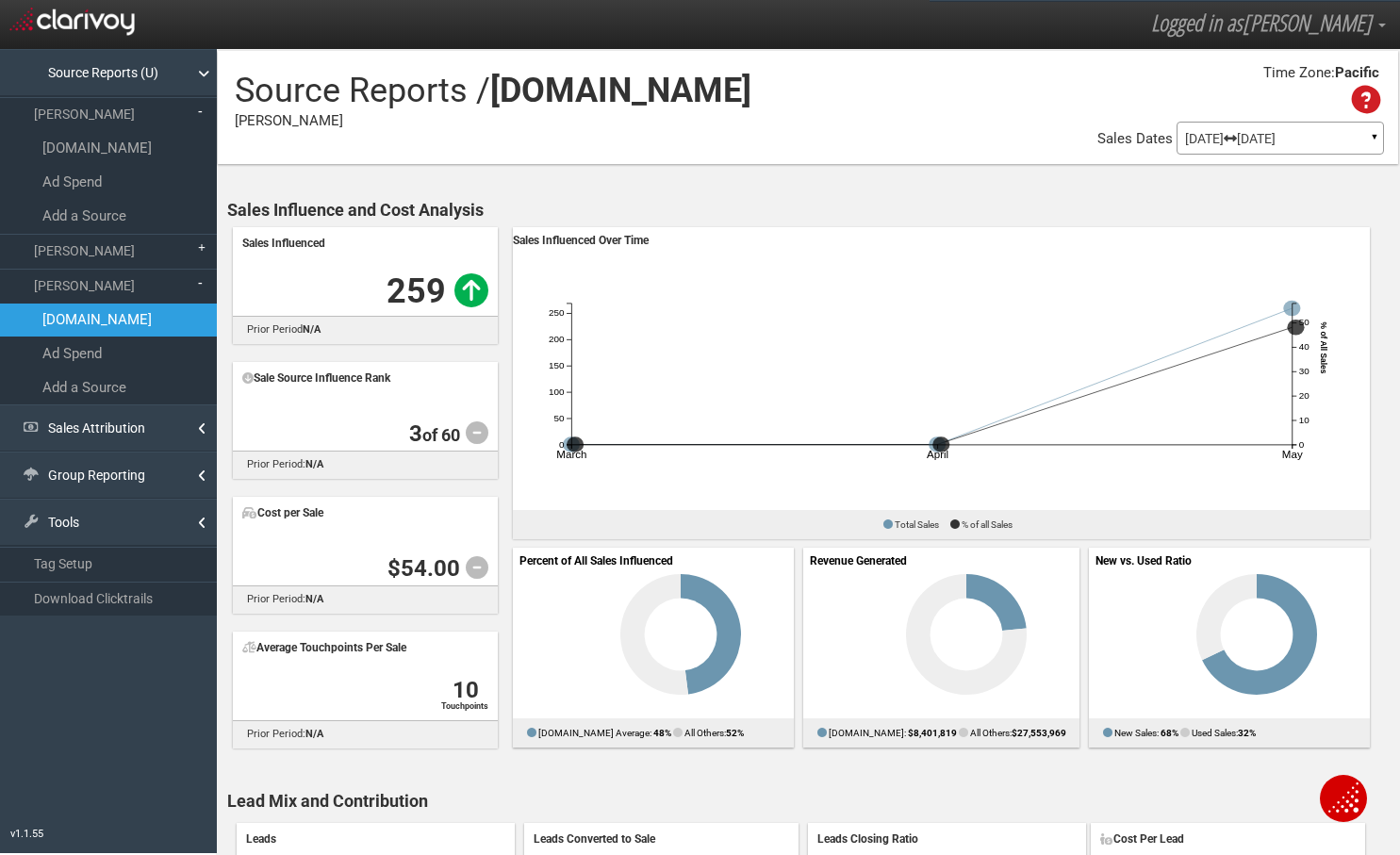 click on "[DATE]   [DATE]
▼" at bounding box center (1280, 138) 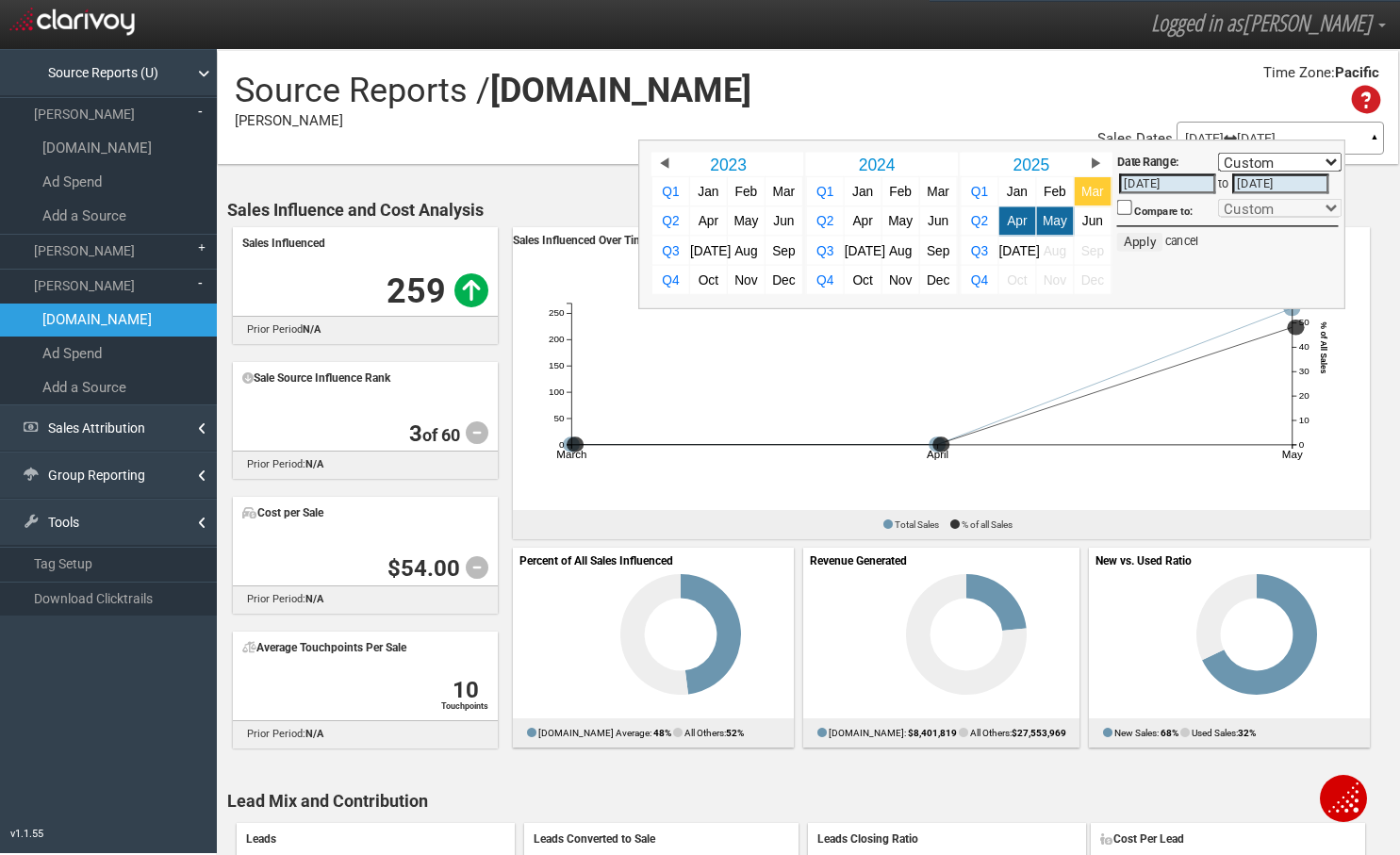 click on "Mar" at bounding box center [1093, 191] 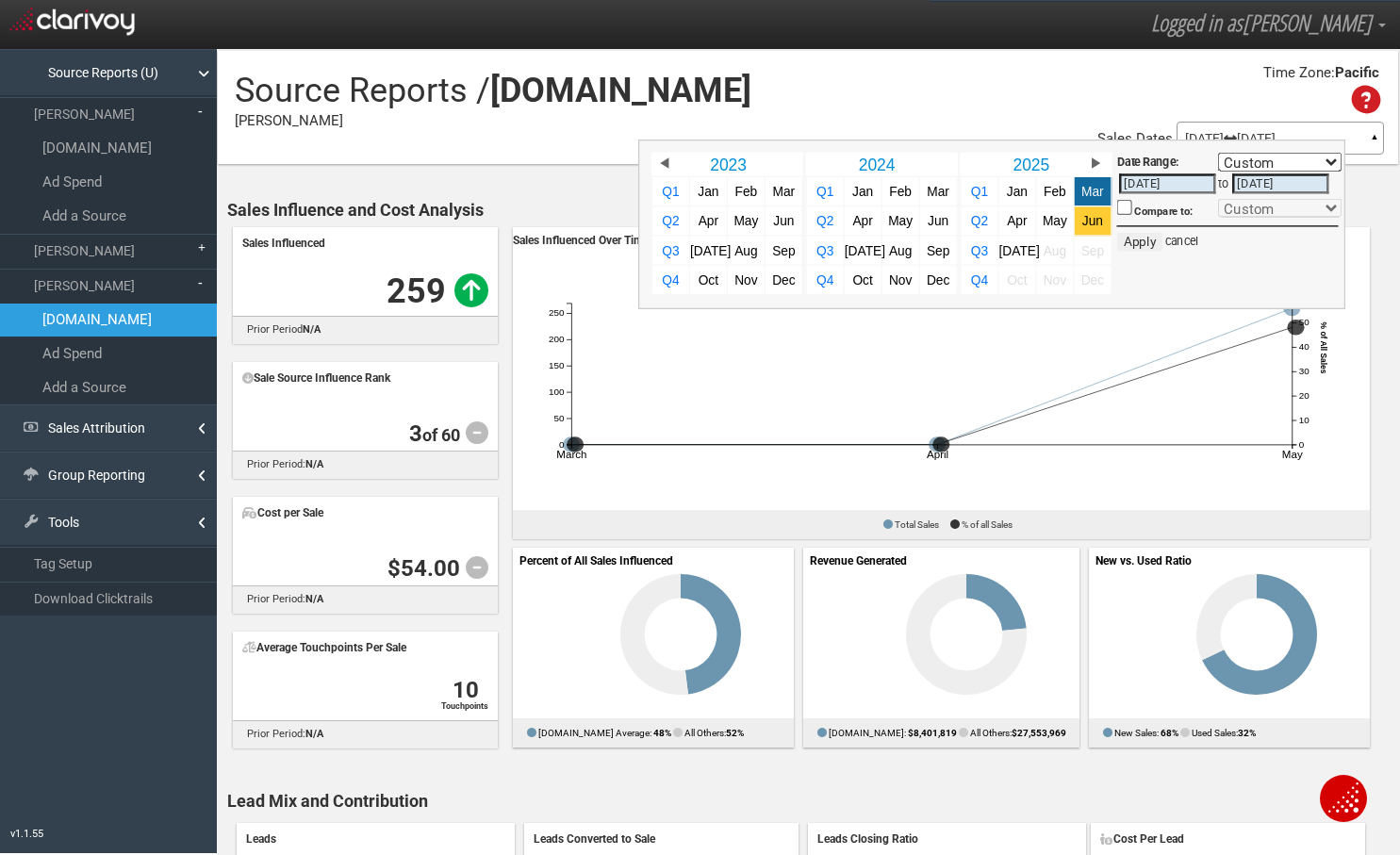 click on "Jun" at bounding box center [1093, 221] 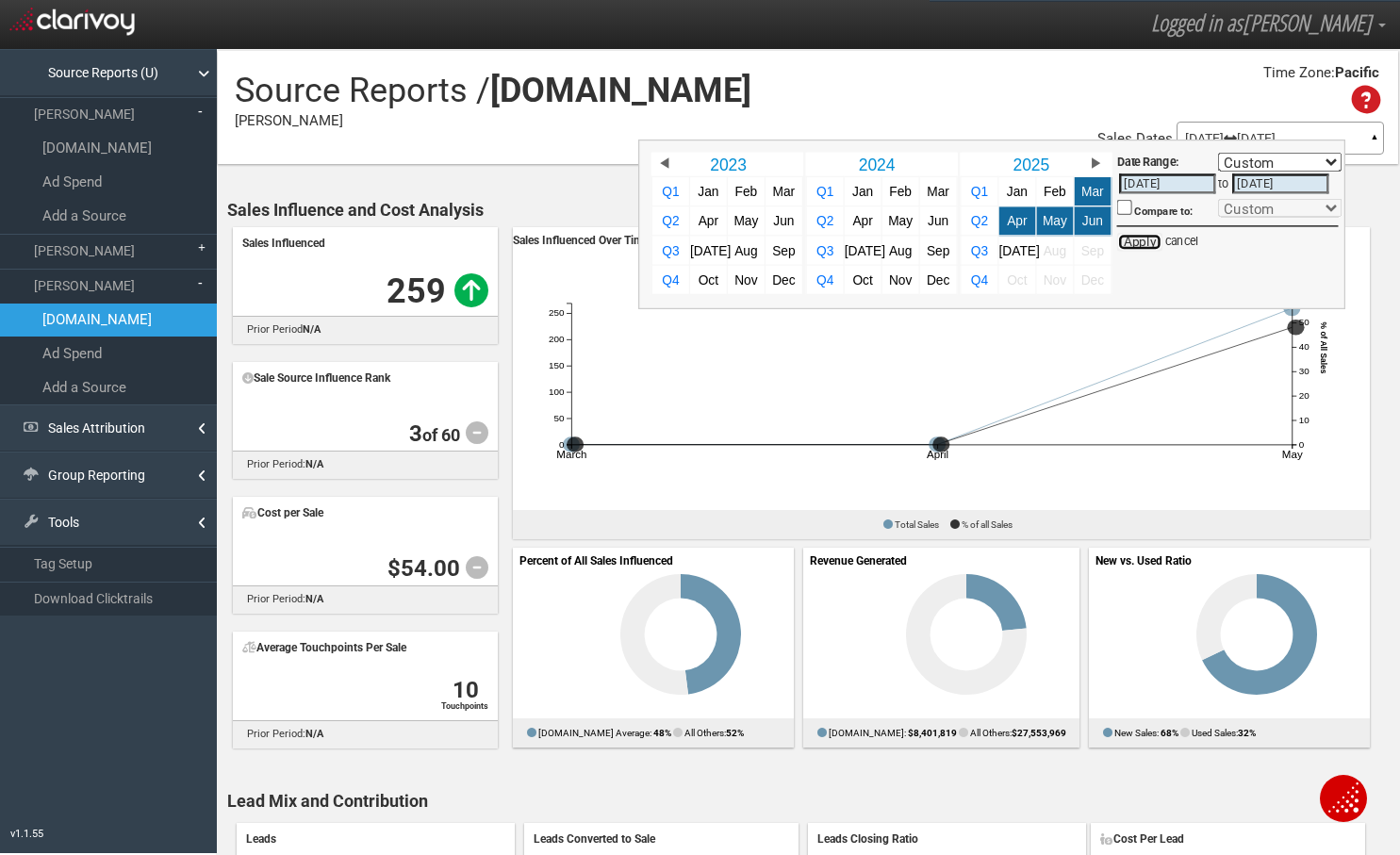 click on "Apply" at bounding box center (1140, 242) 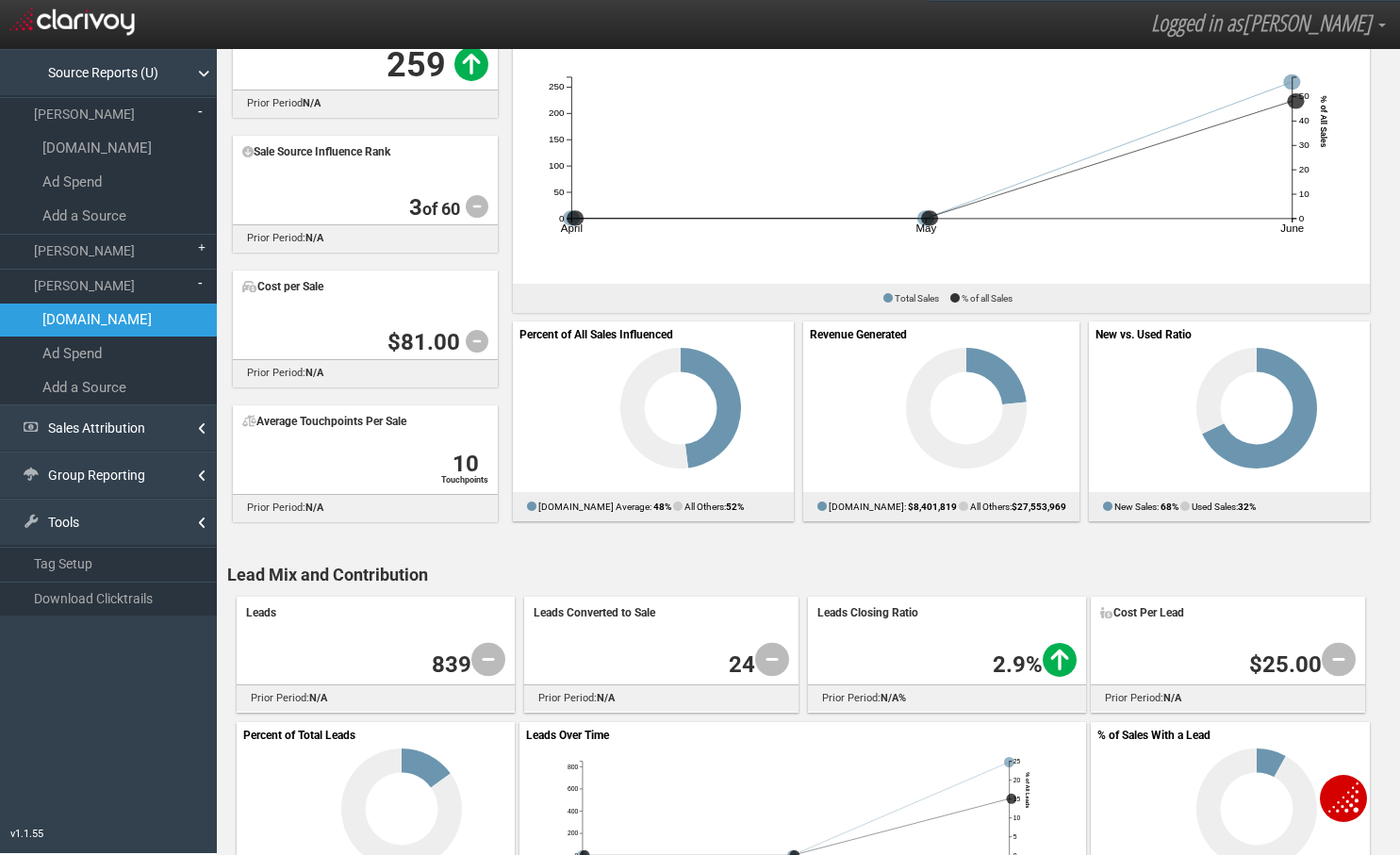 scroll, scrollTop: 0, scrollLeft: 0, axis: both 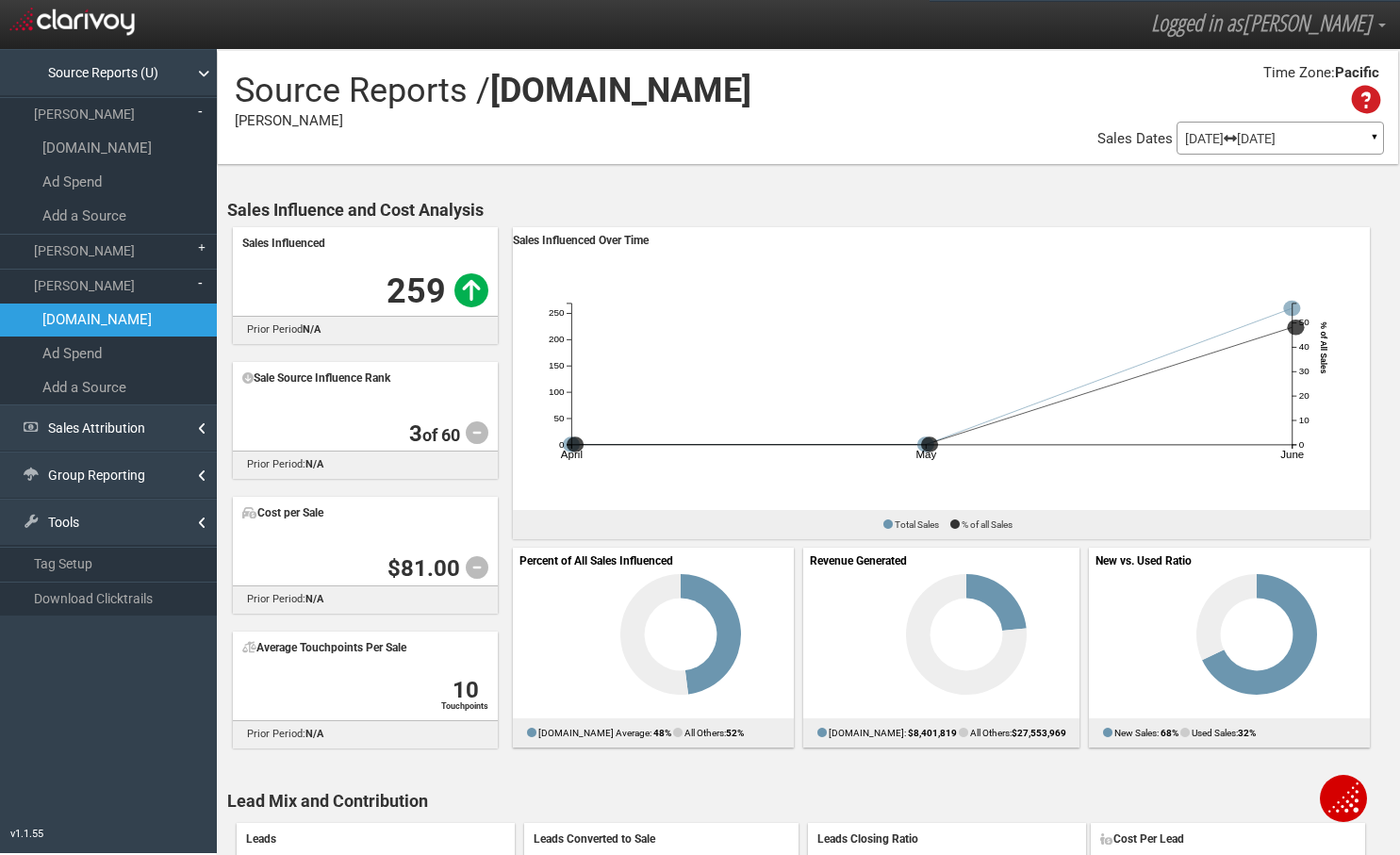 click on "[DOMAIN_NAME]" at bounding box center [108, 320] 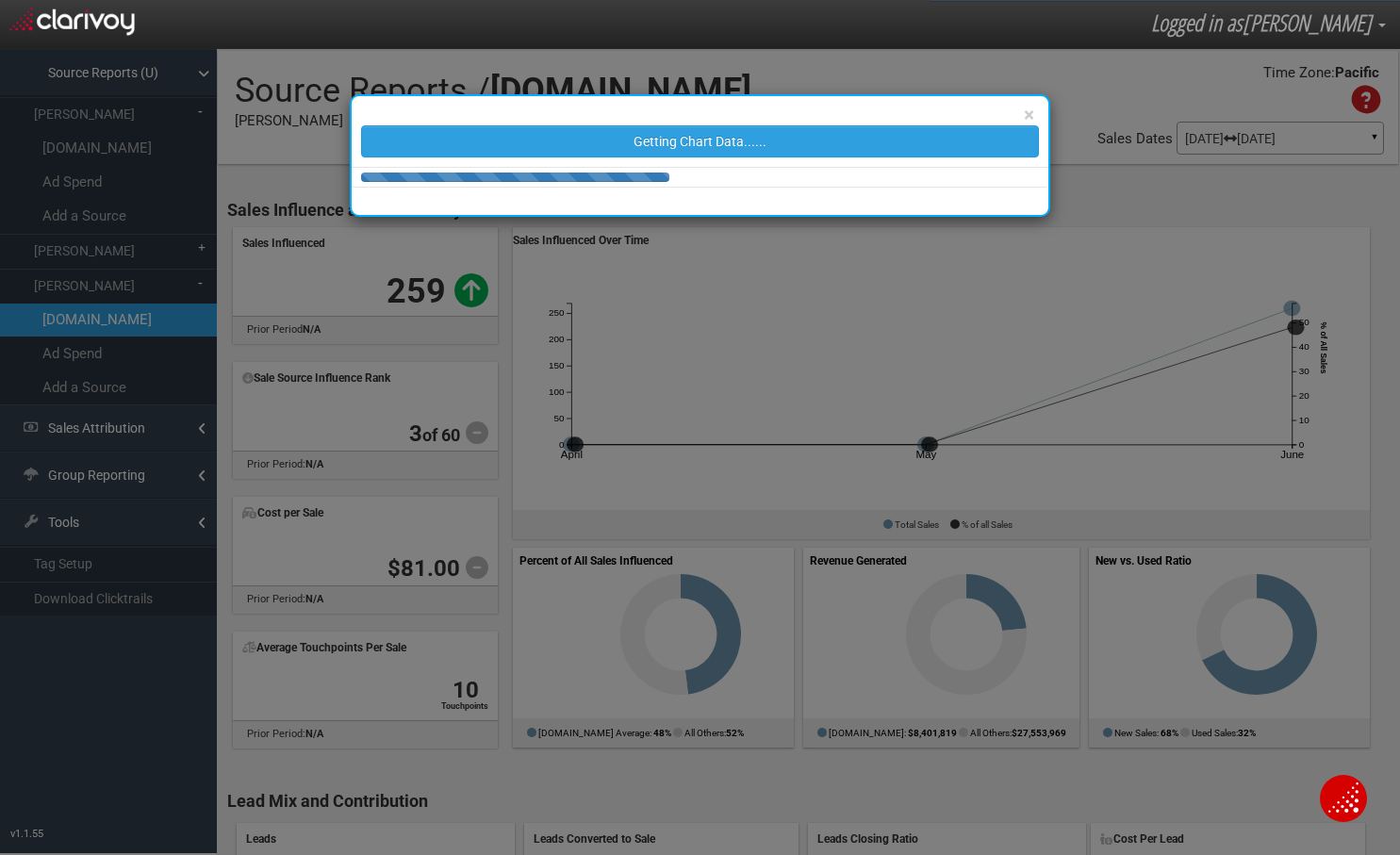 click on "×                                               						 Getting Chart Data......" at bounding box center (700, 427) 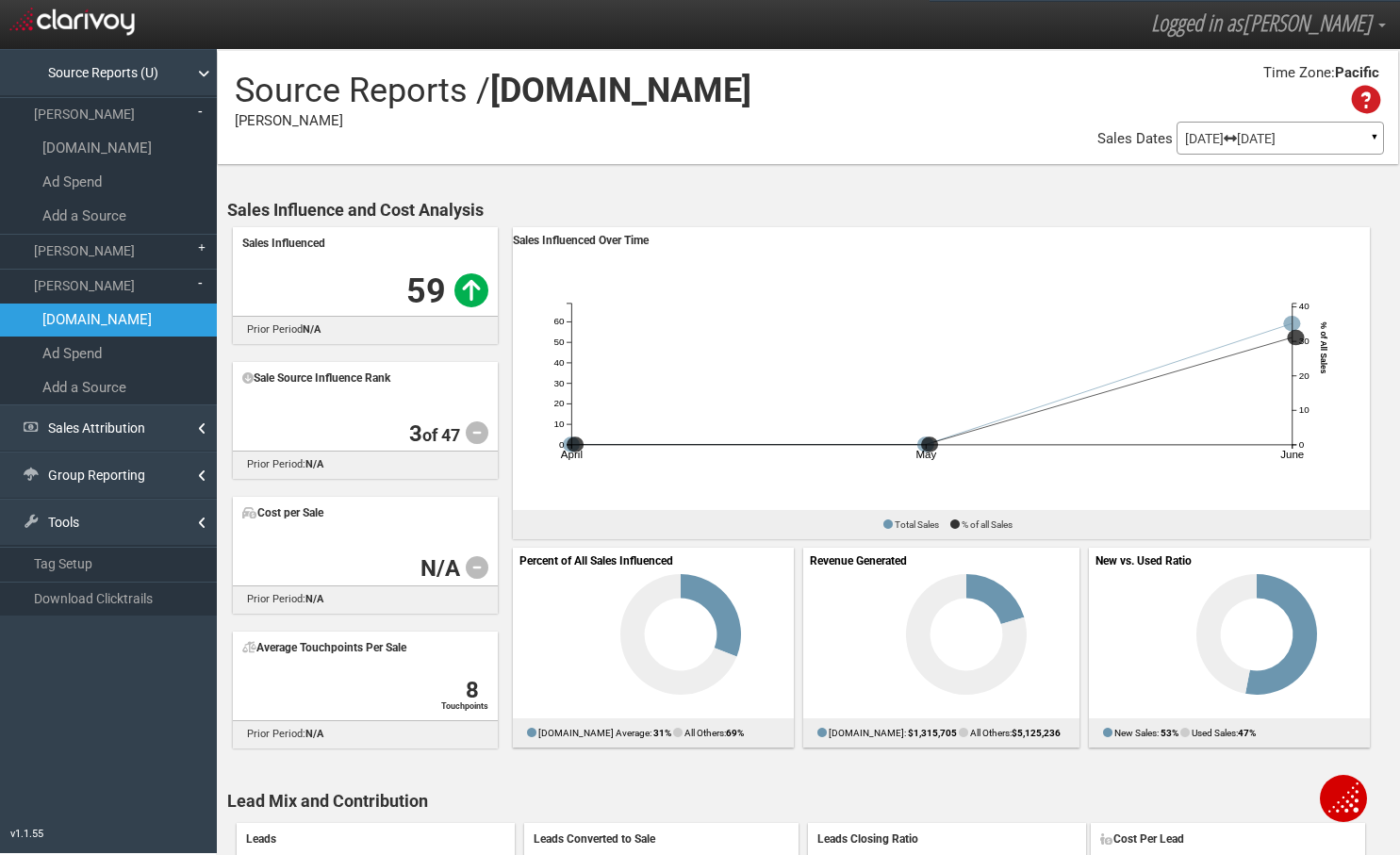 click on "[DOMAIN_NAME]" at bounding box center [108, 320] 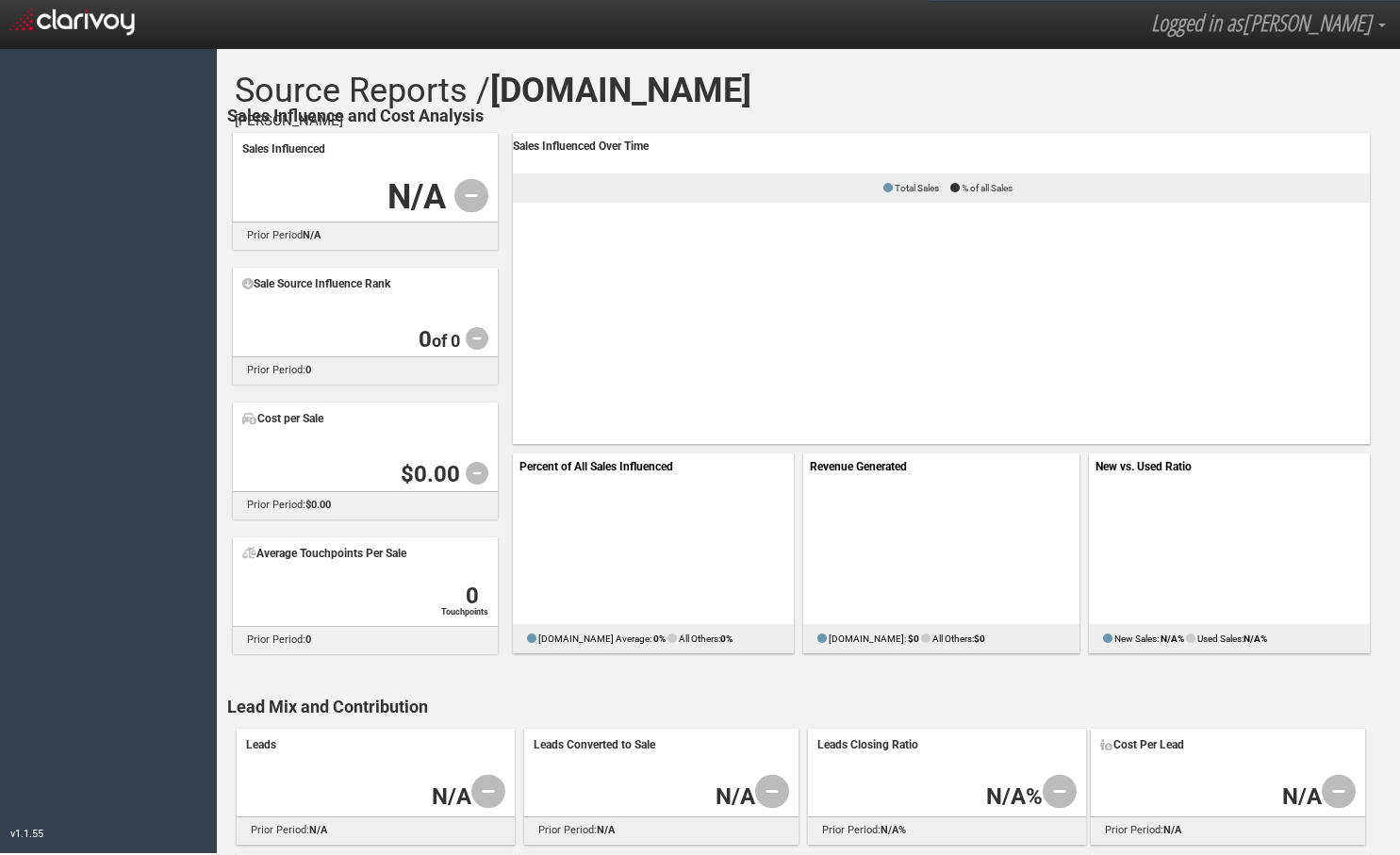 scroll, scrollTop: 0, scrollLeft: 0, axis: both 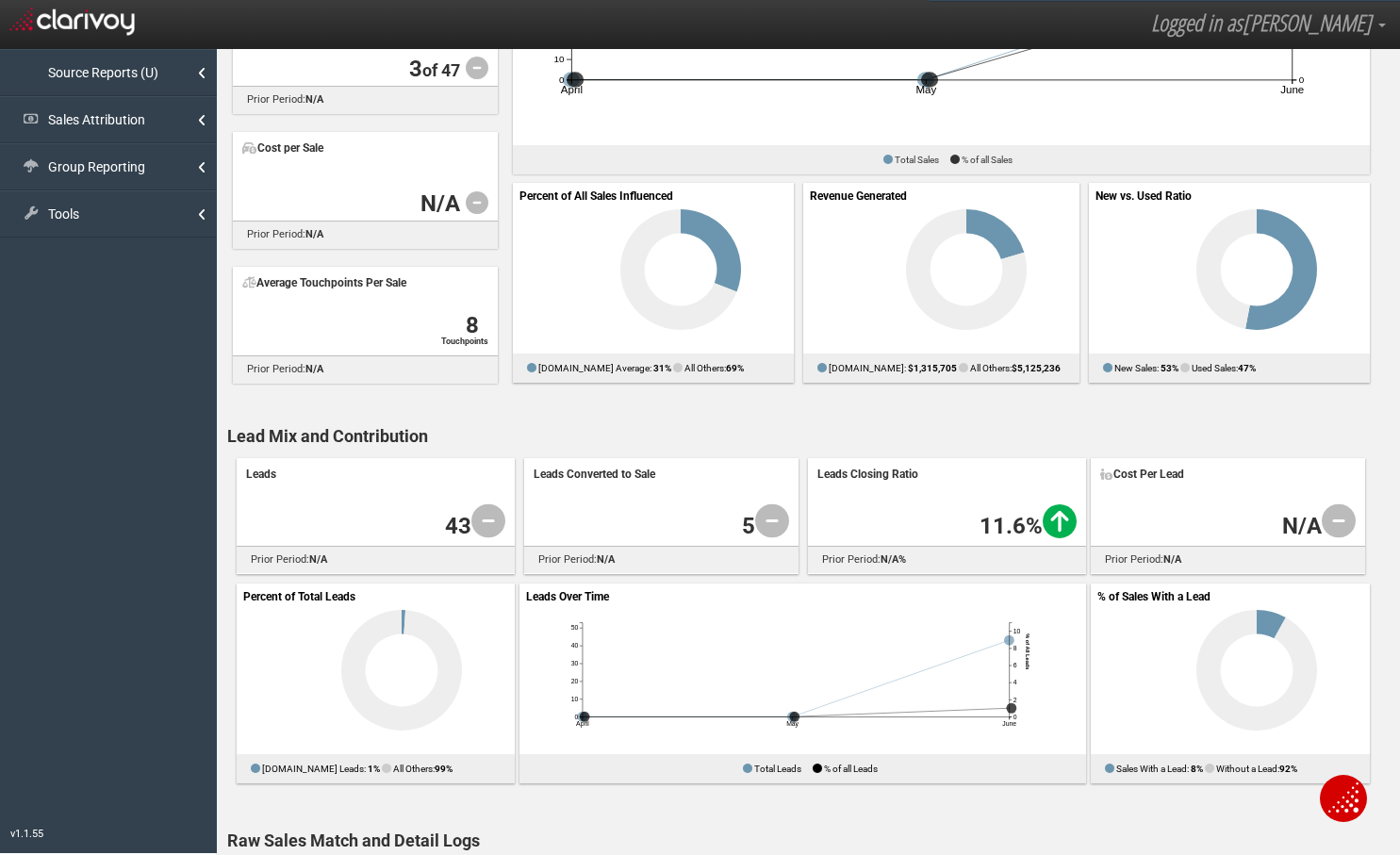 click on "Lead Mix and Contribution" at bounding box center [813, 436] 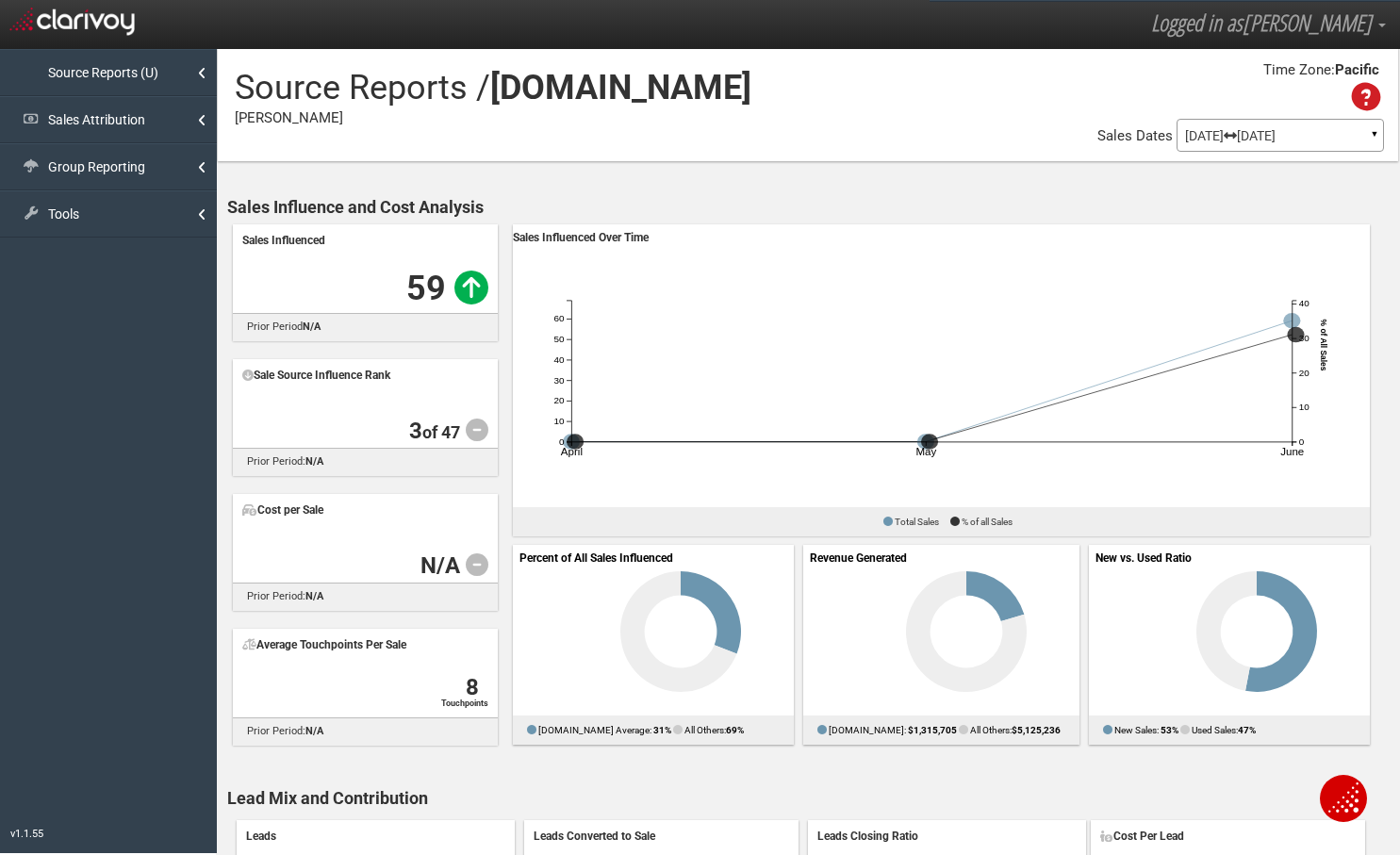 scroll, scrollTop: 0, scrollLeft: 0, axis: both 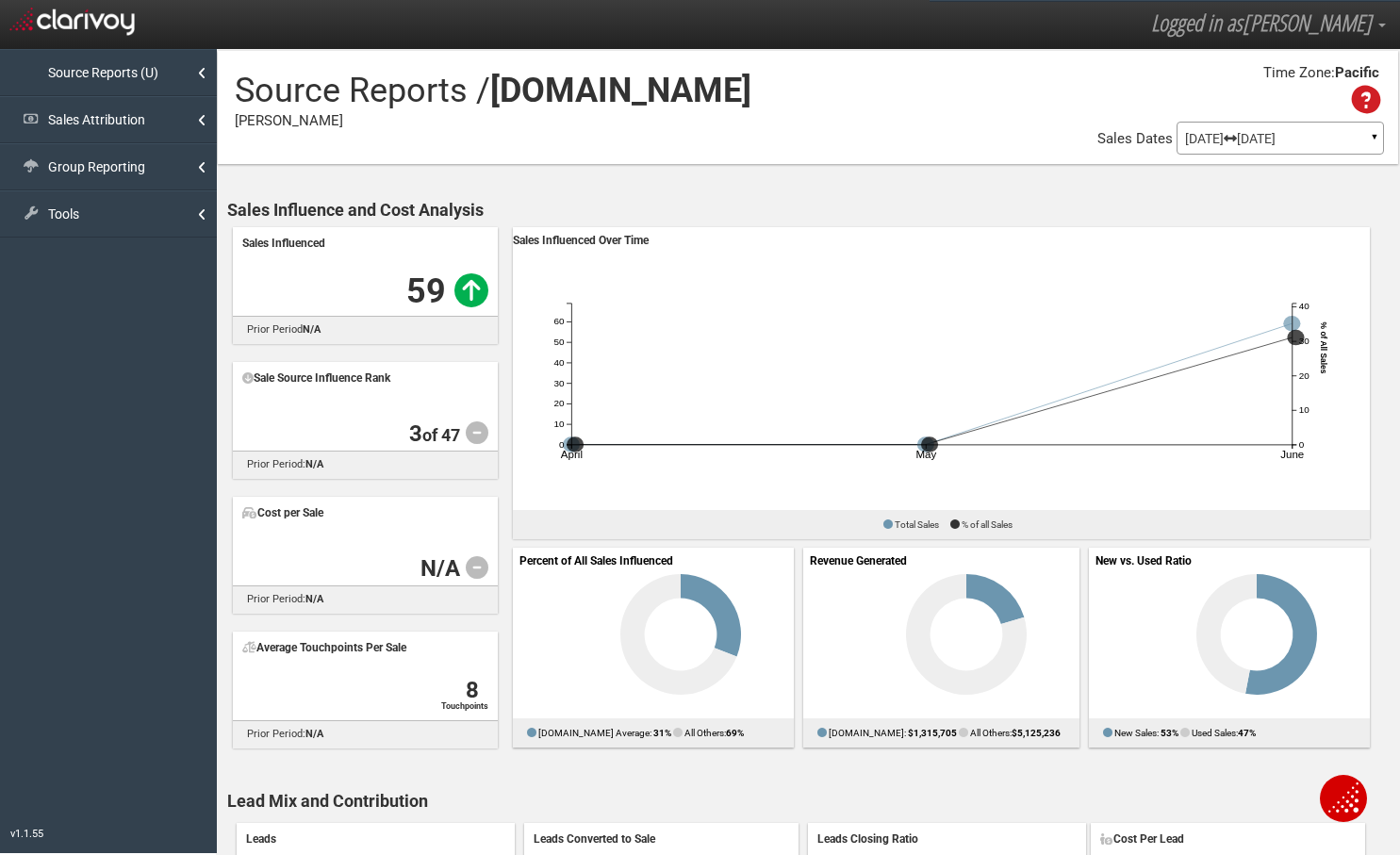 click at bounding box center (1230, 139) 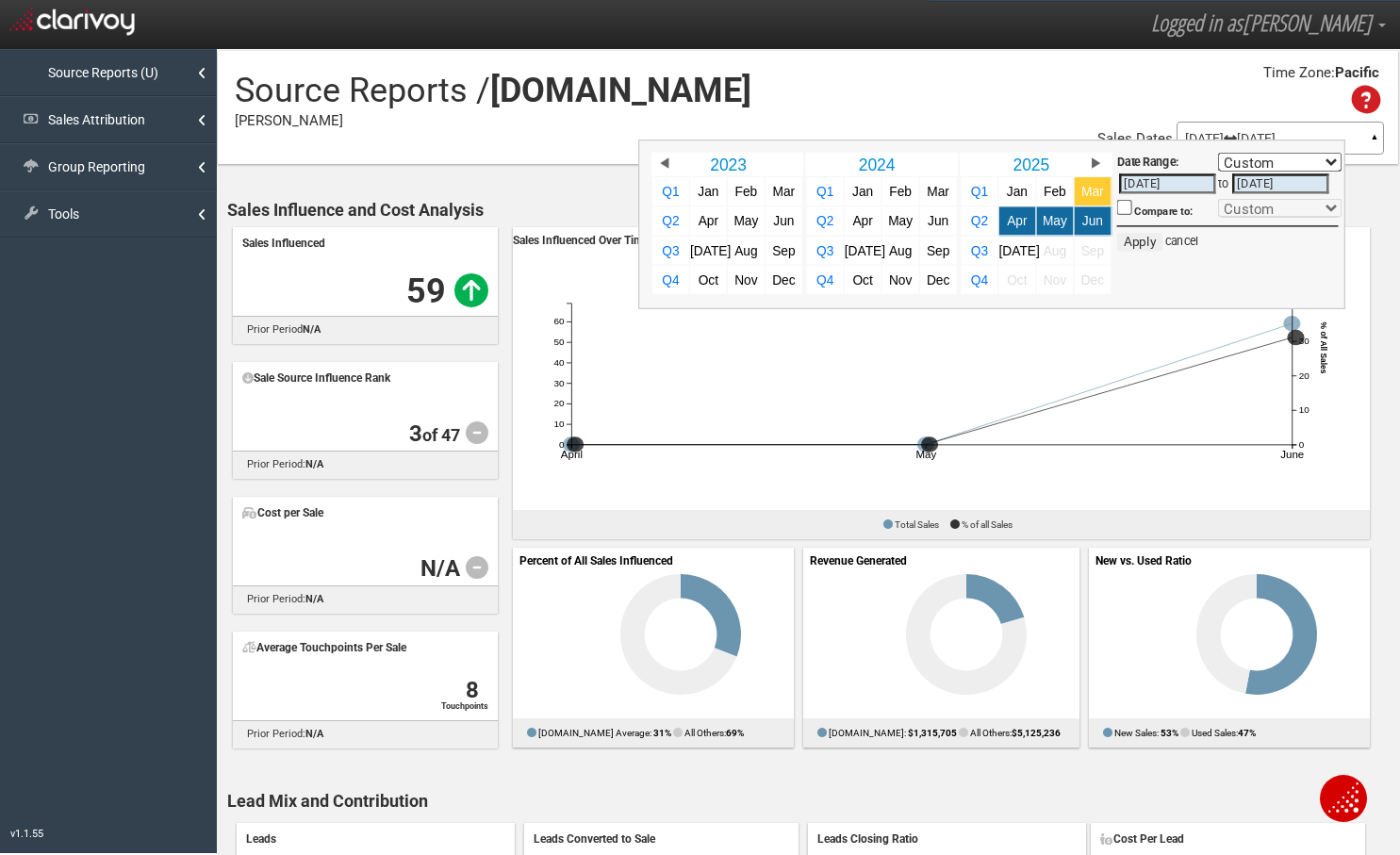 click on "Mar" at bounding box center (1093, 191) 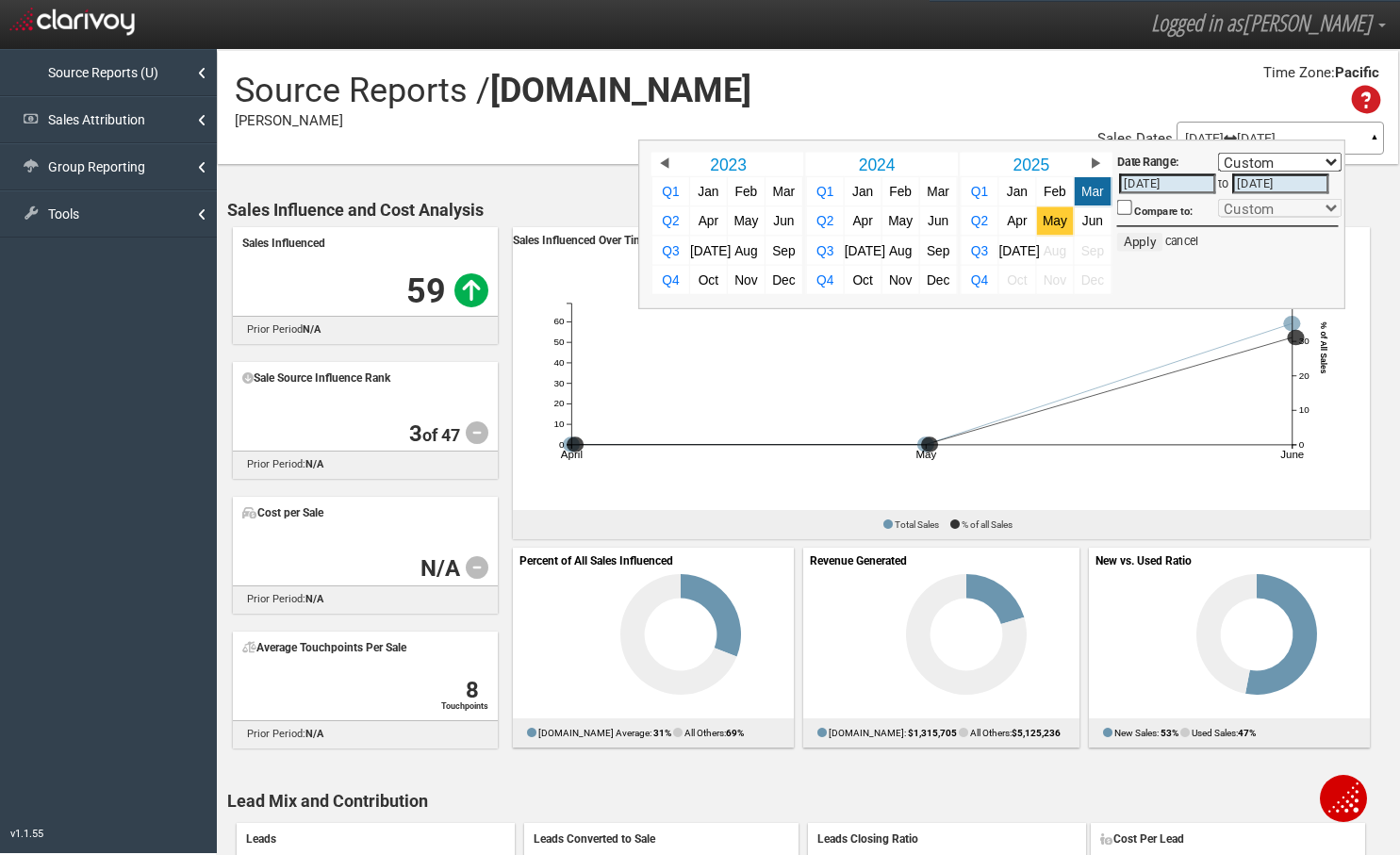 drag, startPoint x: 1086, startPoint y: 192, endPoint x: 1064, endPoint y: 215, distance: 31.82766 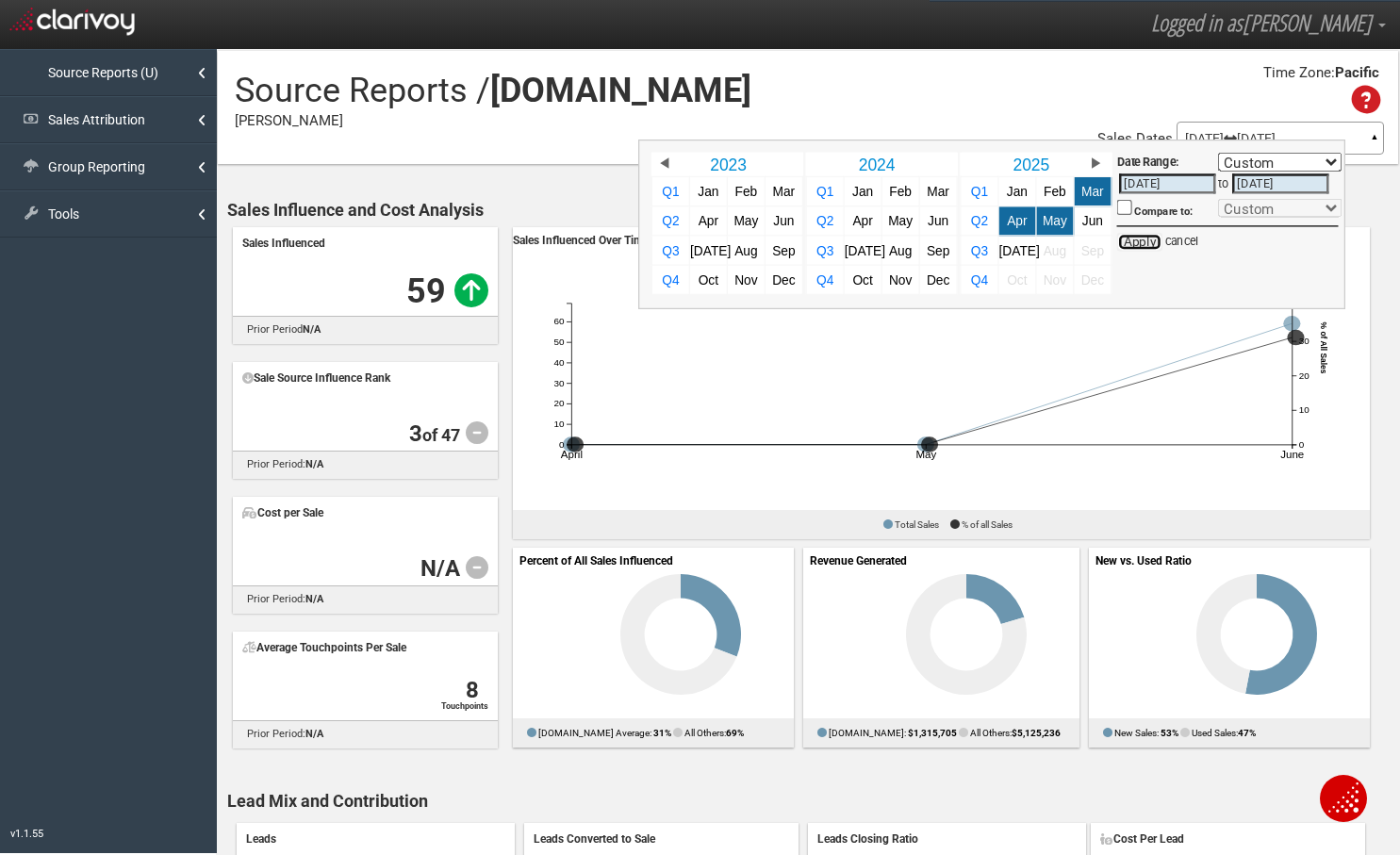 drag, startPoint x: 1146, startPoint y: 240, endPoint x: 979, endPoint y: 246, distance: 167.10775 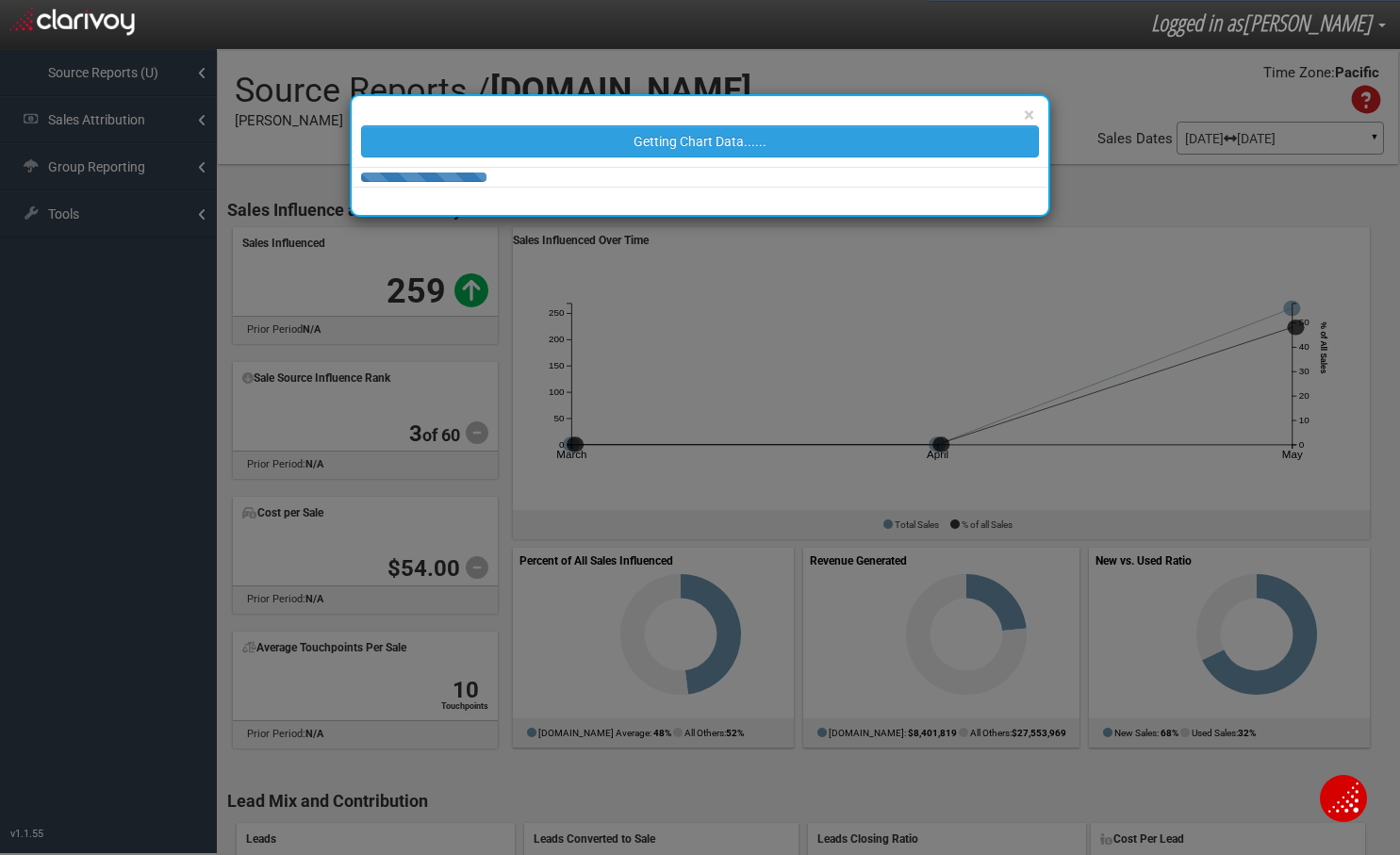 click on "×                                               						 Getting Chart Data......" at bounding box center (700, 156) 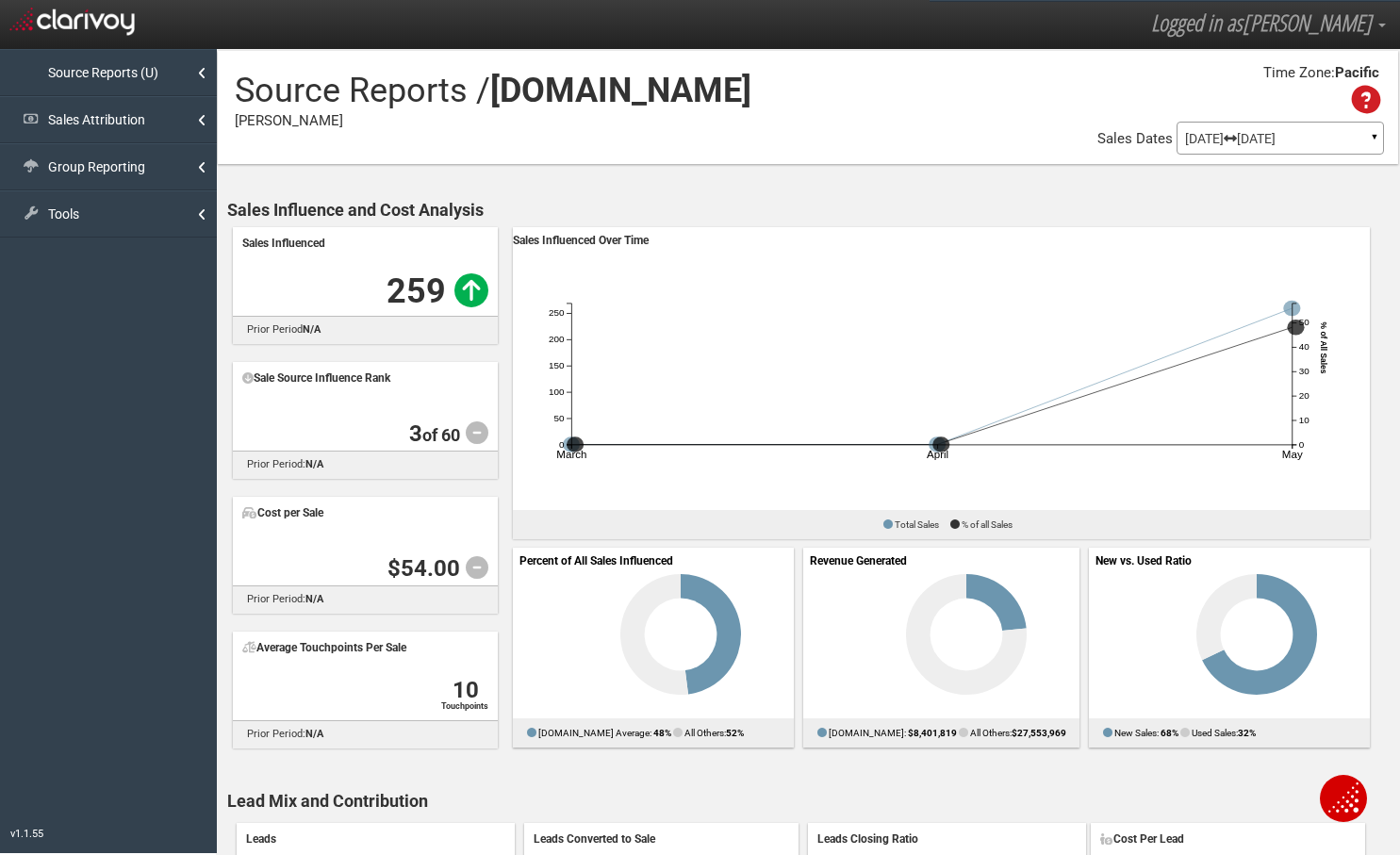scroll, scrollTop: 13, scrollLeft: 0, axis: vertical 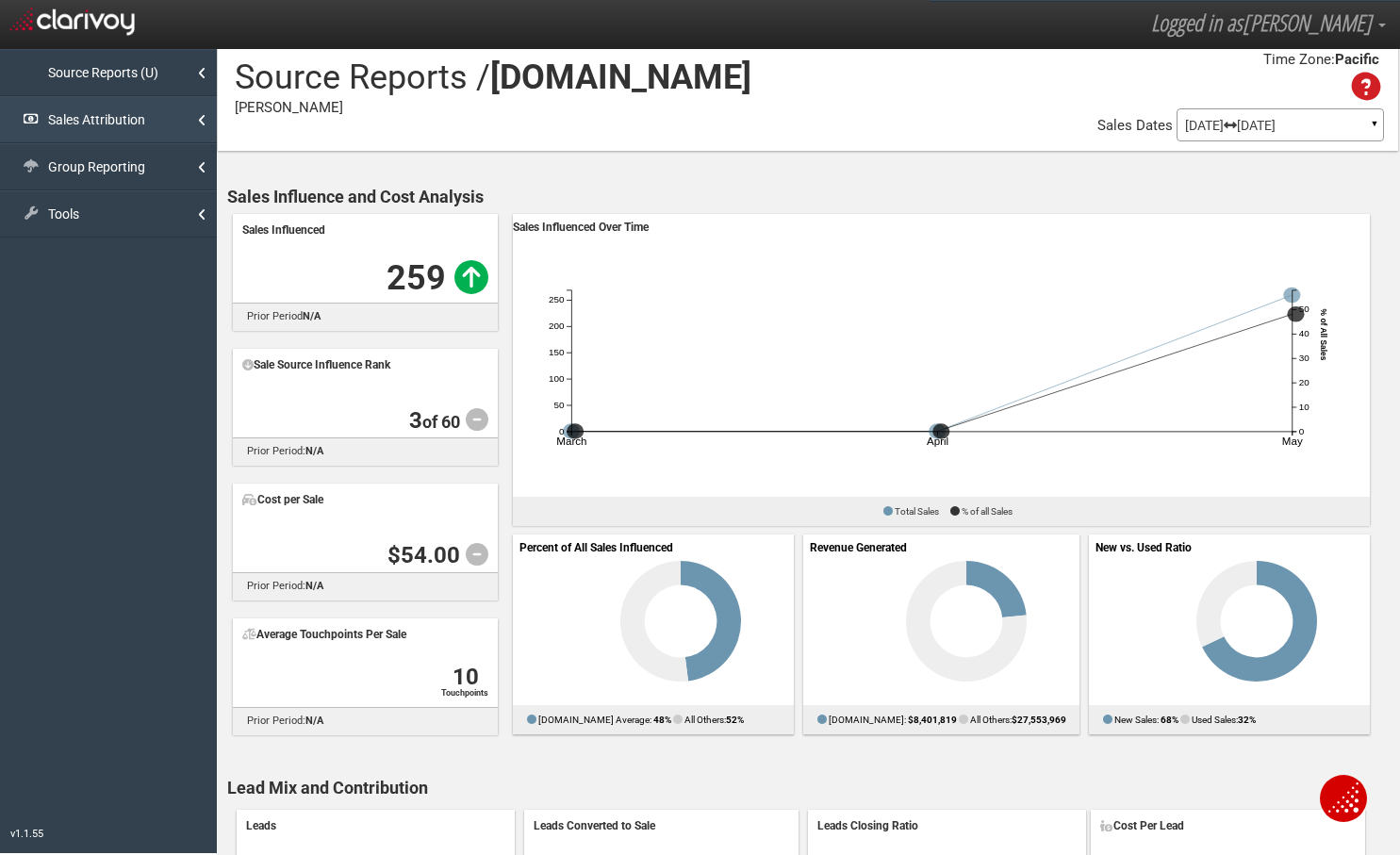 click on "Sales Attribution" at bounding box center [108, 120] 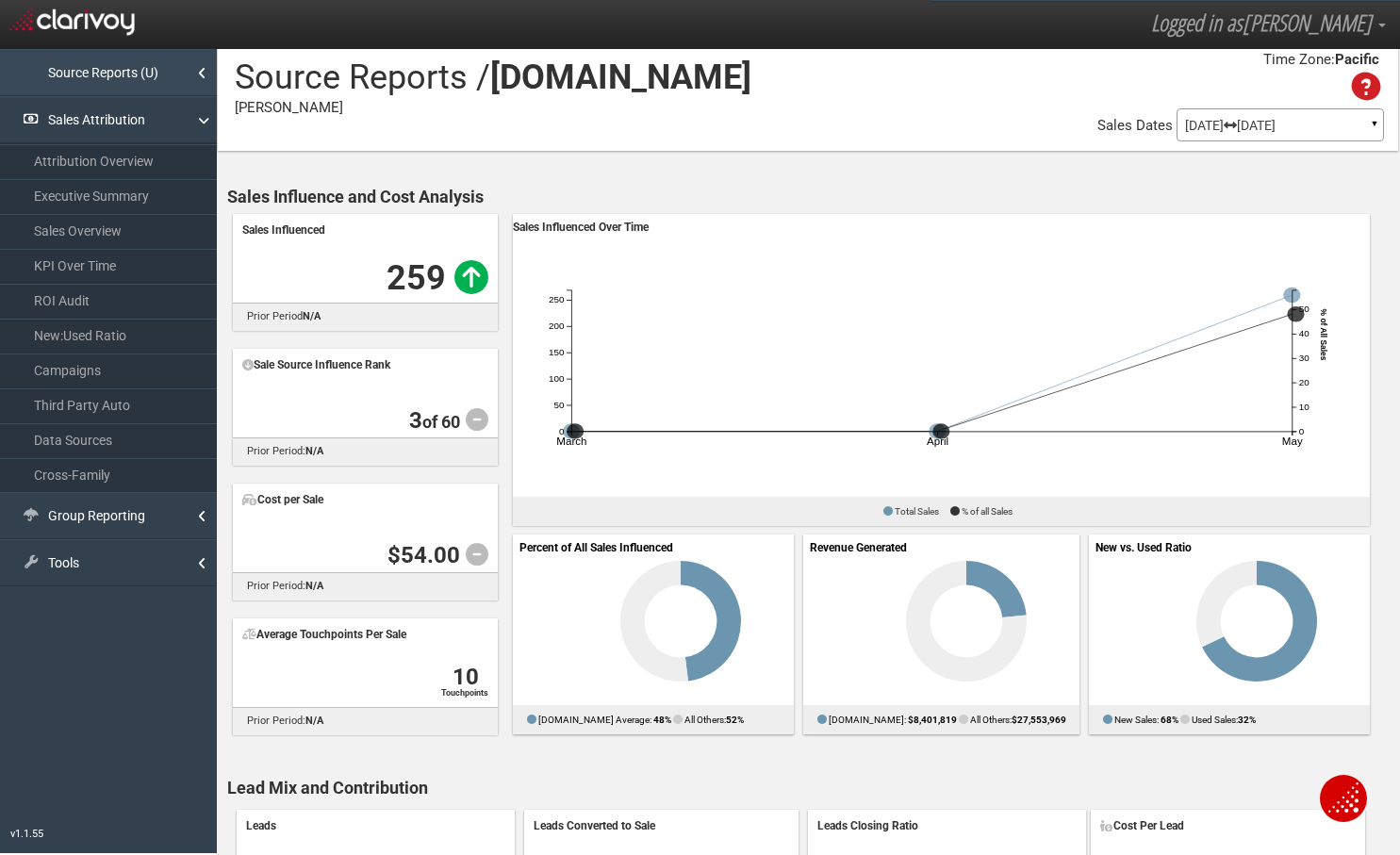 click on "Source Reports (U)" at bounding box center (108, 73) 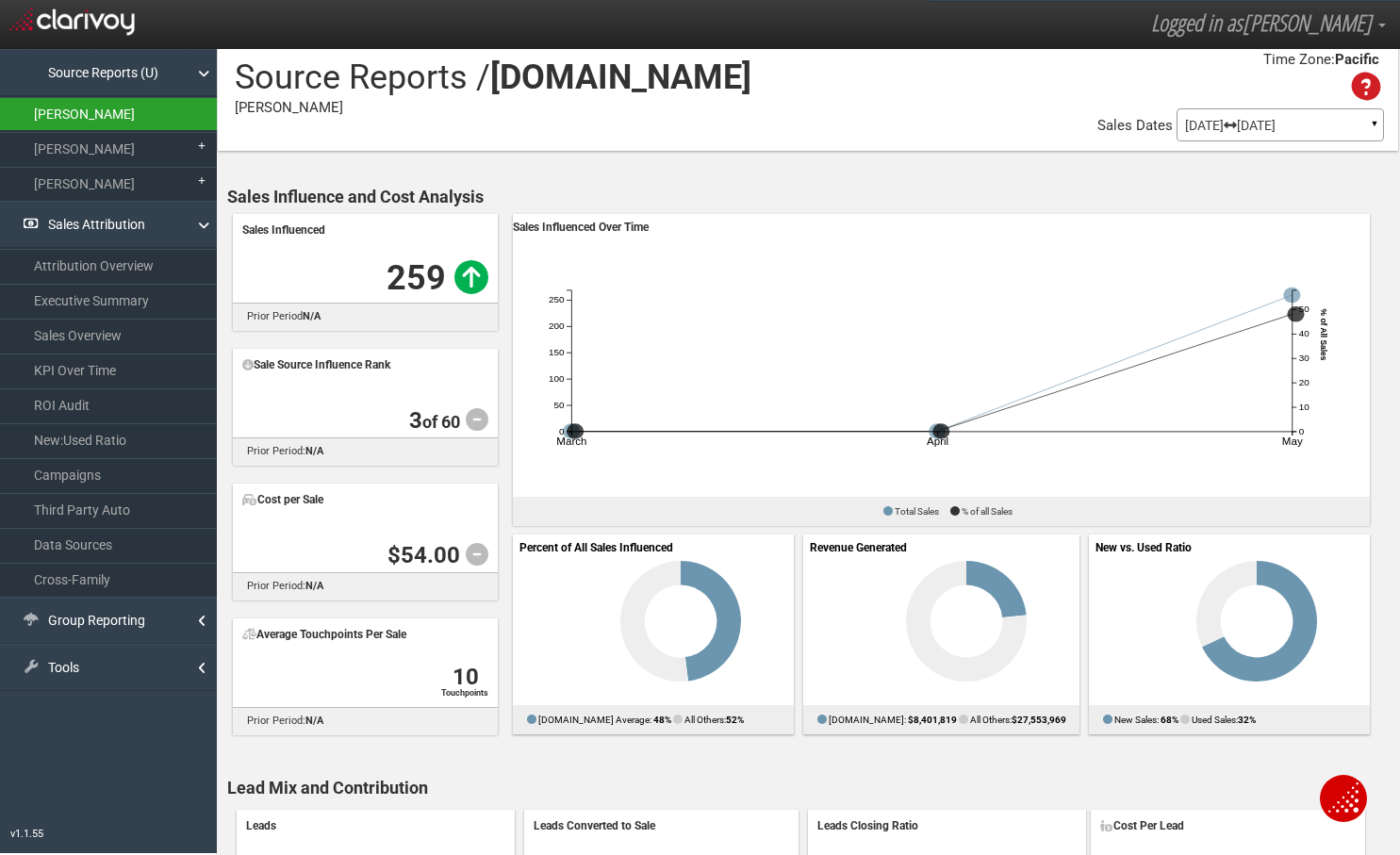 click on "[PERSON_NAME]" at bounding box center [108, 114] 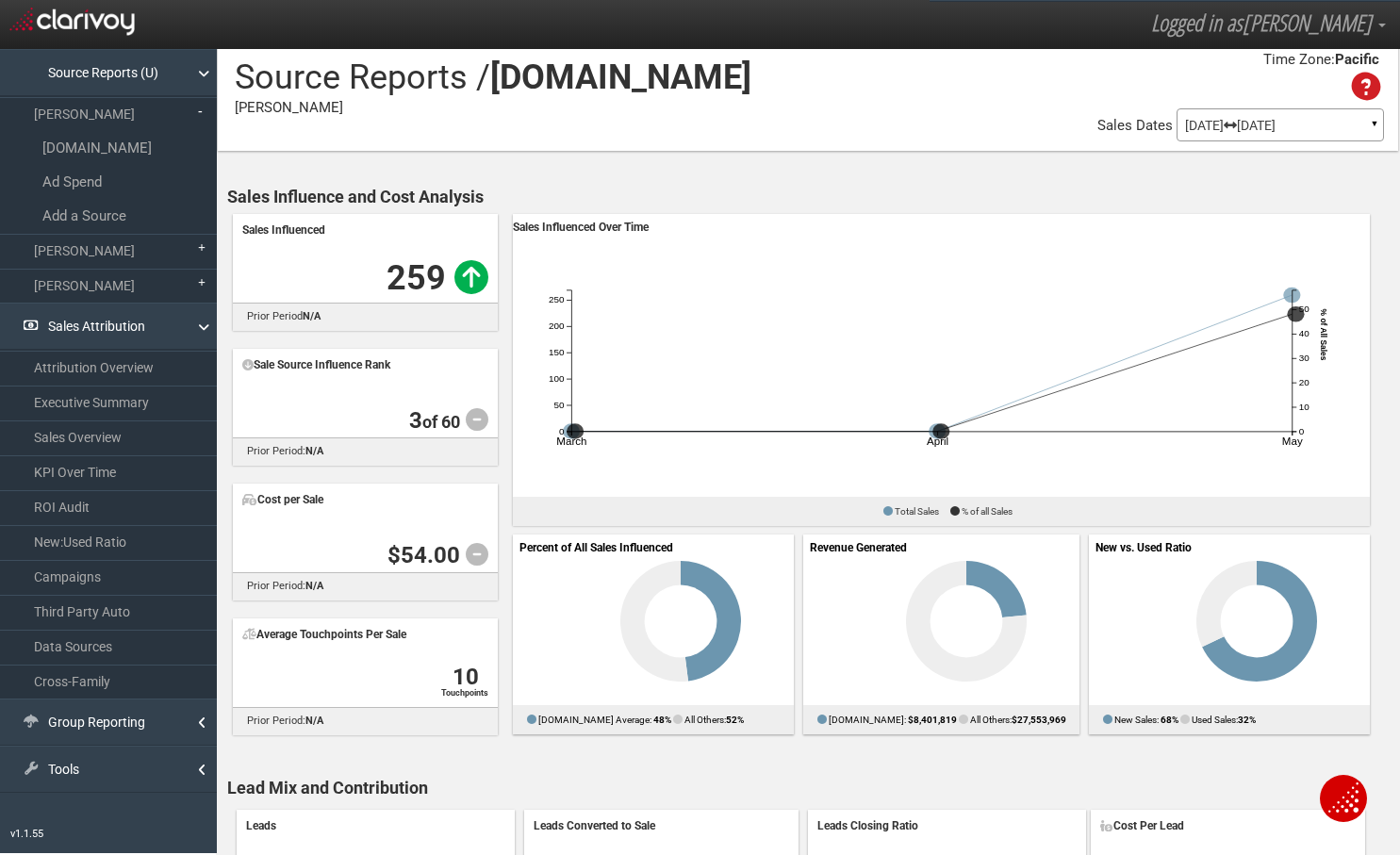drag, startPoint x: 373, startPoint y: 151, endPoint x: 232, endPoint y: 169, distance: 142.14429 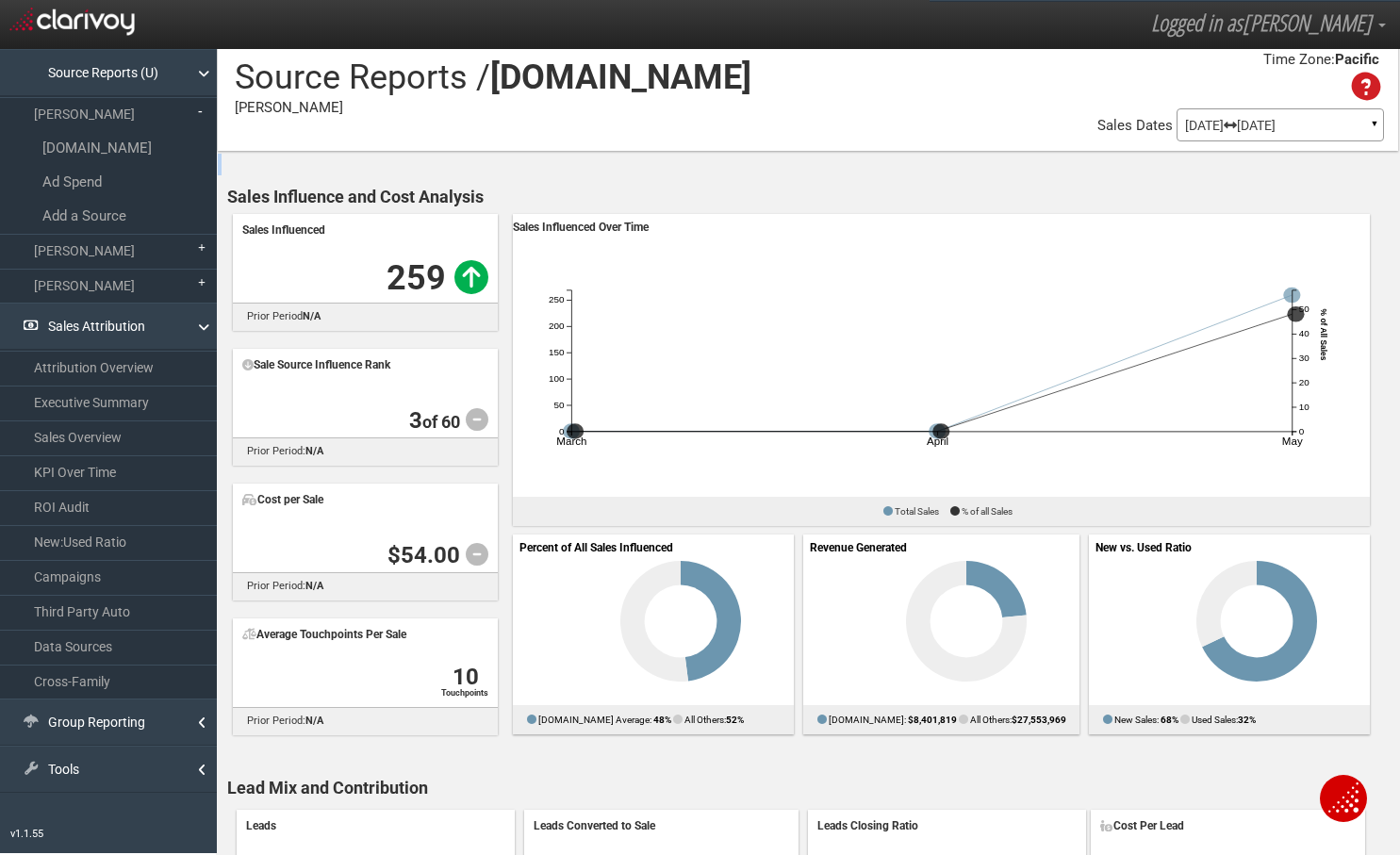 drag, startPoint x: 535, startPoint y: 174, endPoint x: 560, endPoint y: 177, distance: 25.179357 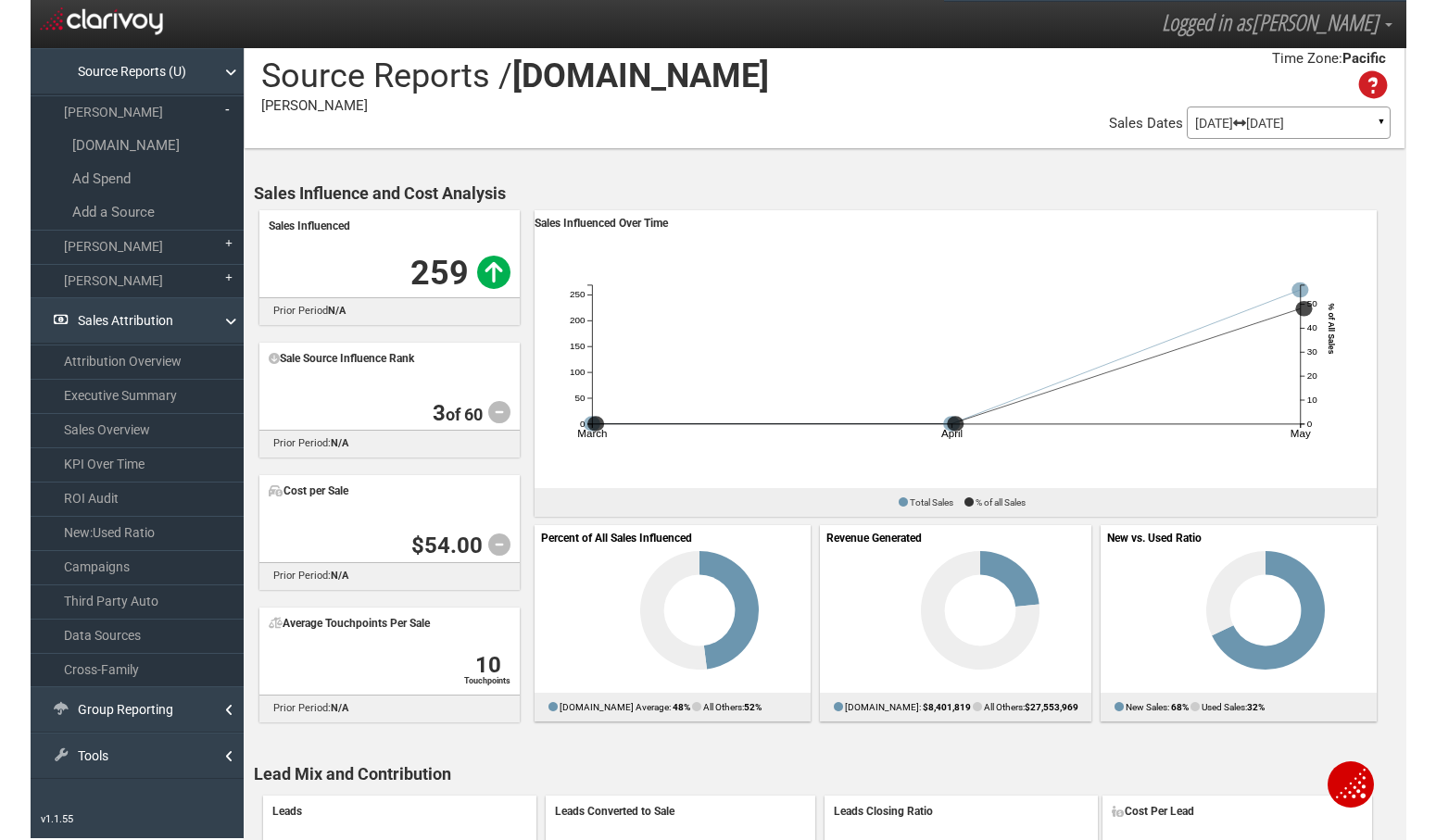 scroll, scrollTop: 7, scrollLeft: 0, axis: vertical 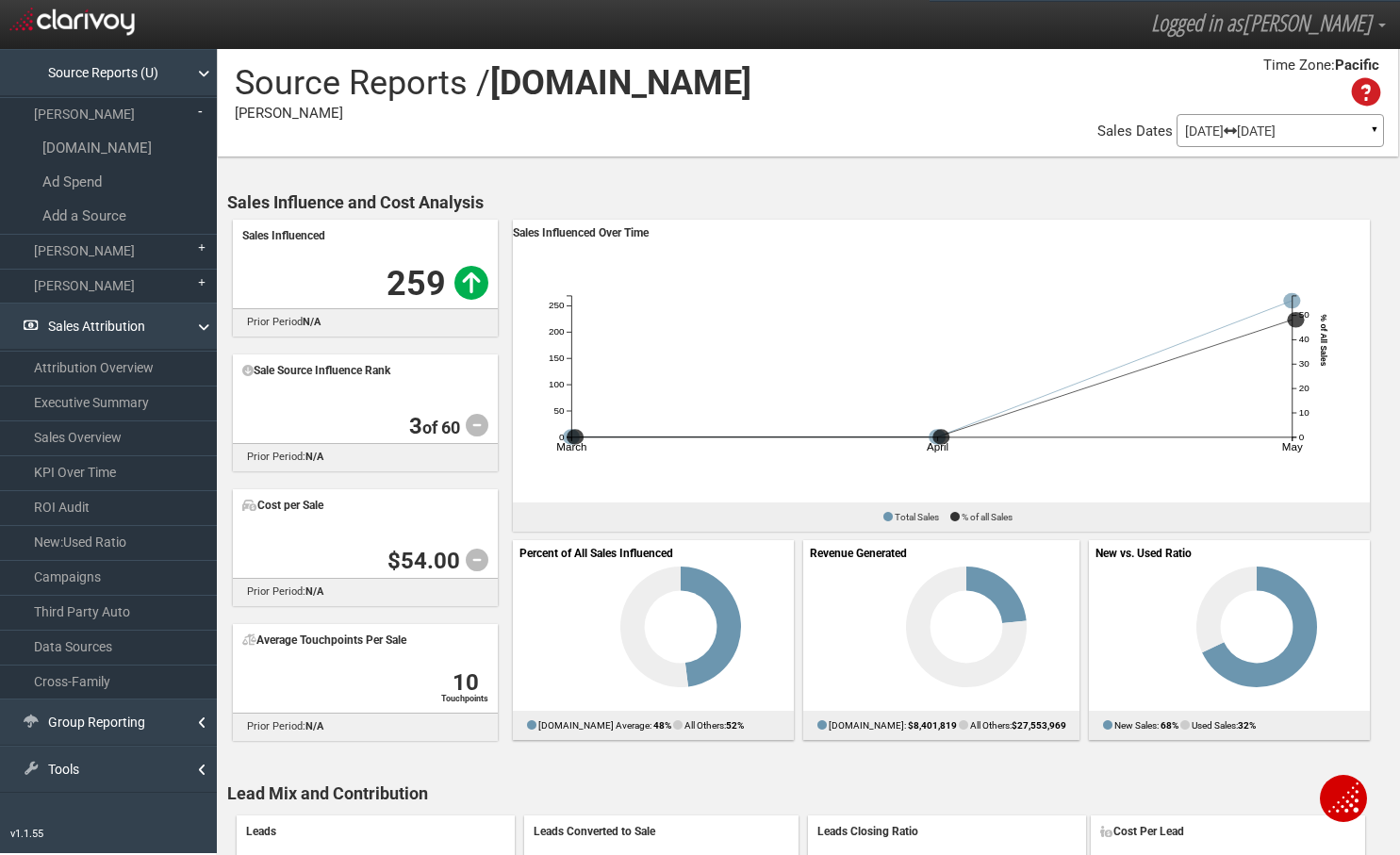 drag, startPoint x: 716, startPoint y: 765, endPoint x: 763, endPoint y: 819, distance: 71.58911 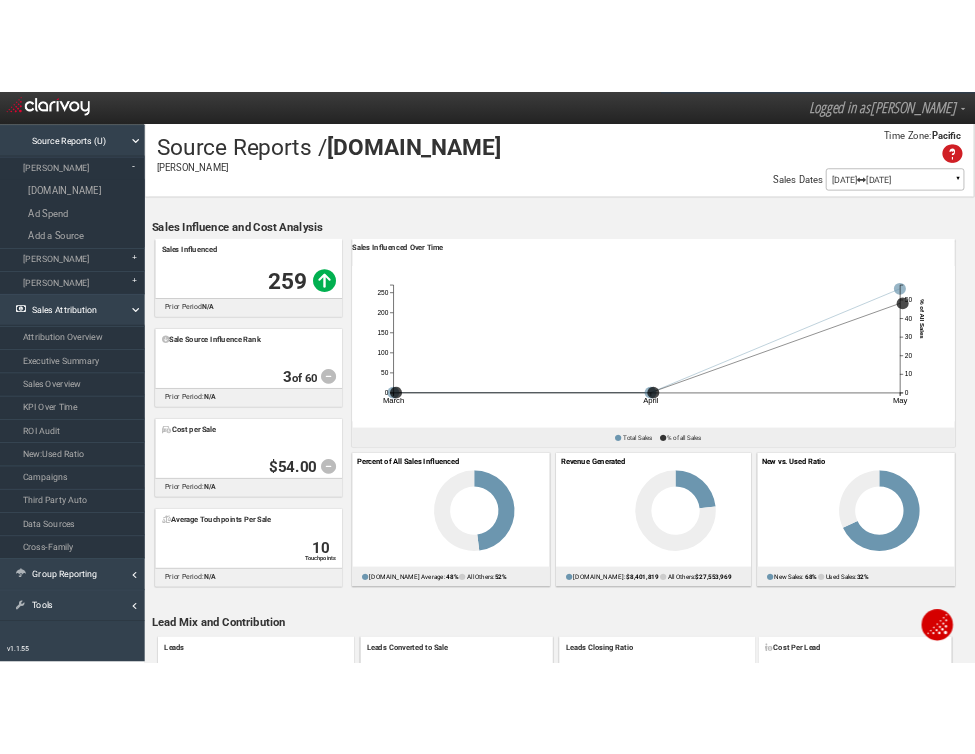 scroll, scrollTop: 8, scrollLeft: 0, axis: vertical 